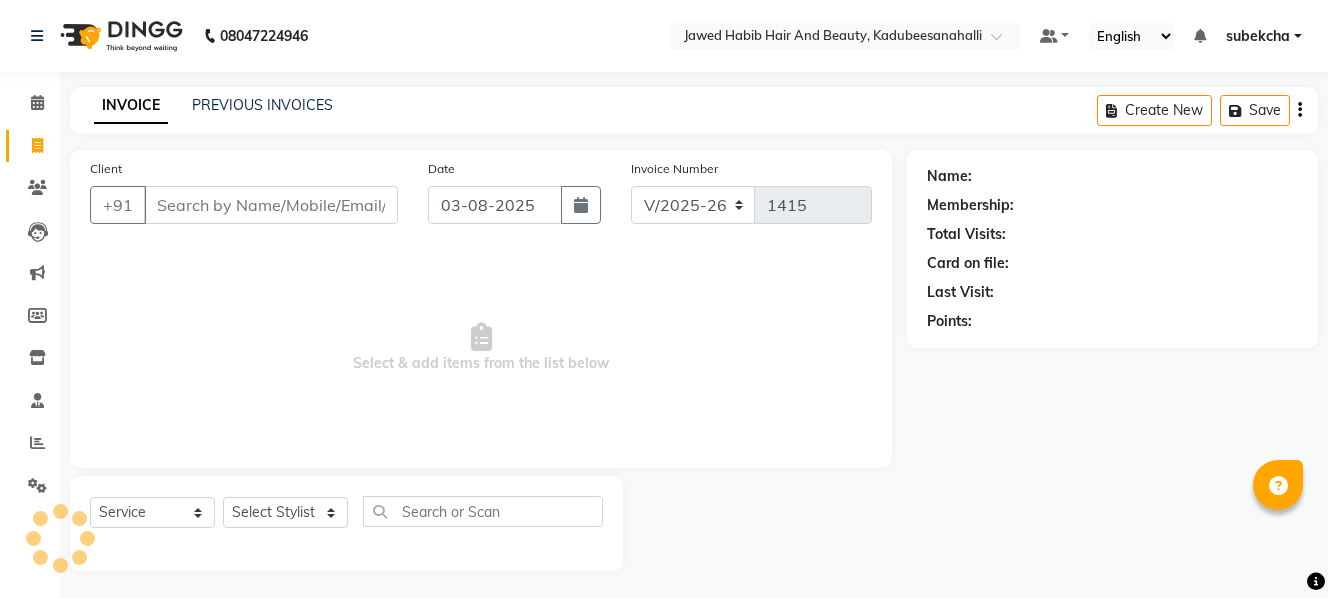 select on "7013" 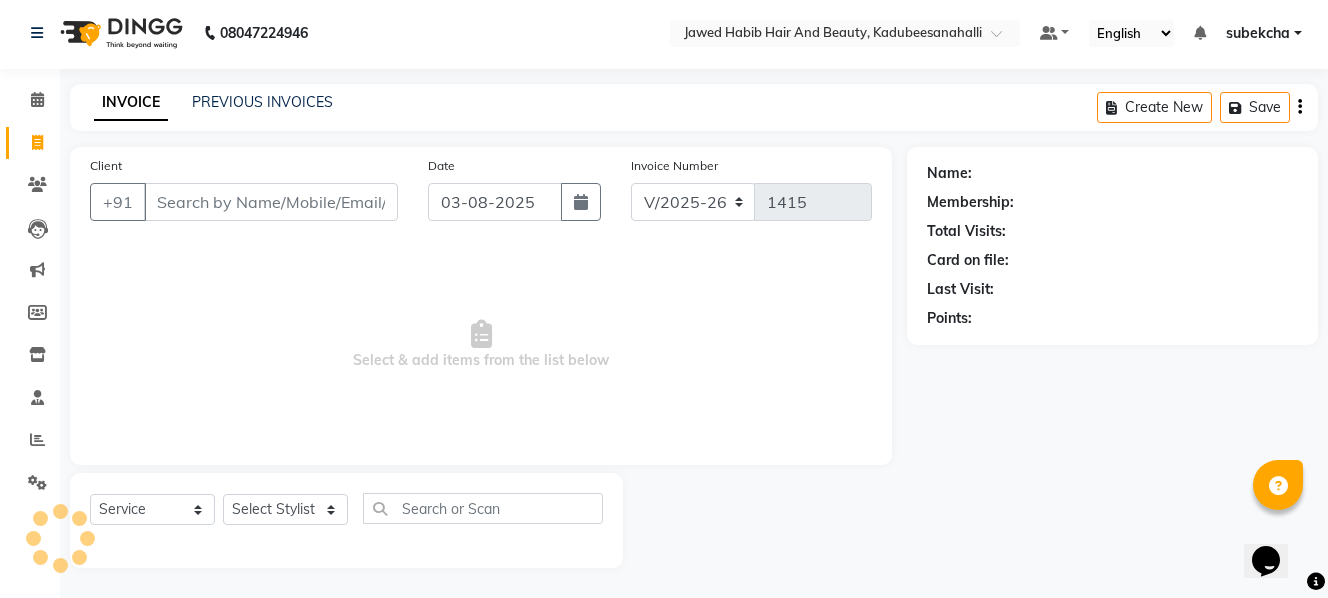 scroll, scrollTop: 0, scrollLeft: 0, axis: both 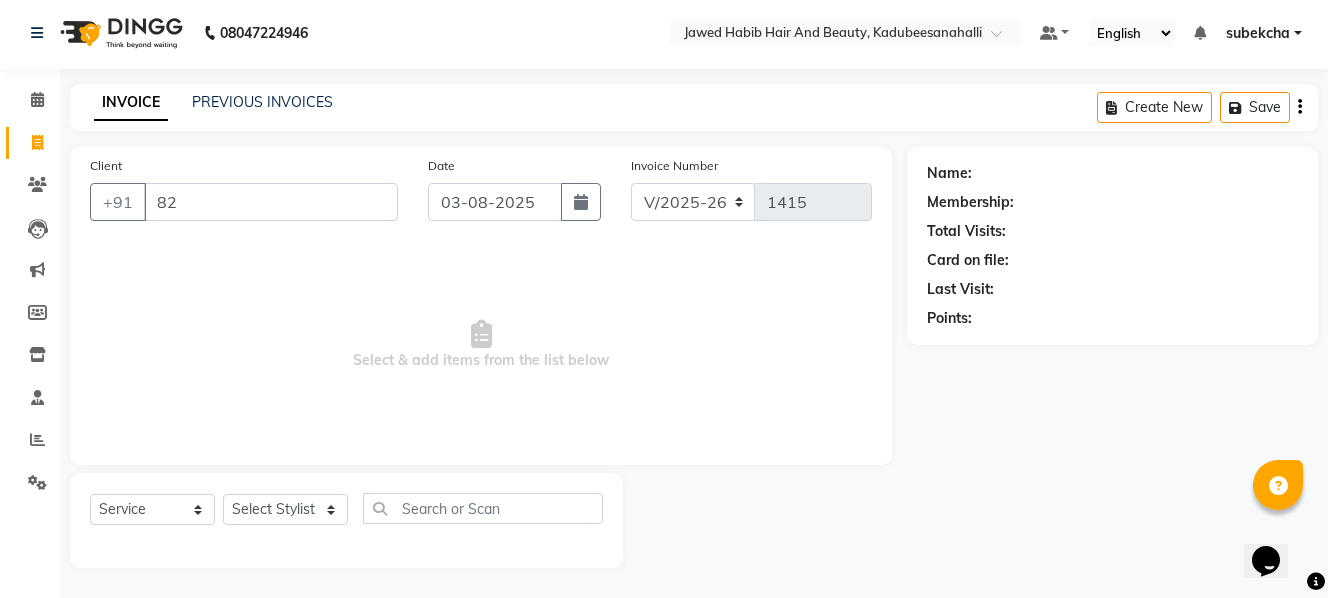 type on "82" 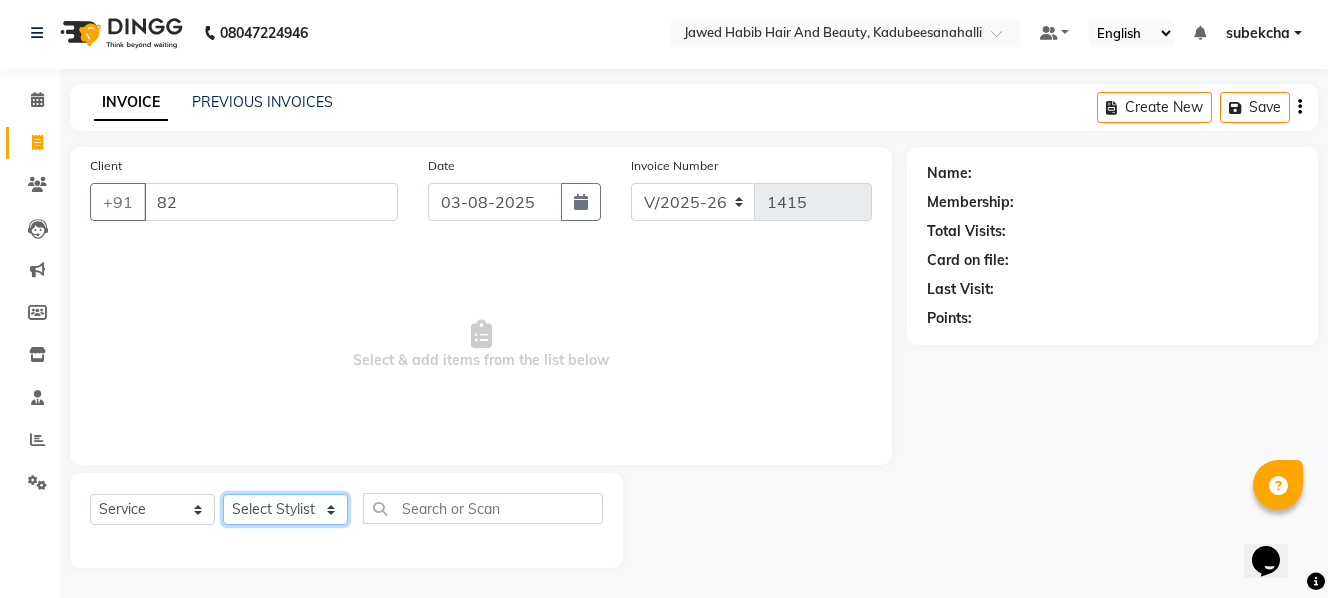 click on "Select Stylist [FIRST] [FIRST] [FIRST] [FIRST] [FIRST] [FIRST] [FIRST] [FIRST]" 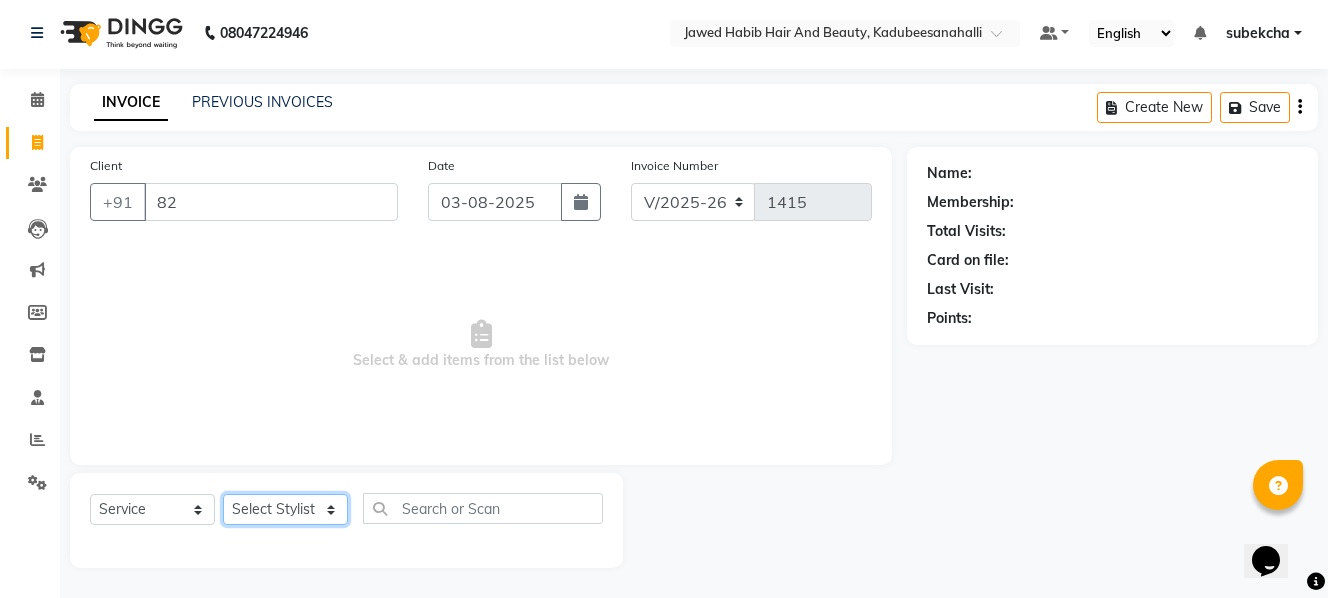 select on "79629" 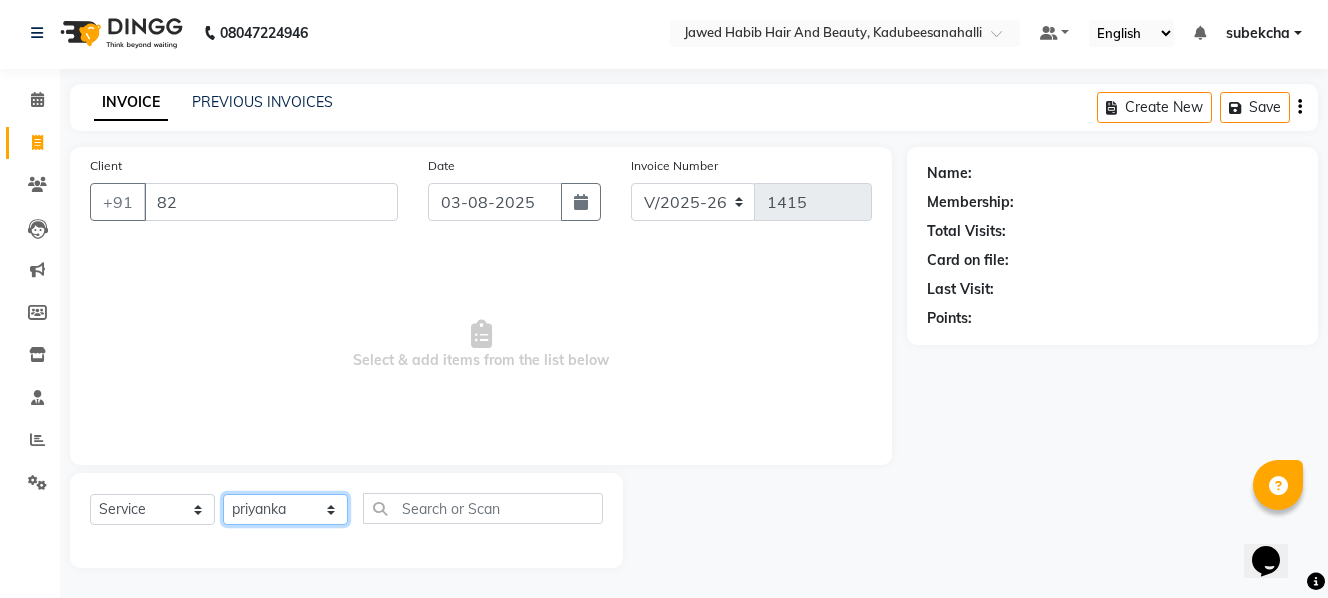 click on "Select Stylist [FIRST] [FIRST] [FIRST] [FIRST] [FIRST] [FIRST] [FIRST] [FIRST]" 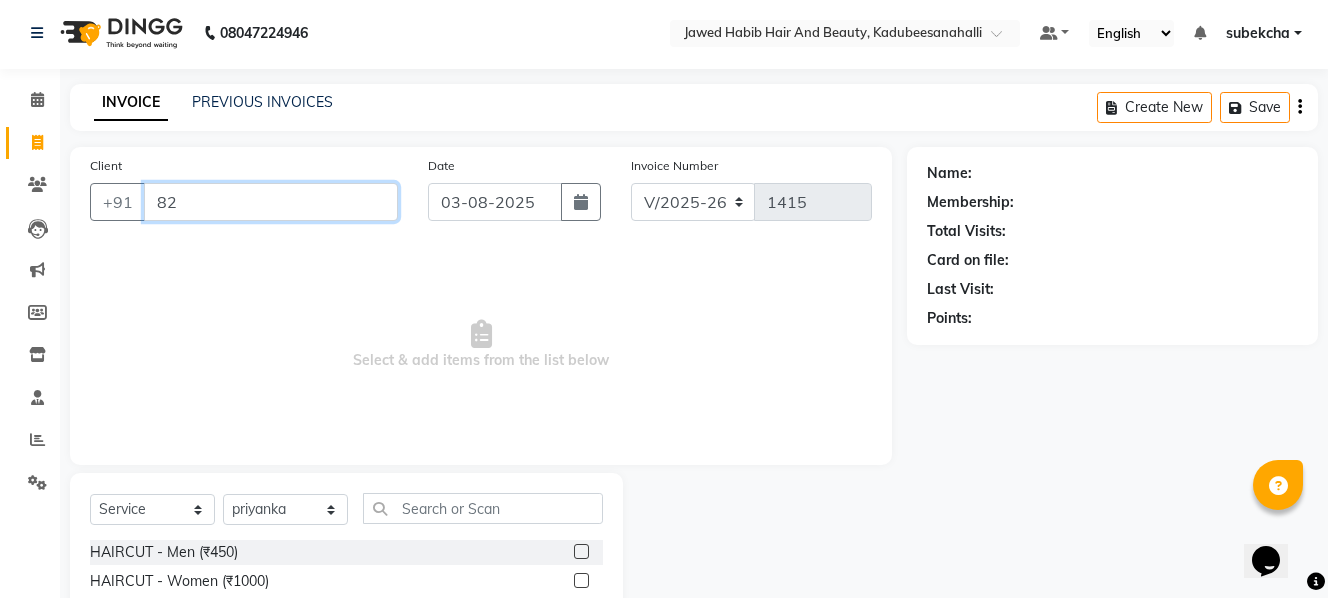 click on "82" at bounding box center [271, 202] 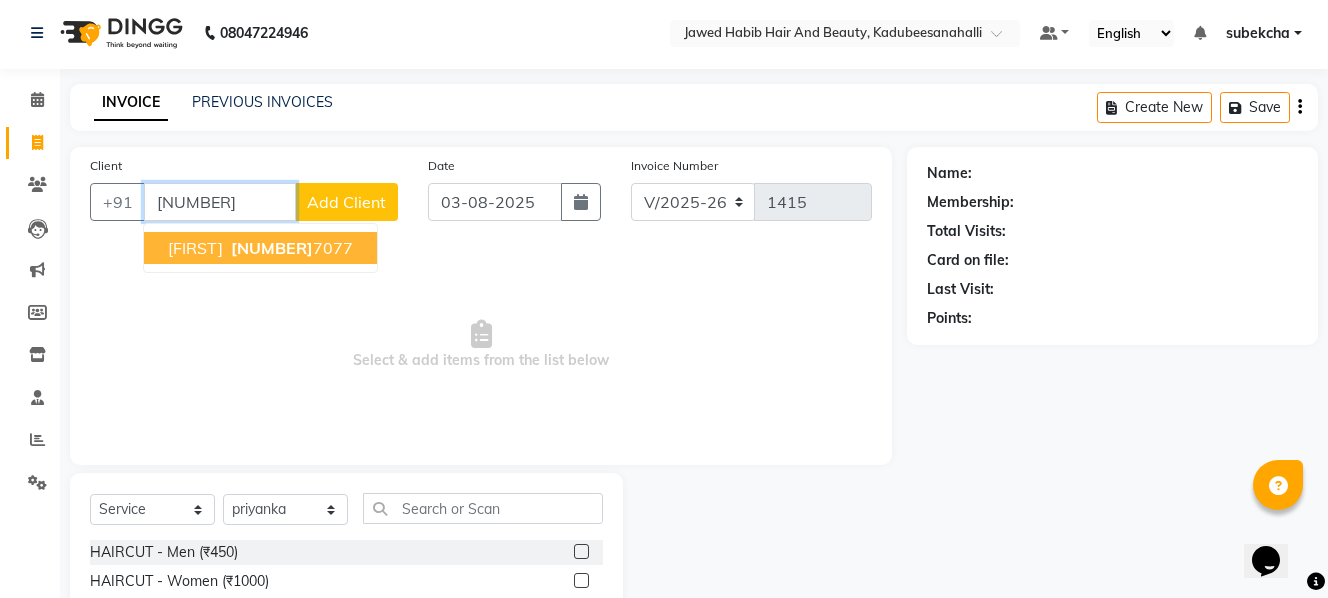 click on "[FIRST]" at bounding box center (195, 248) 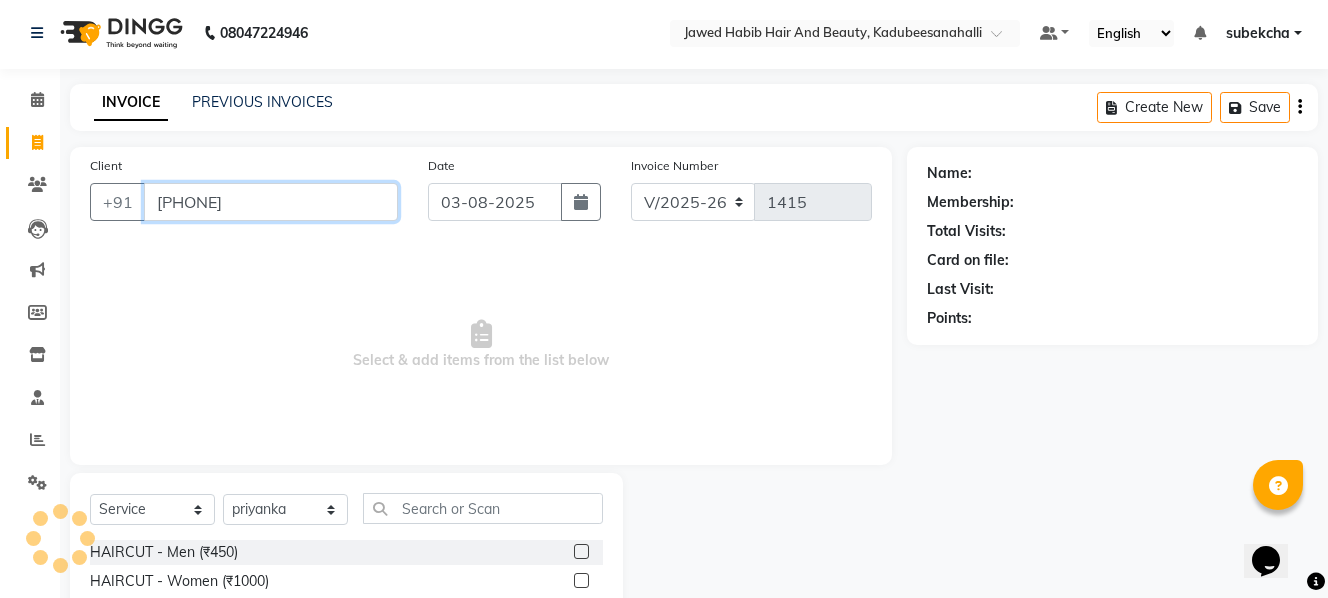 type on "[PHONE]" 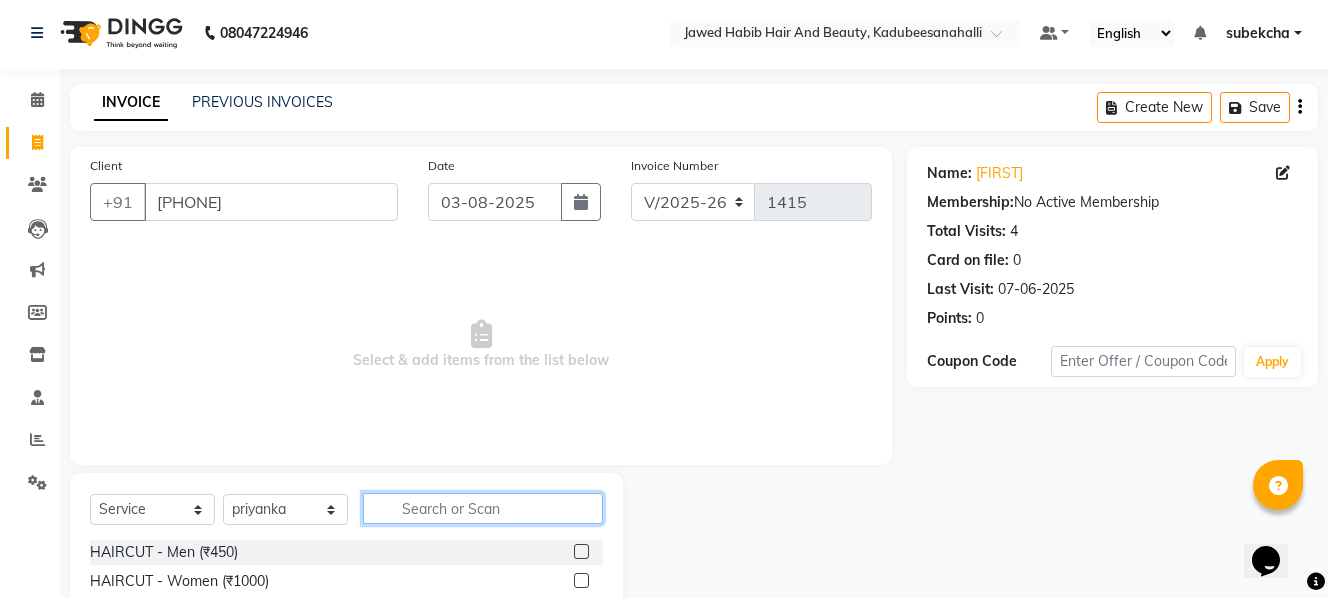 click 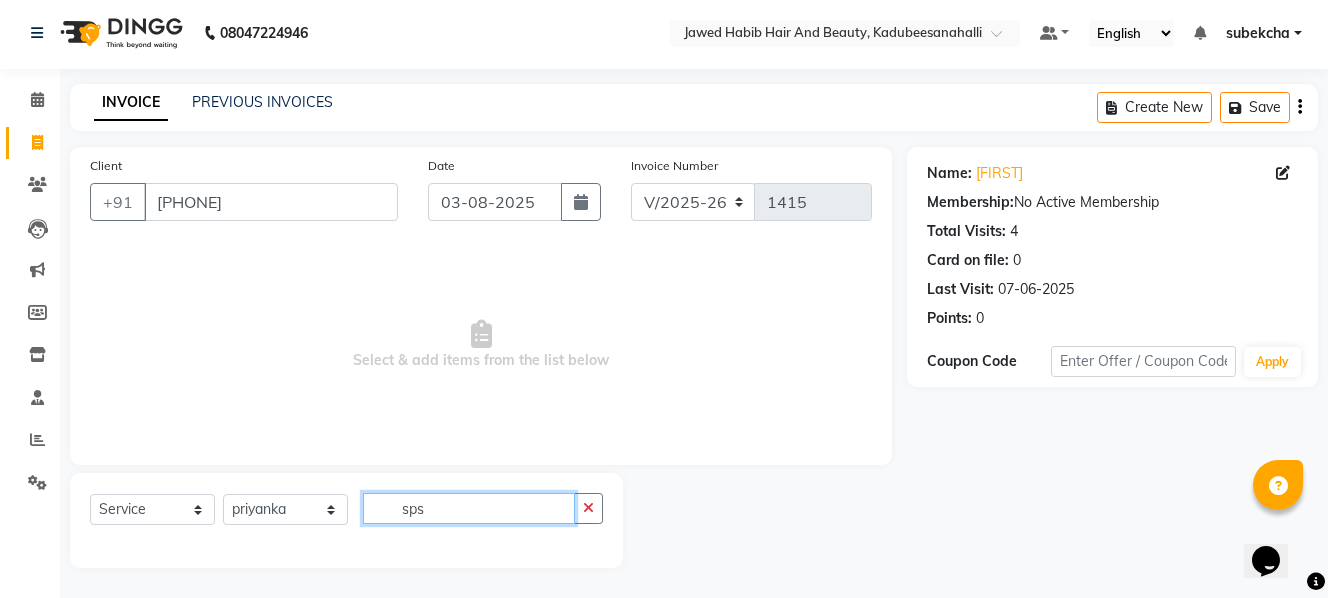 click on "sps" 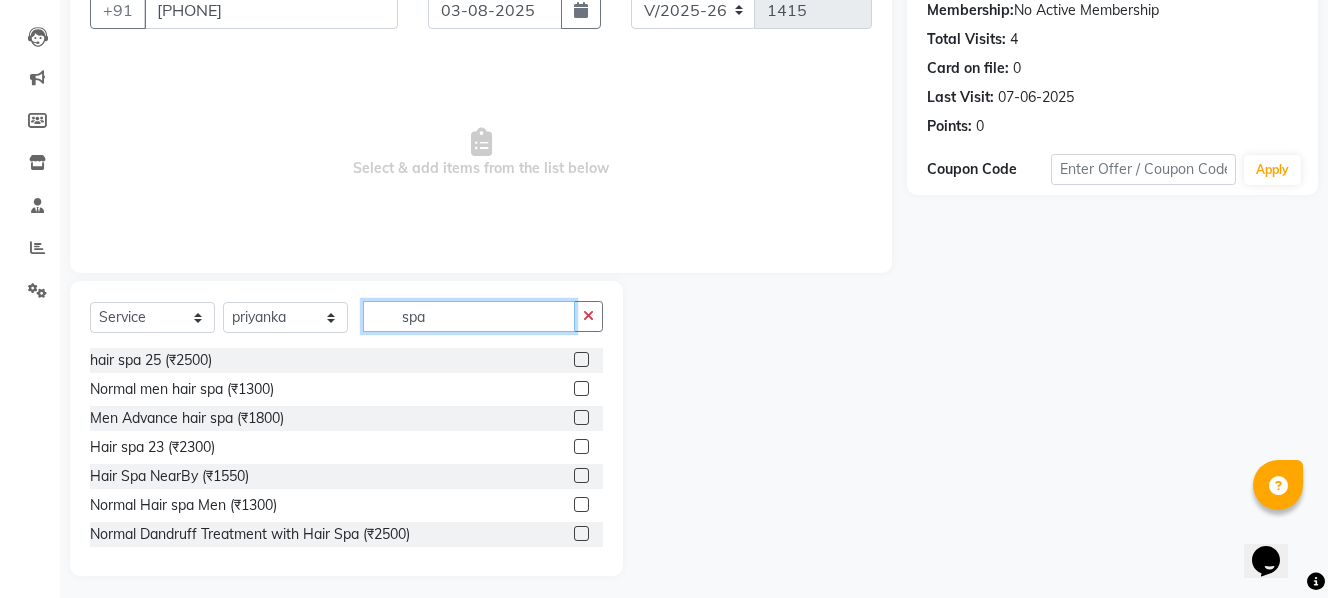 scroll, scrollTop: 203, scrollLeft: 0, axis: vertical 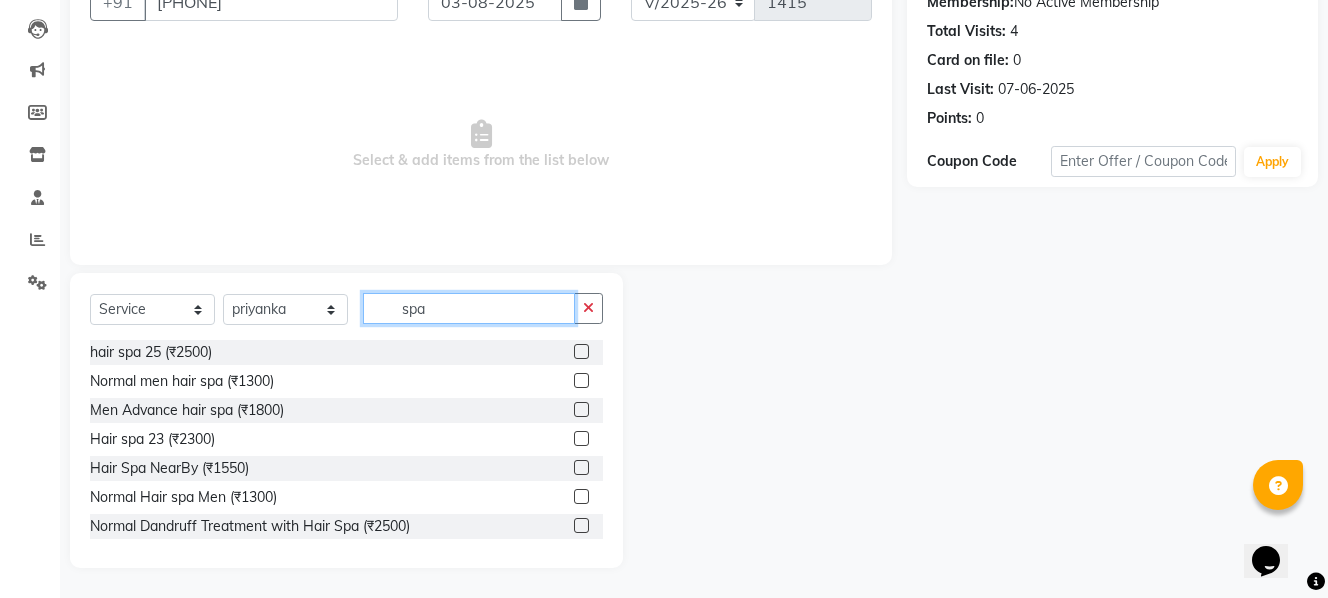 type on "spa" 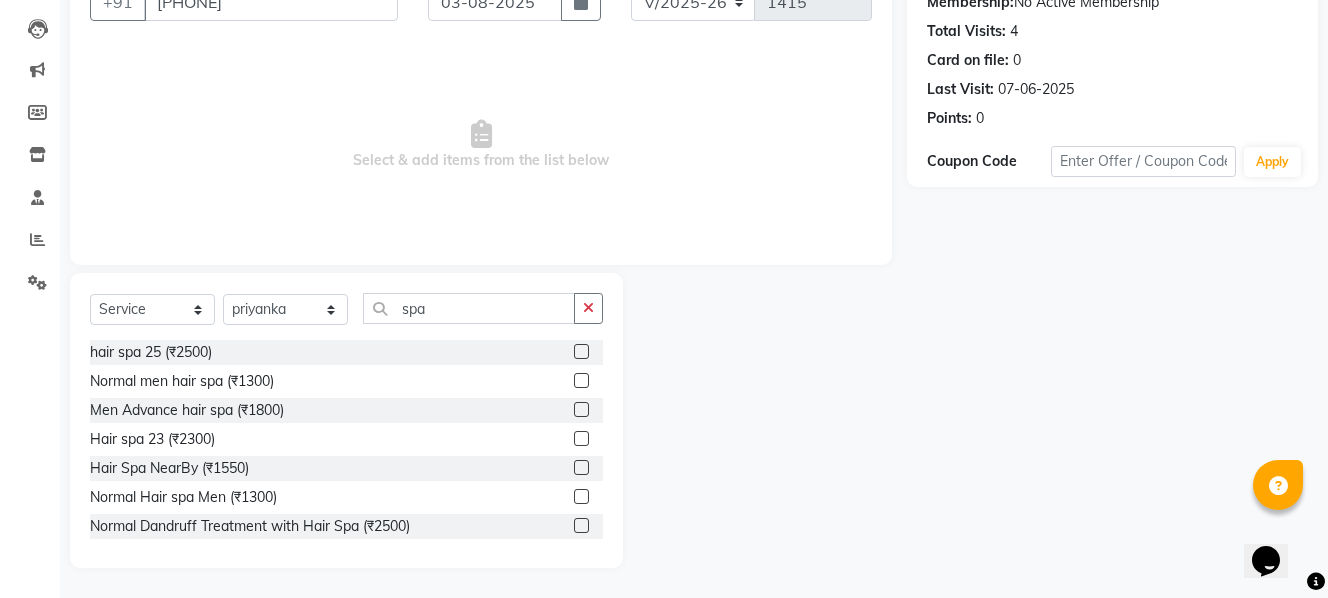 click 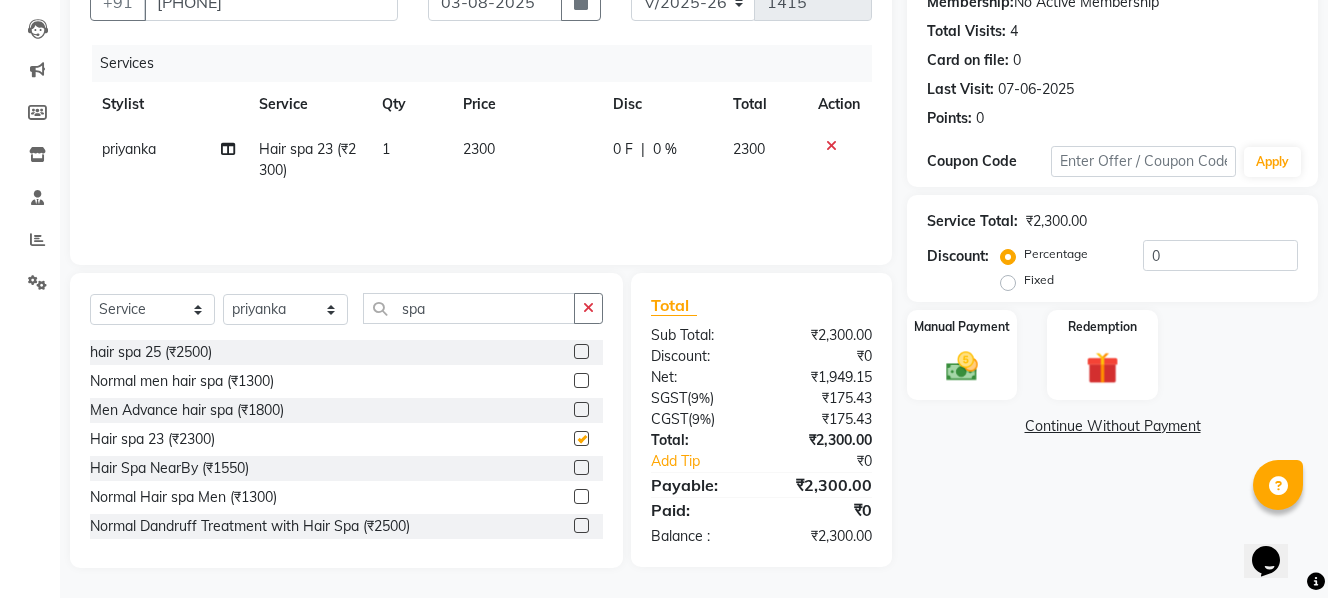 checkbox on "false" 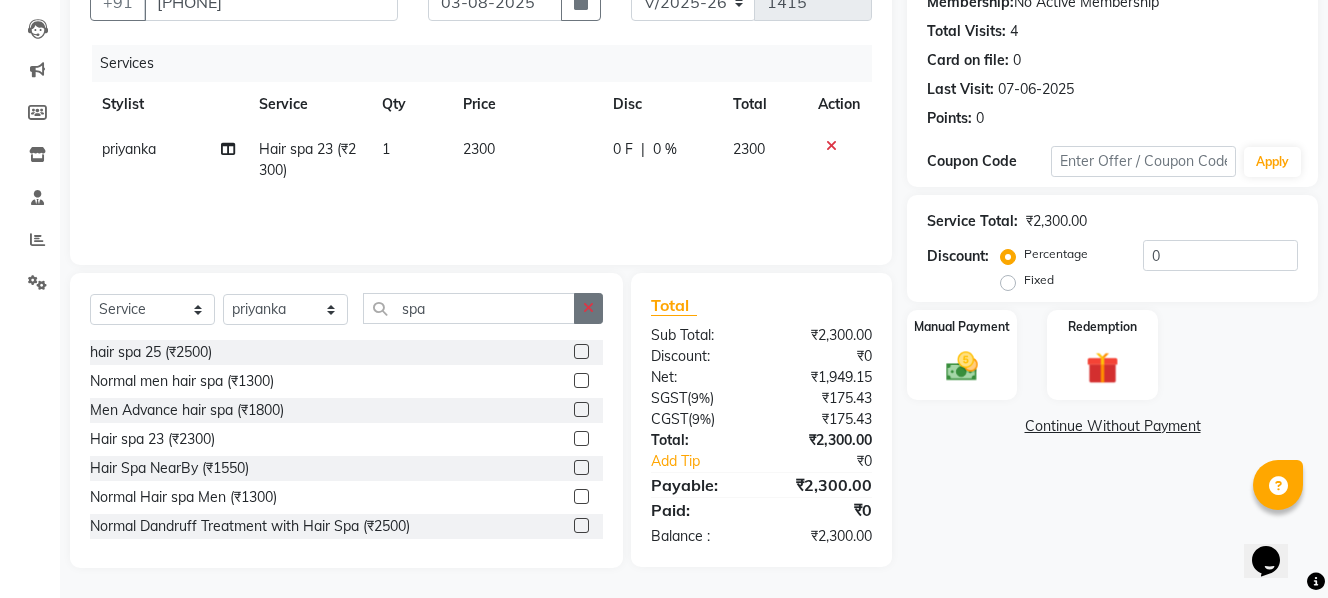 click 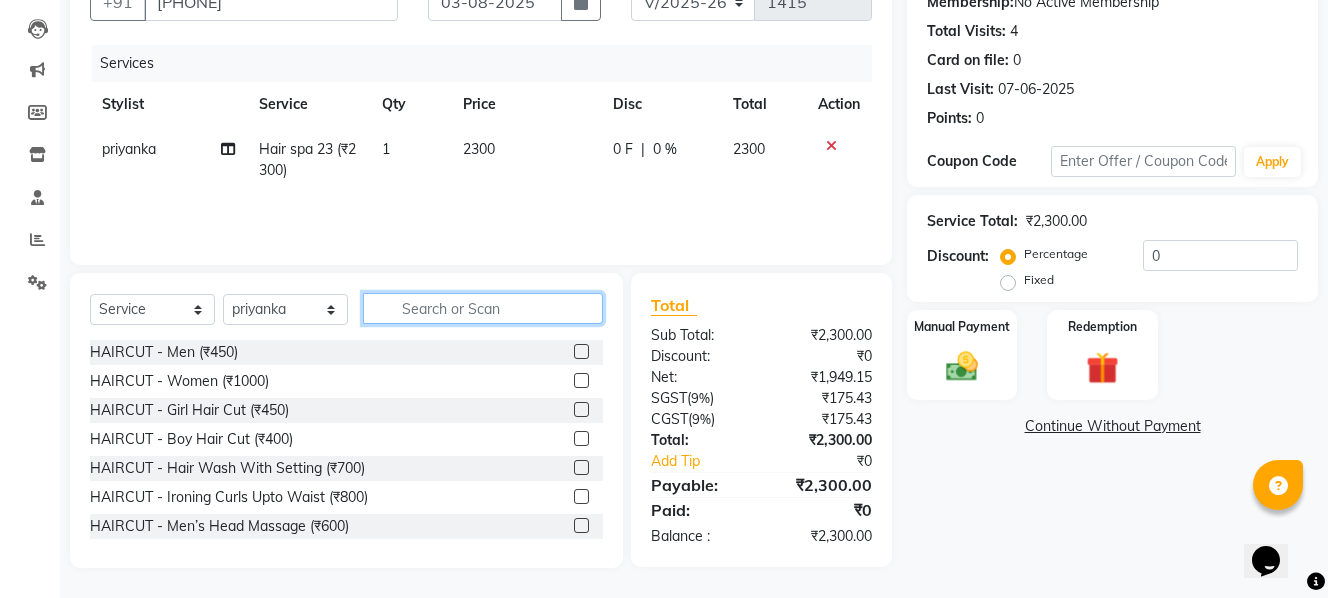 click 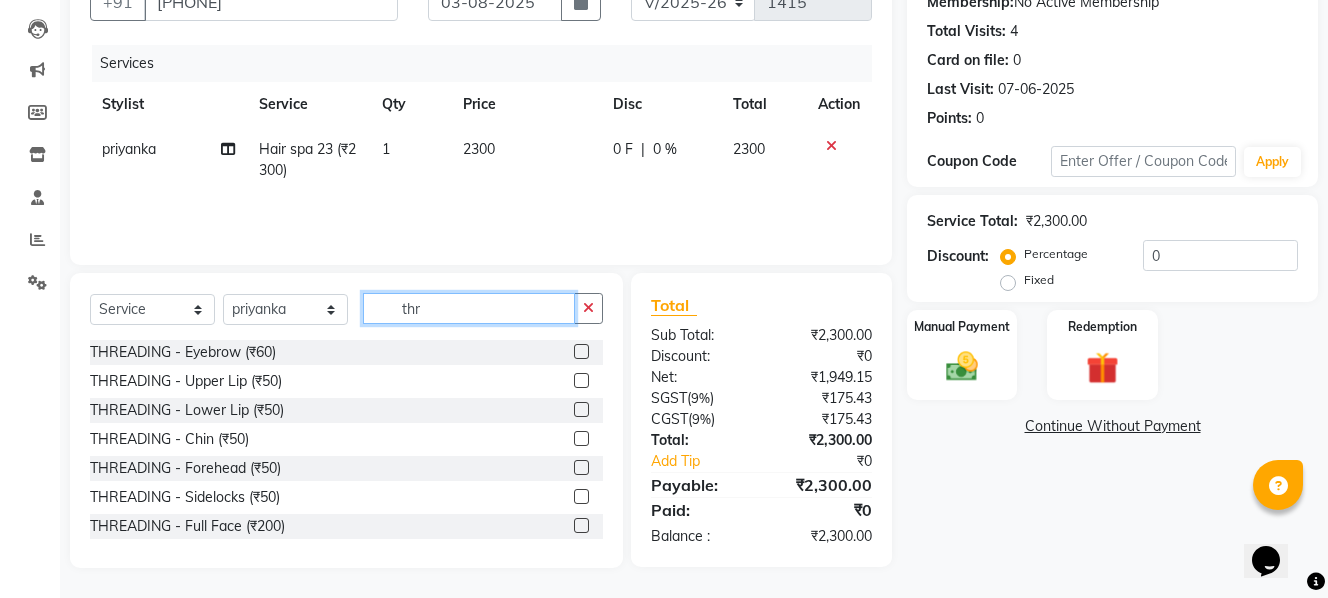 type on "thr" 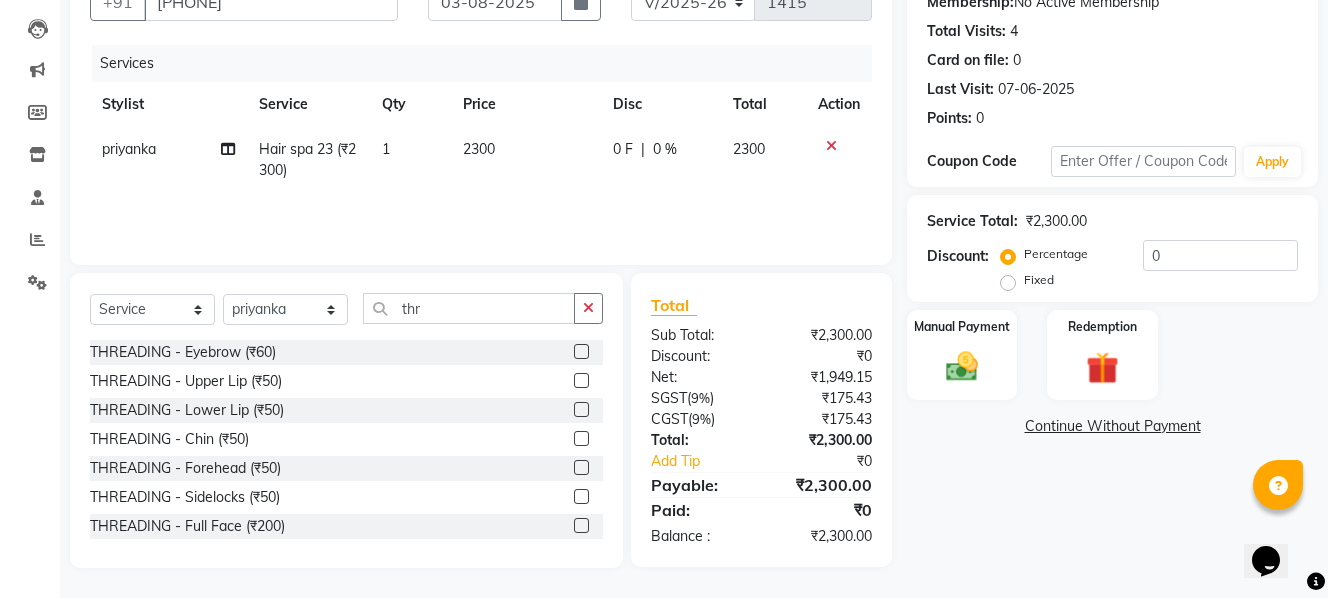 click 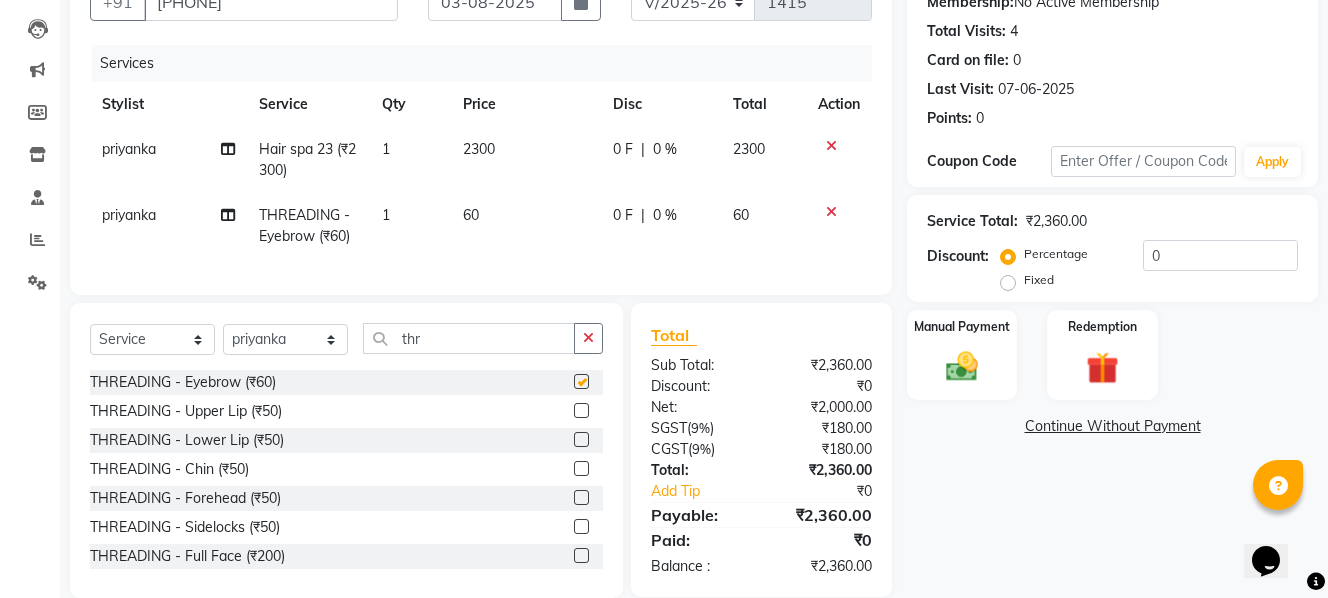 checkbox on "false" 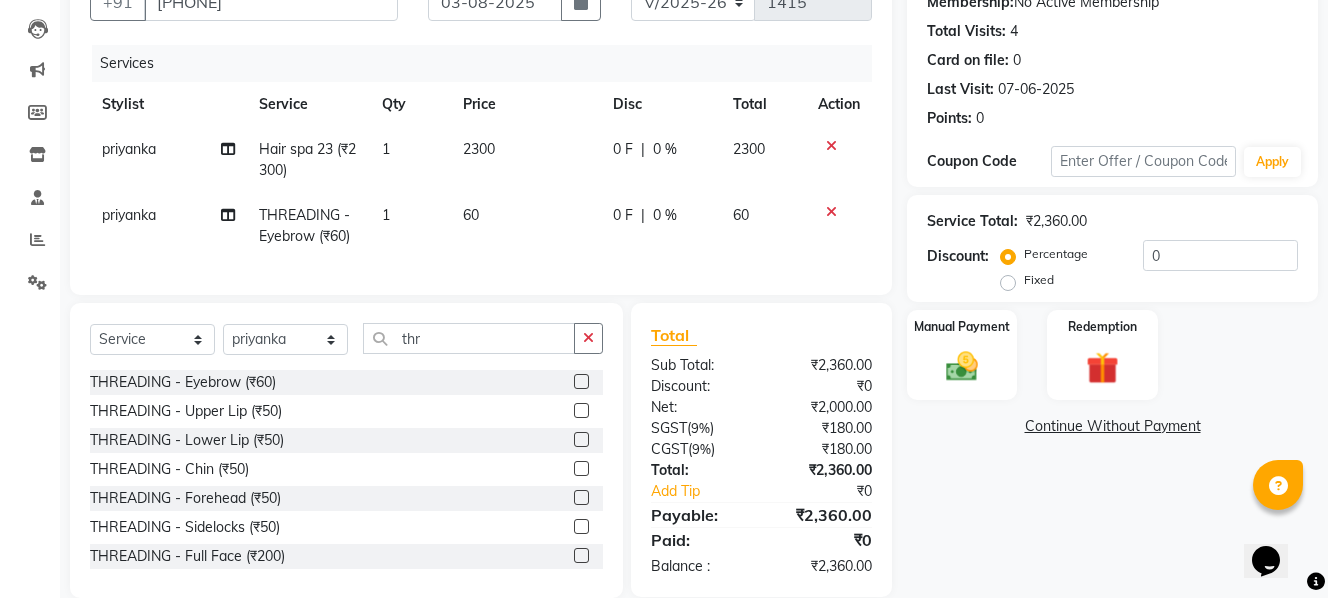 click 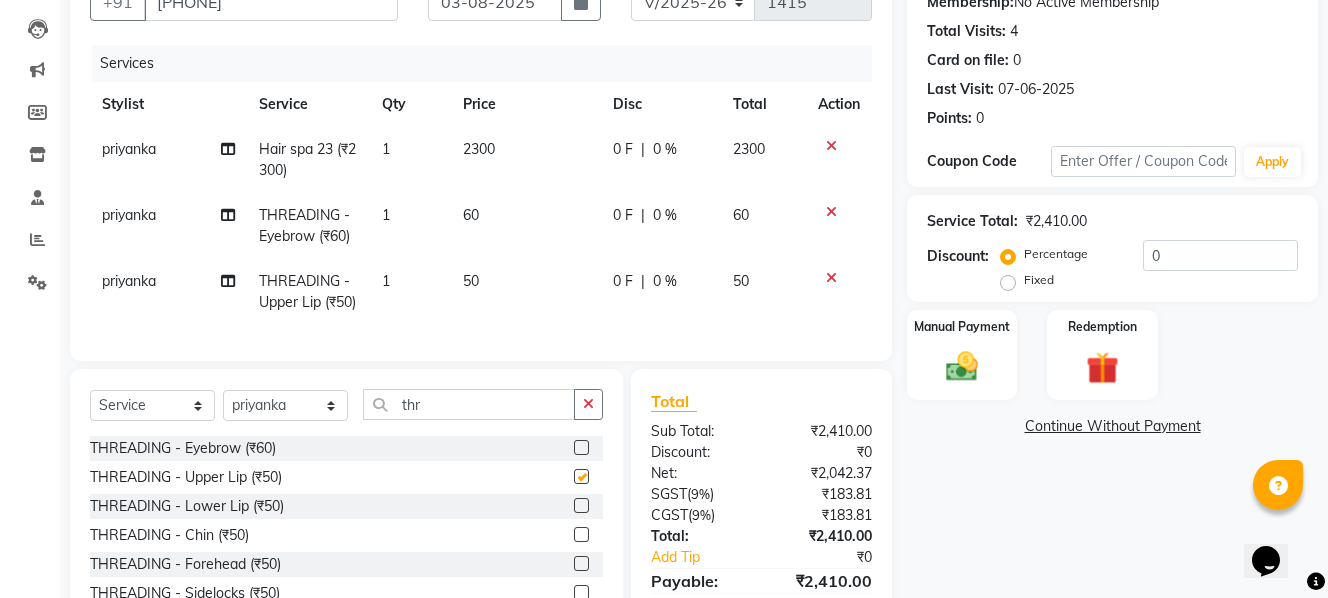 checkbox on "false" 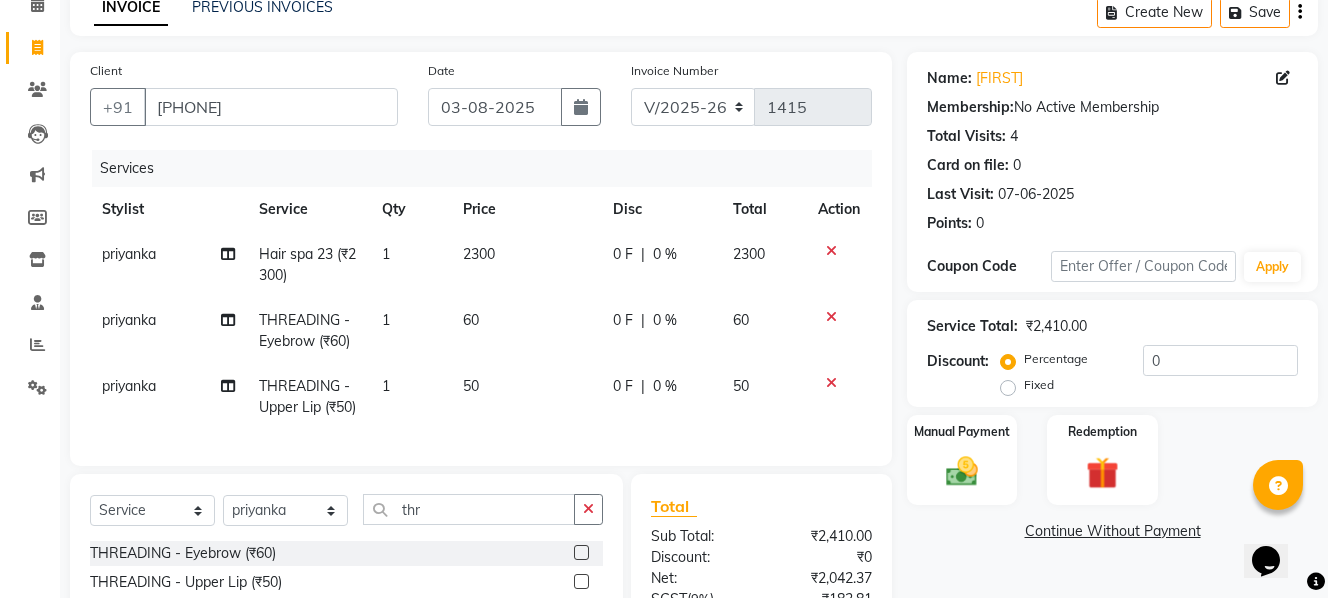 scroll, scrollTop: 3, scrollLeft: 0, axis: vertical 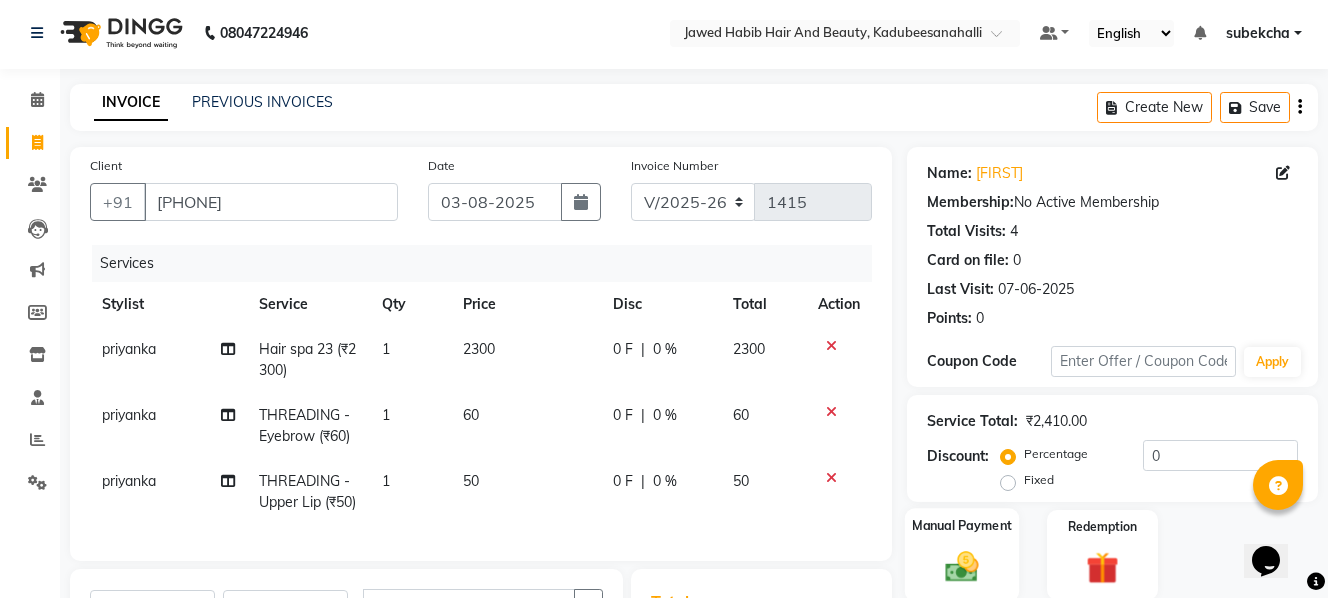 click on "Manual Payment" 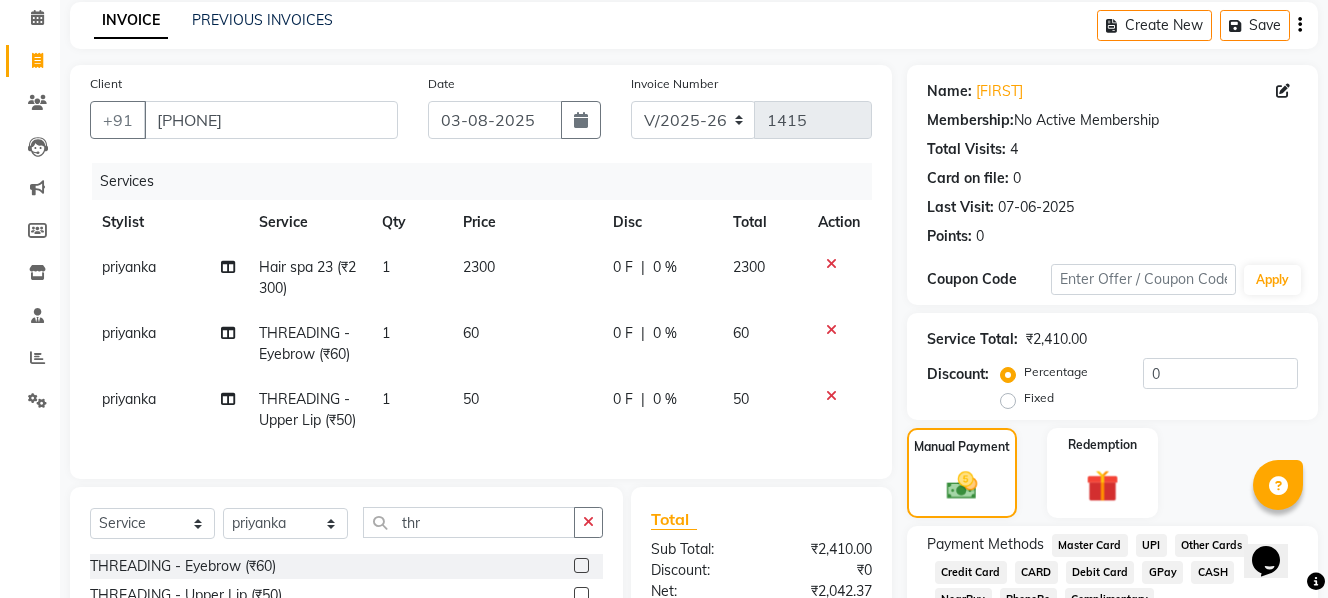 scroll, scrollTop: 303, scrollLeft: 0, axis: vertical 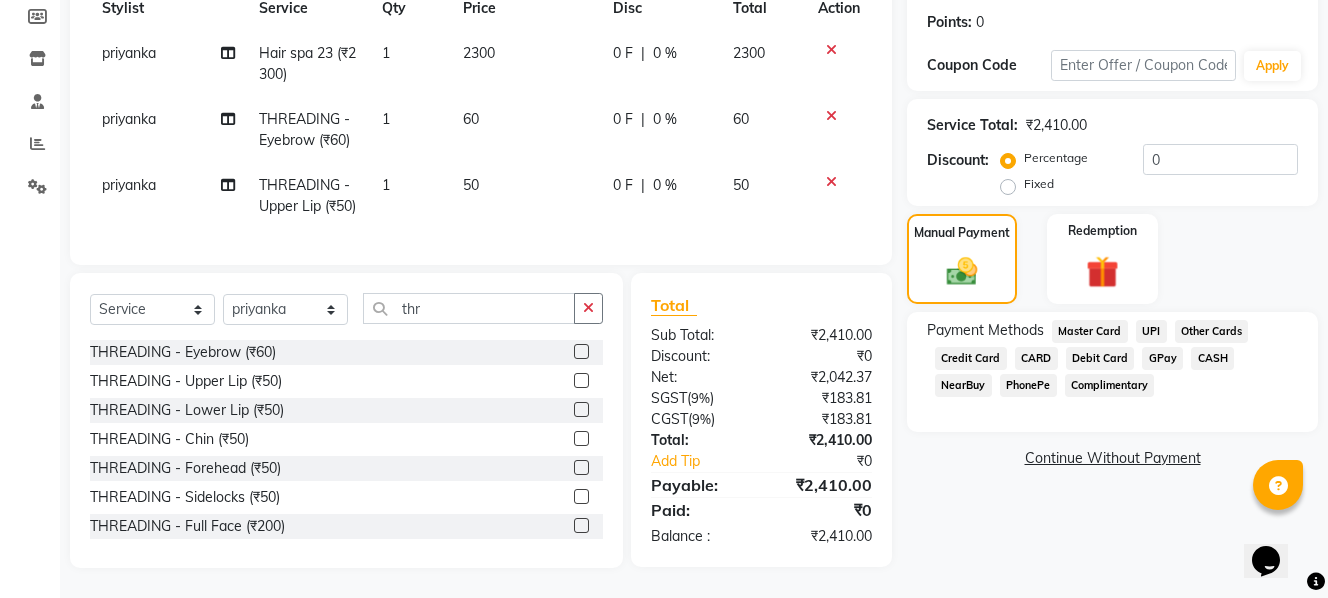 click on "GPay" 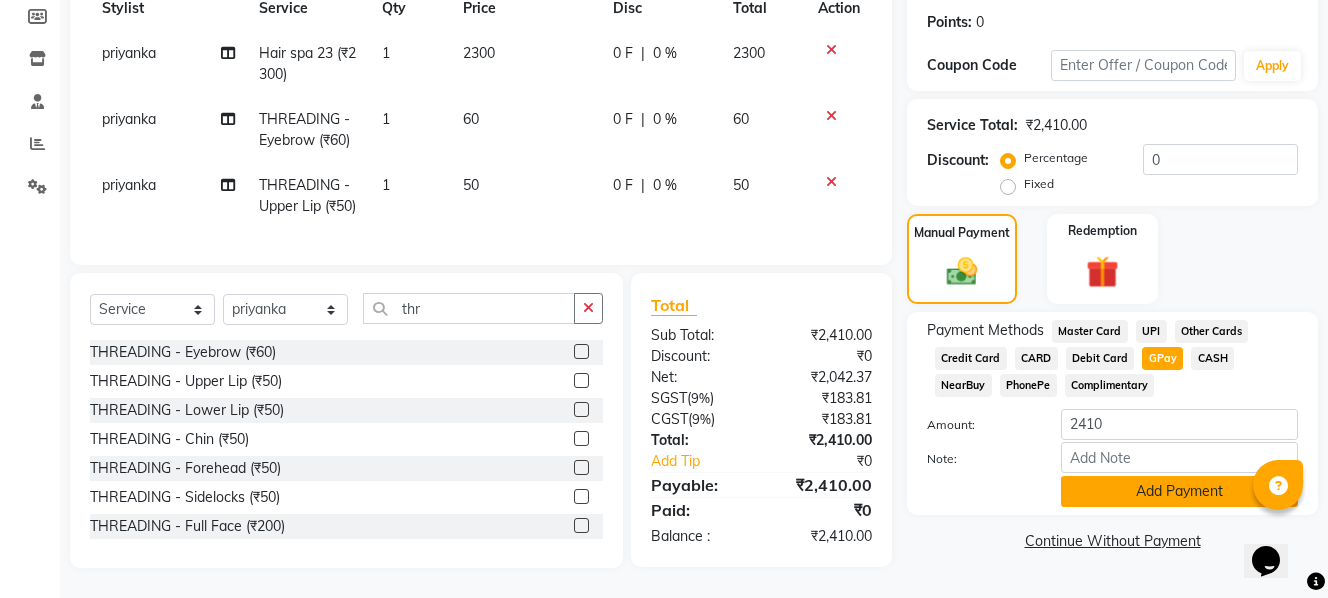 click on "Add Payment" 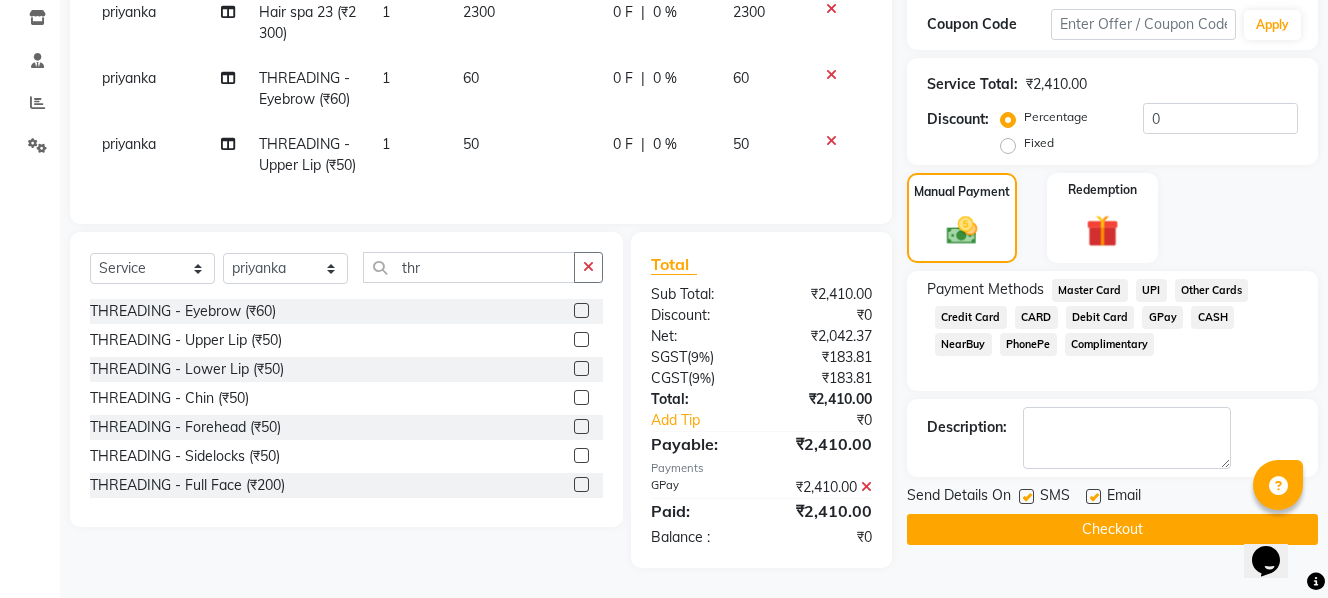 scroll, scrollTop: 376, scrollLeft: 0, axis: vertical 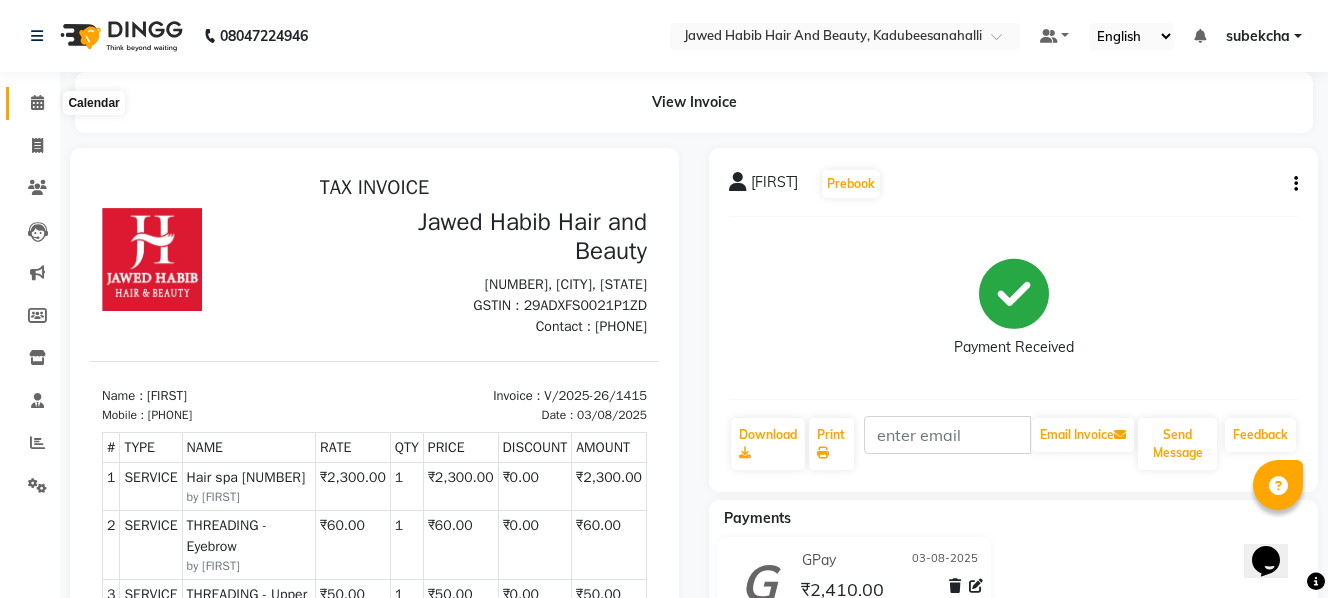 click 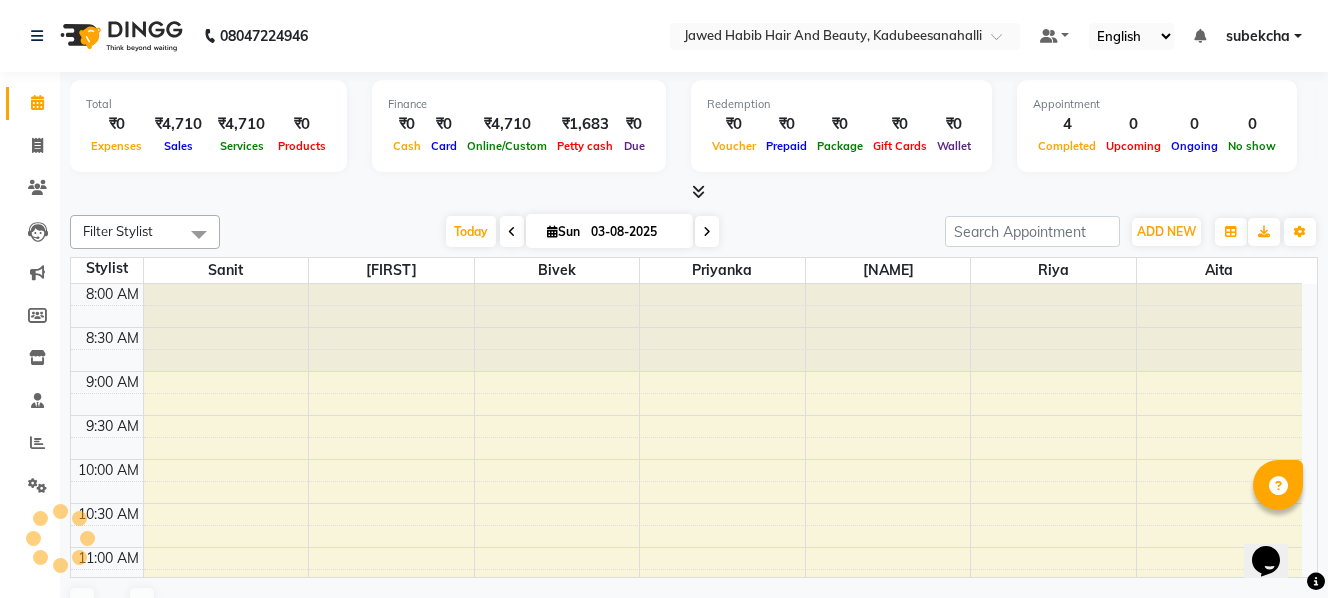 scroll, scrollTop: 0, scrollLeft: 0, axis: both 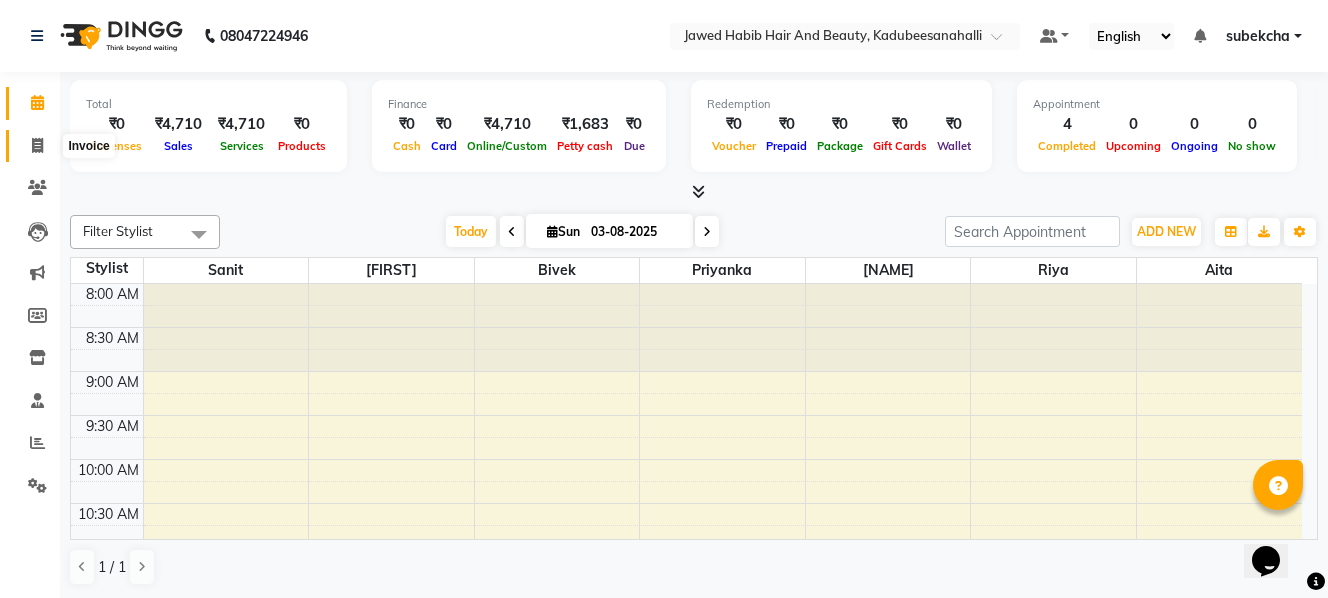 click 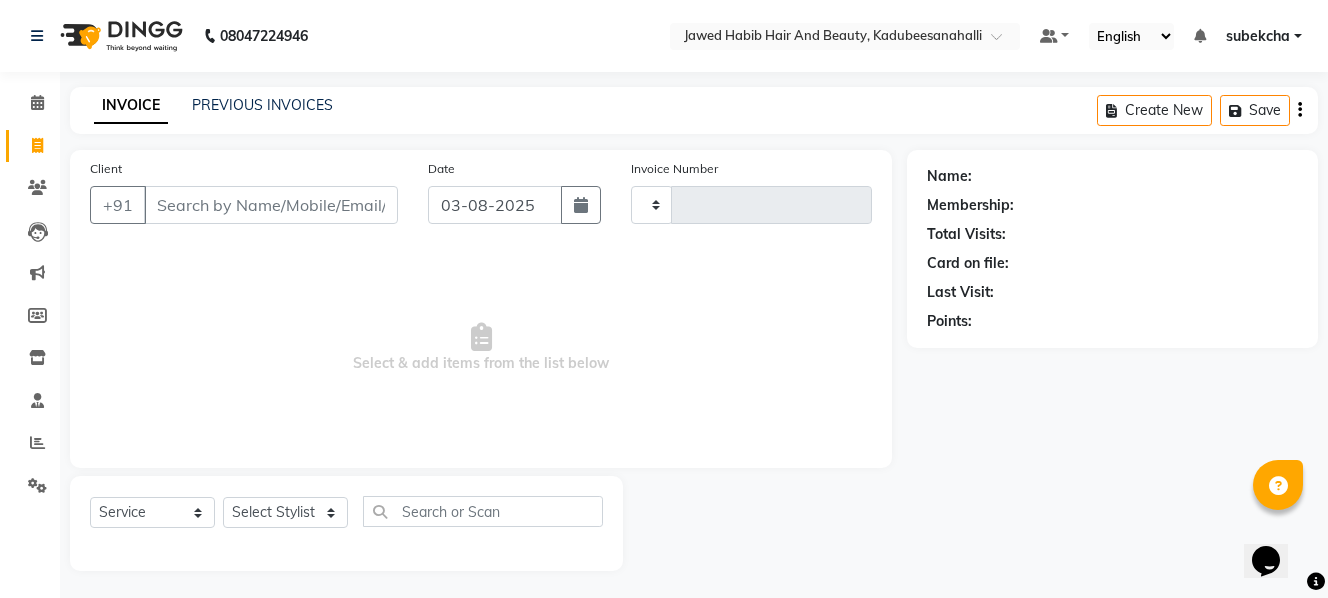 type on "1416" 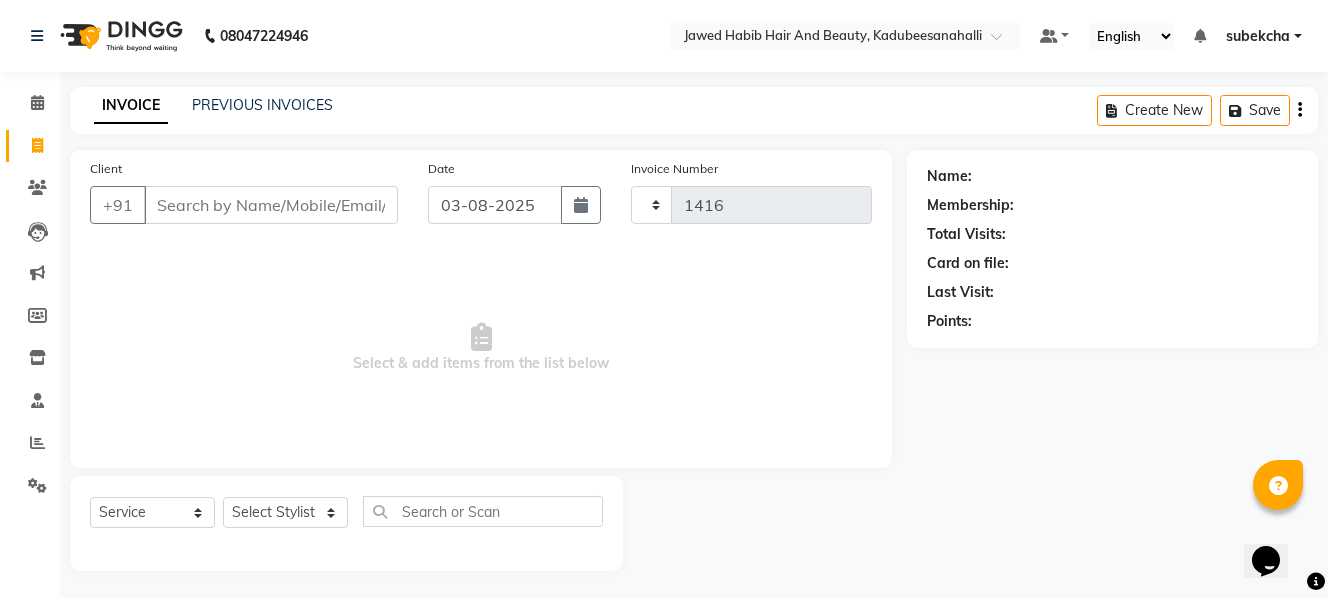 select on "7013" 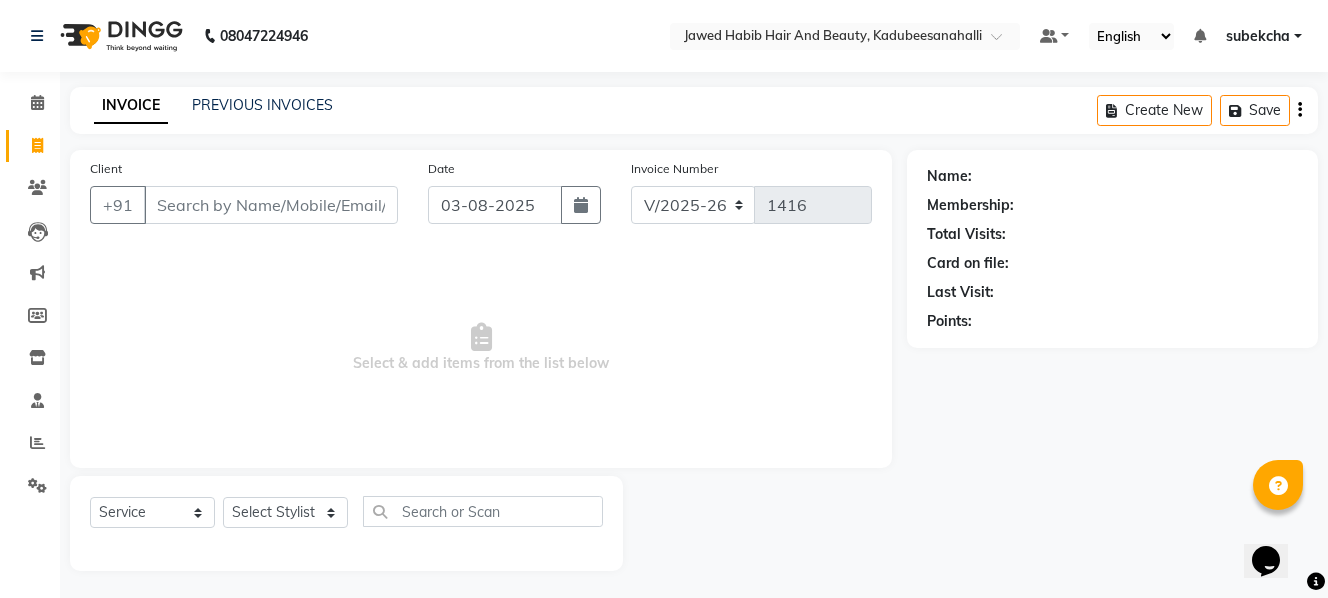 click on "Client" at bounding box center (271, 205) 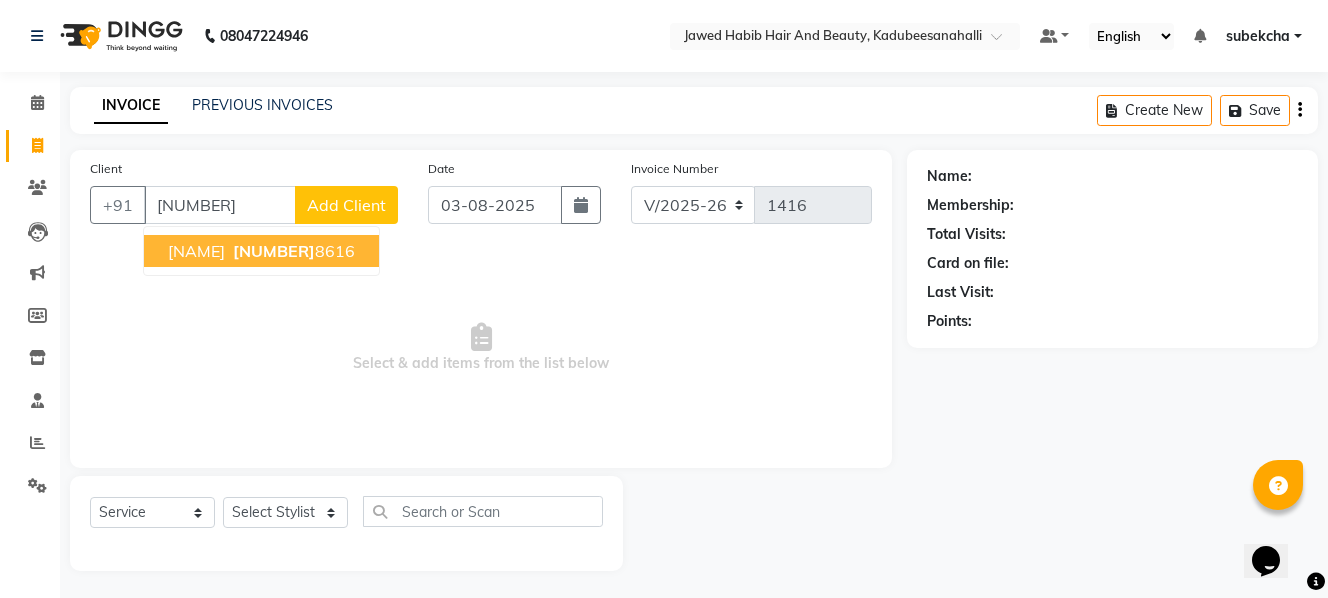 click on "[PHONE]" at bounding box center [292, 251] 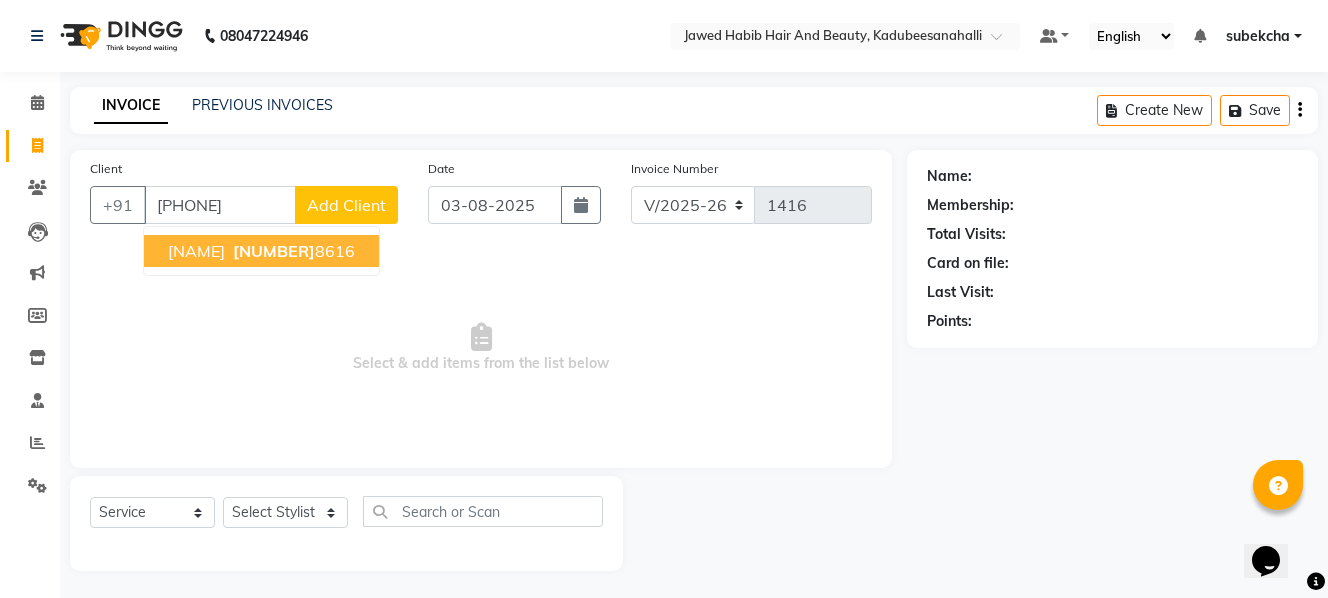 type on "[PHONE]" 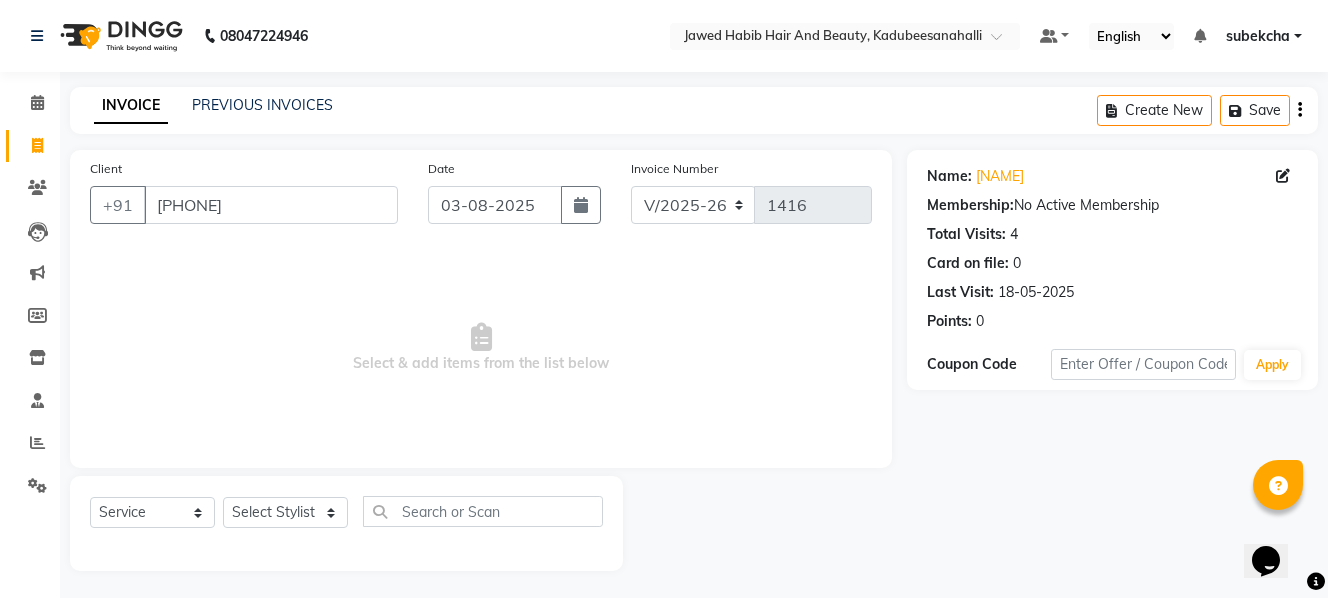scroll, scrollTop: 3, scrollLeft: 0, axis: vertical 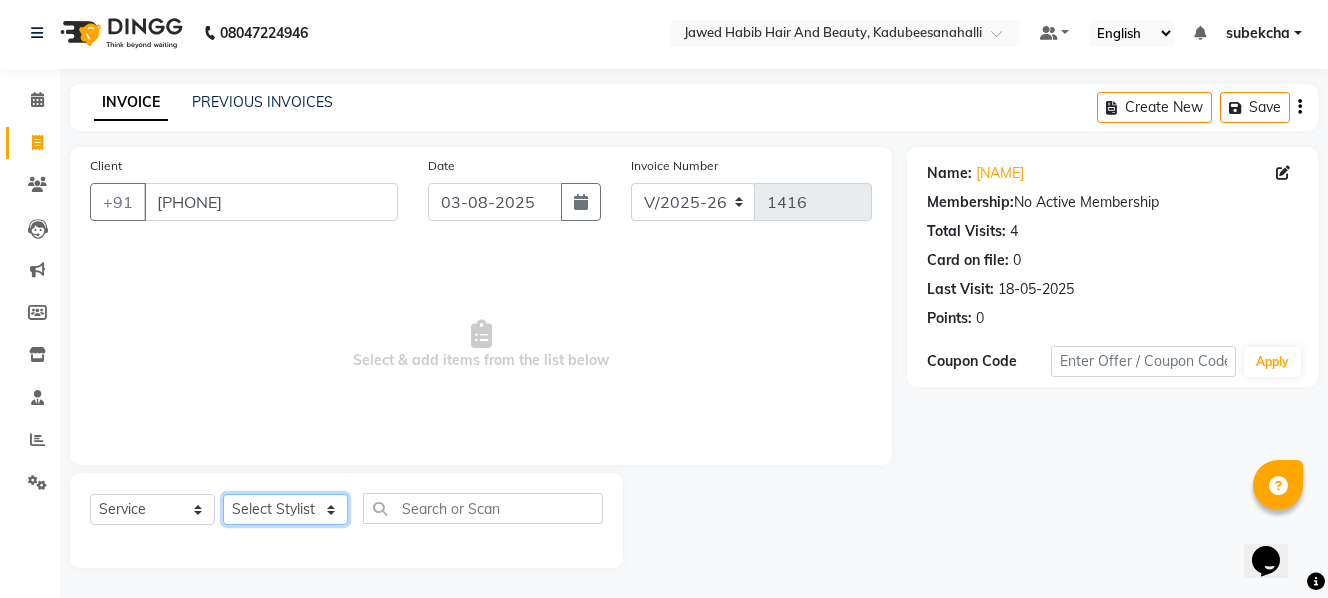 click on "Select Stylist [FIRST] [FIRST] [FIRST] [FIRST] [FIRST] [FIRST] [FIRST] [FIRST]" 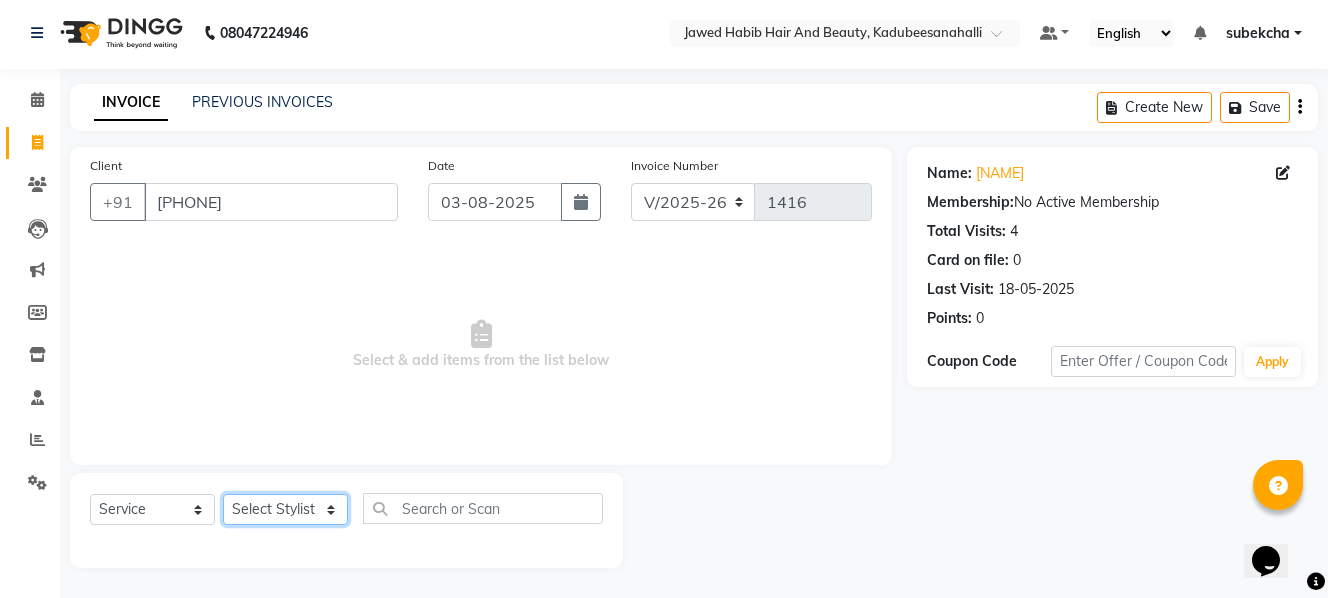 select on "68037" 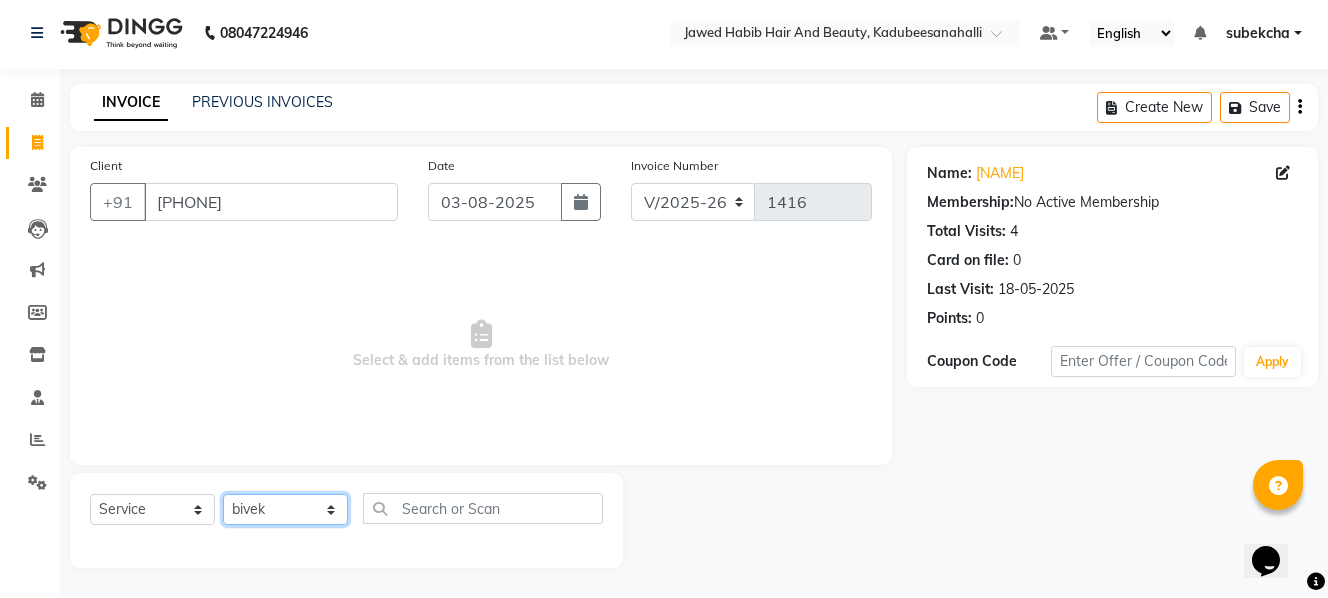 click on "Select Stylist [FIRST] [FIRST] [FIRST] [FIRST] [FIRST] [FIRST] [FIRST] [FIRST]" 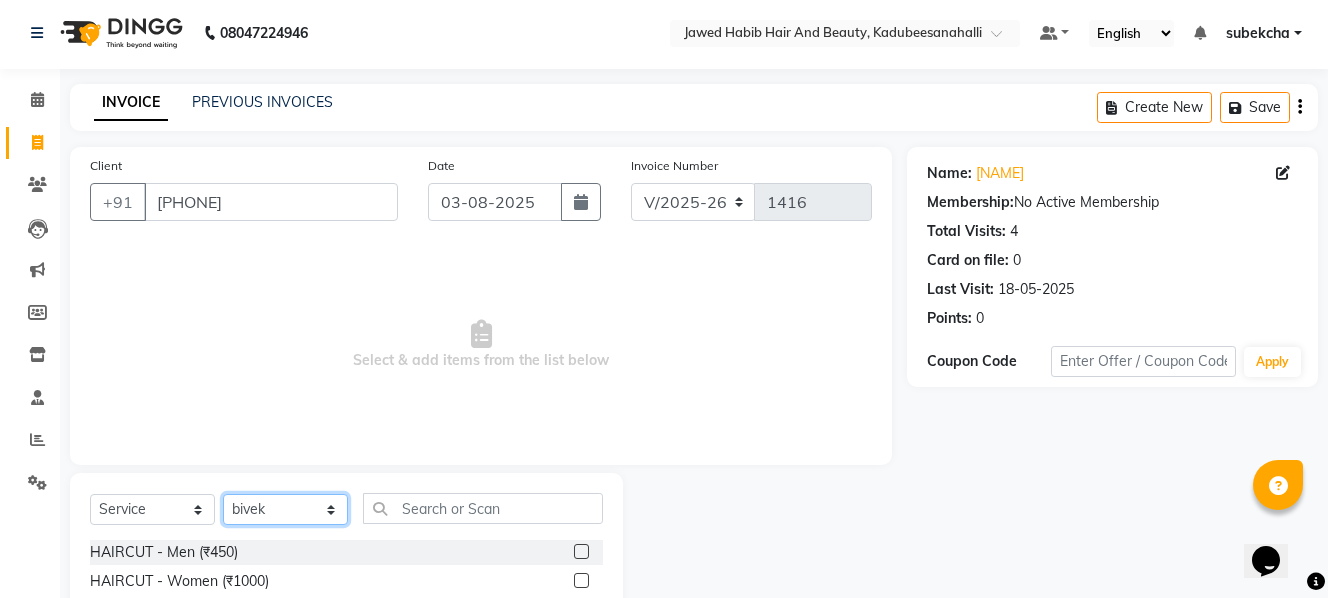 scroll, scrollTop: 203, scrollLeft: 0, axis: vertical 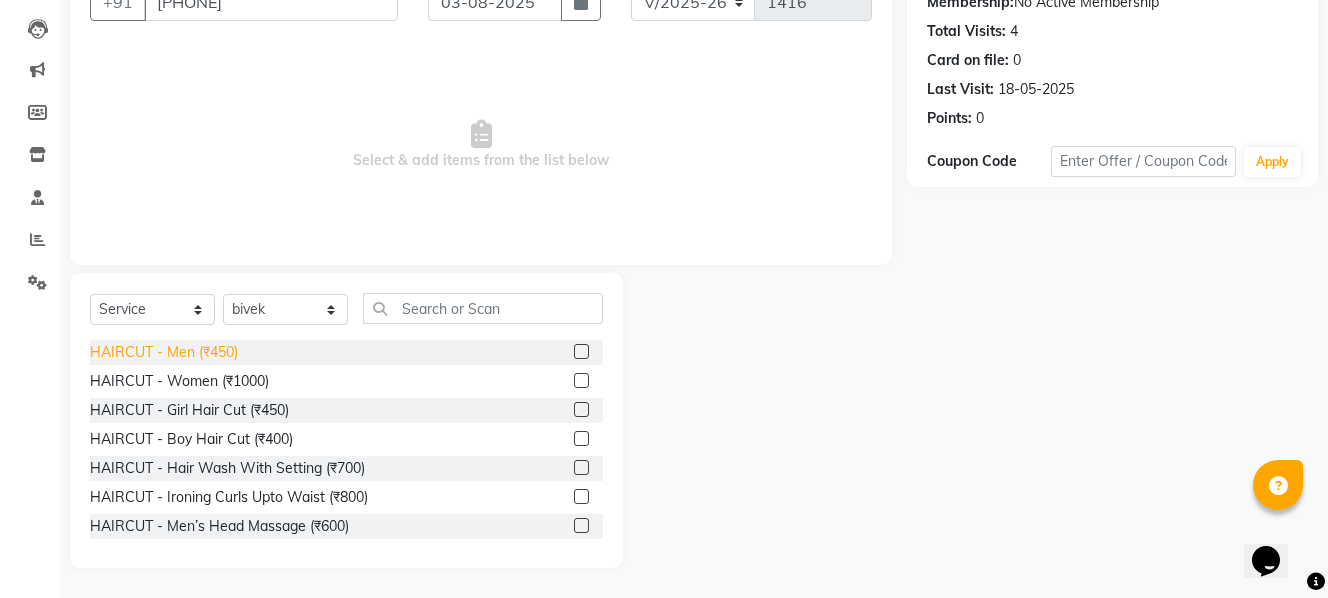 click on "HAIRCUT - Men (₹450)" 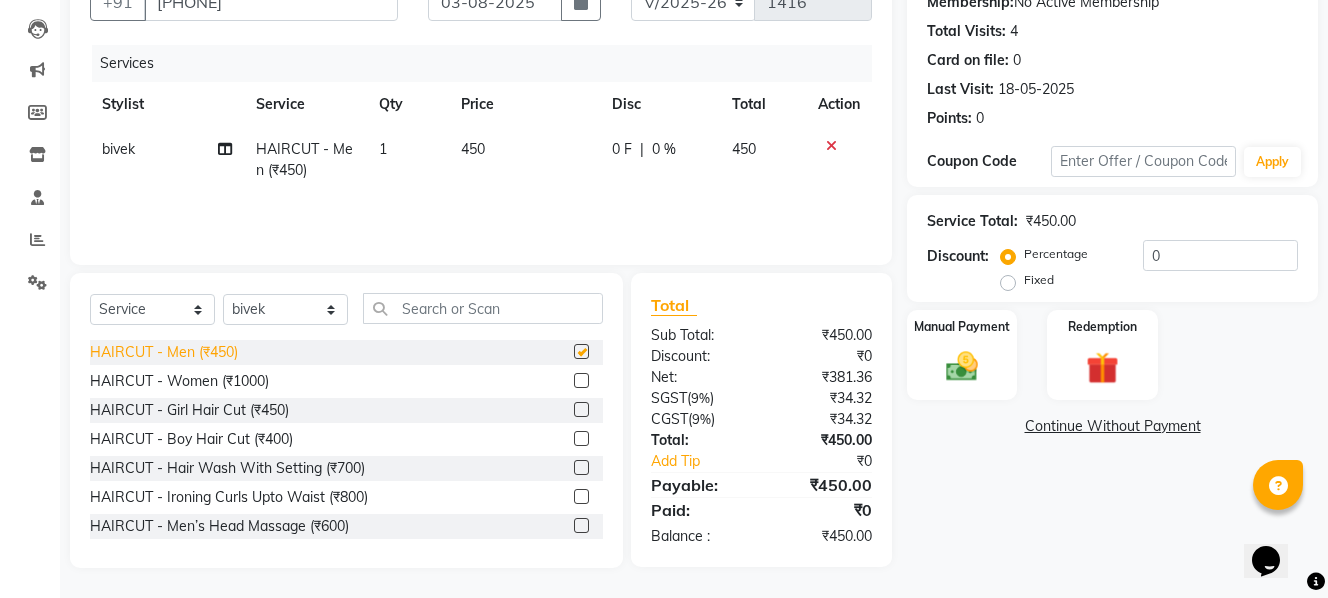 checkbox on "false" 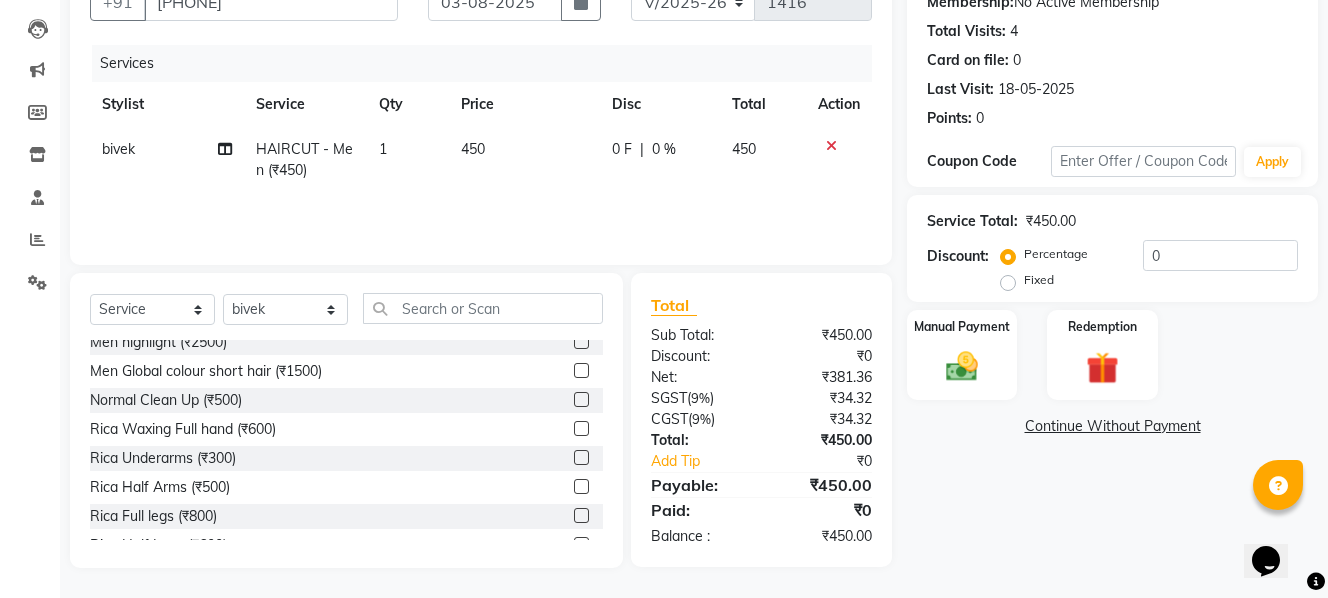 scroll, scrollTop: 200, scrollLeft: 0, axis: vertical 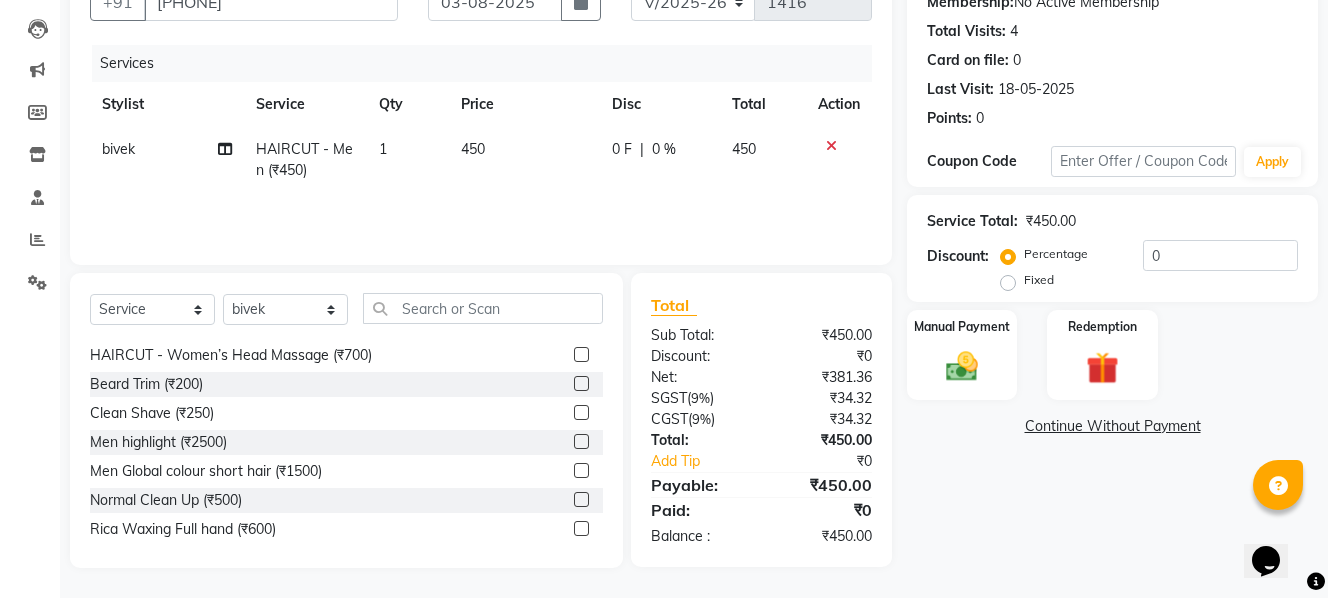 click on "Beard Trim (₹200)" 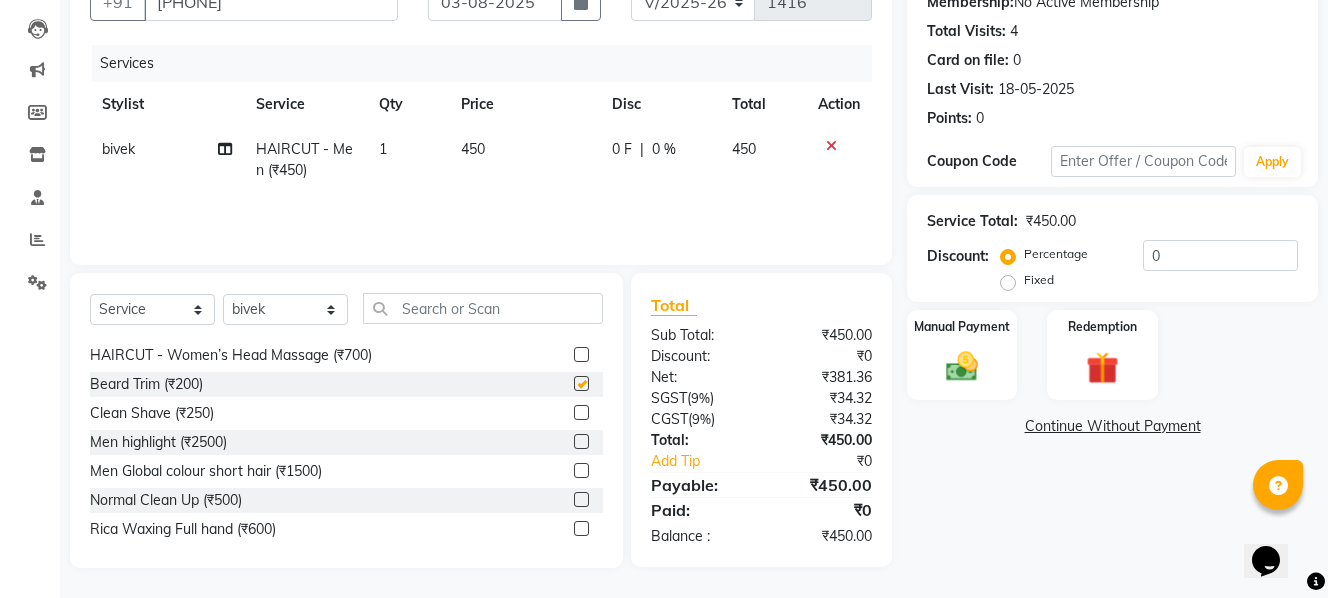 checkbox on "false" 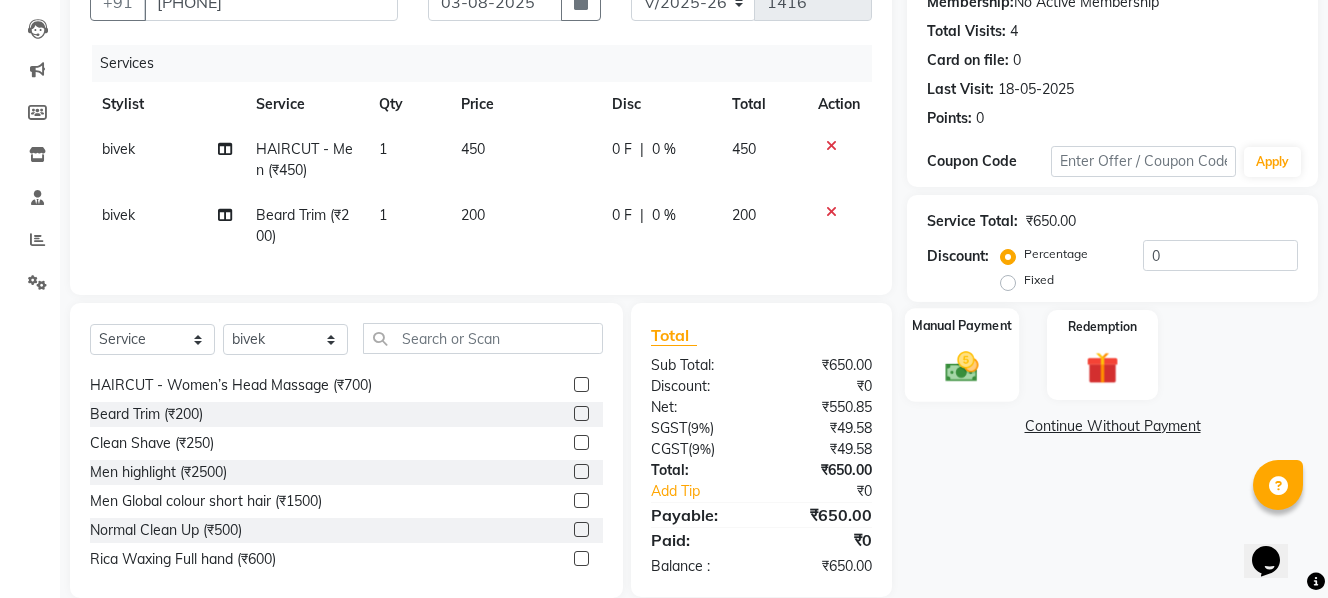 click 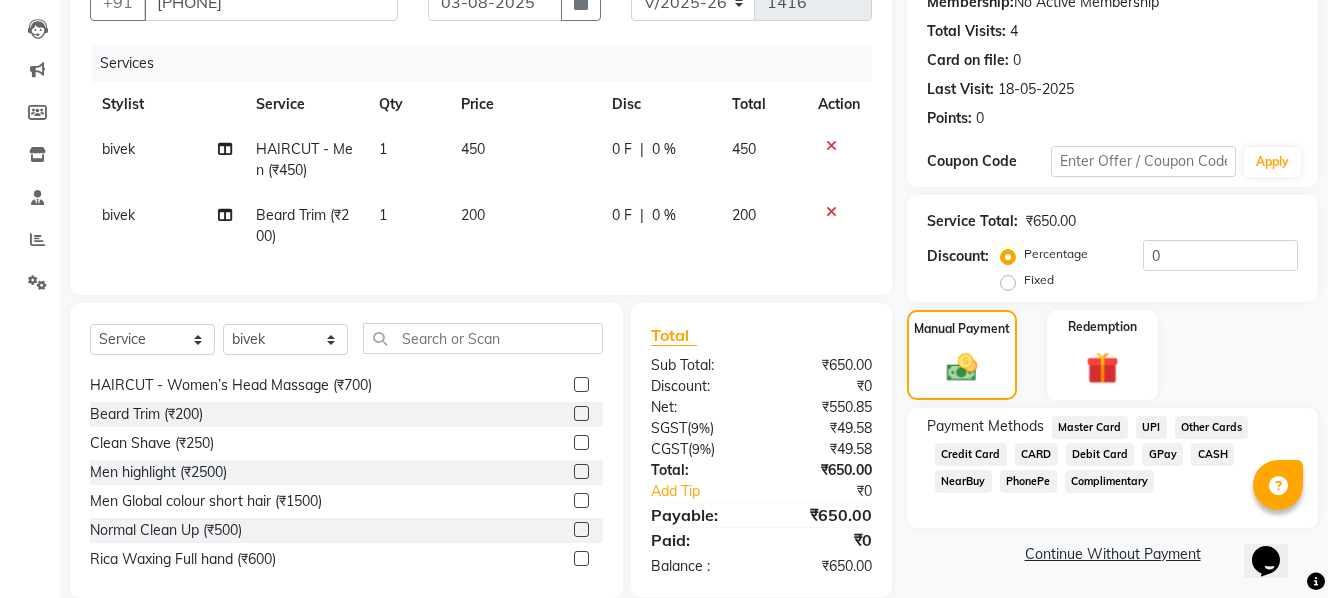 click on "UPI" 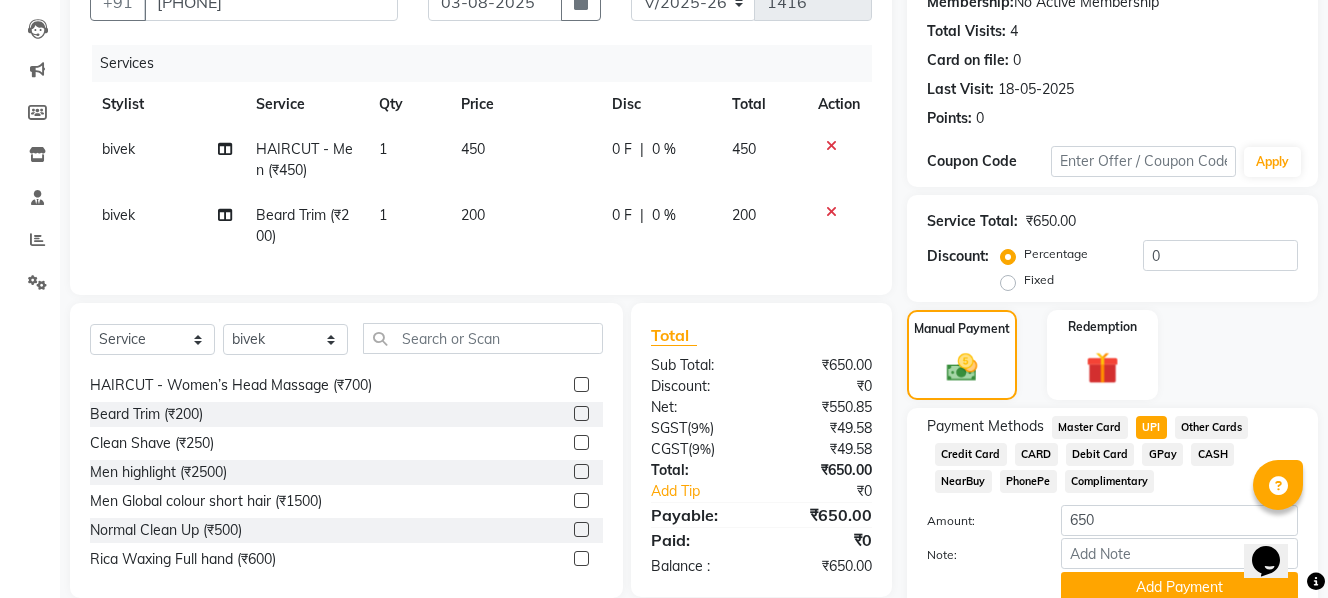 scroll, scrollTop: 287, scrollLeft: 0, axis: vertical 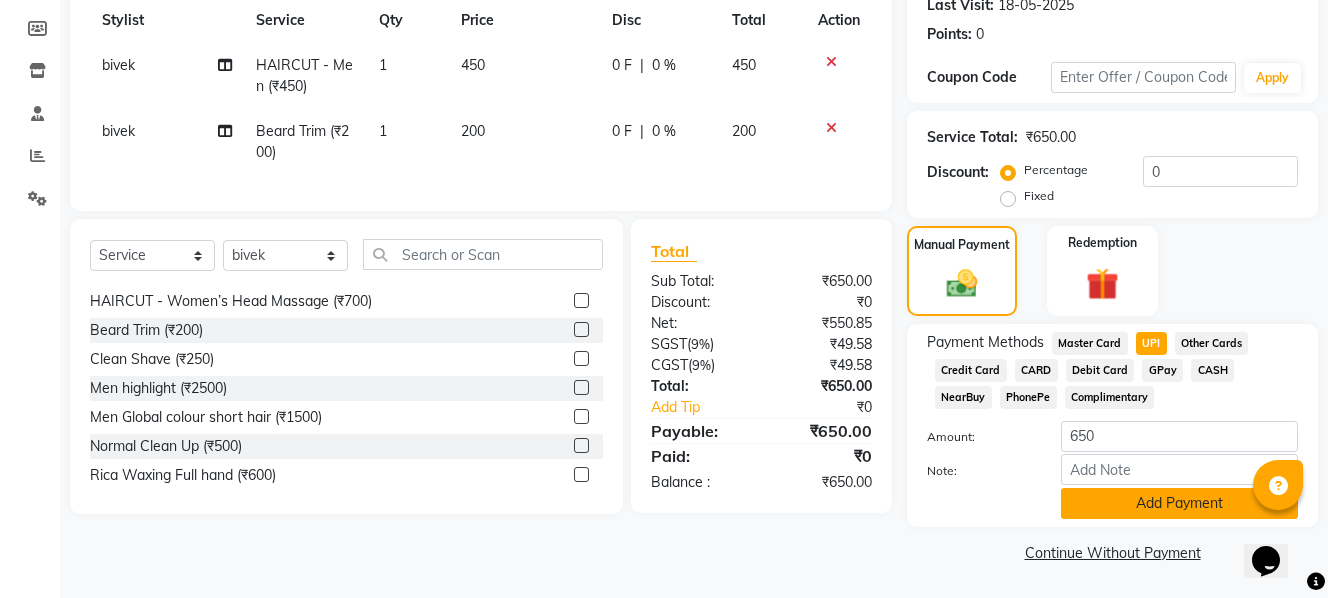 click on "Add Payment" 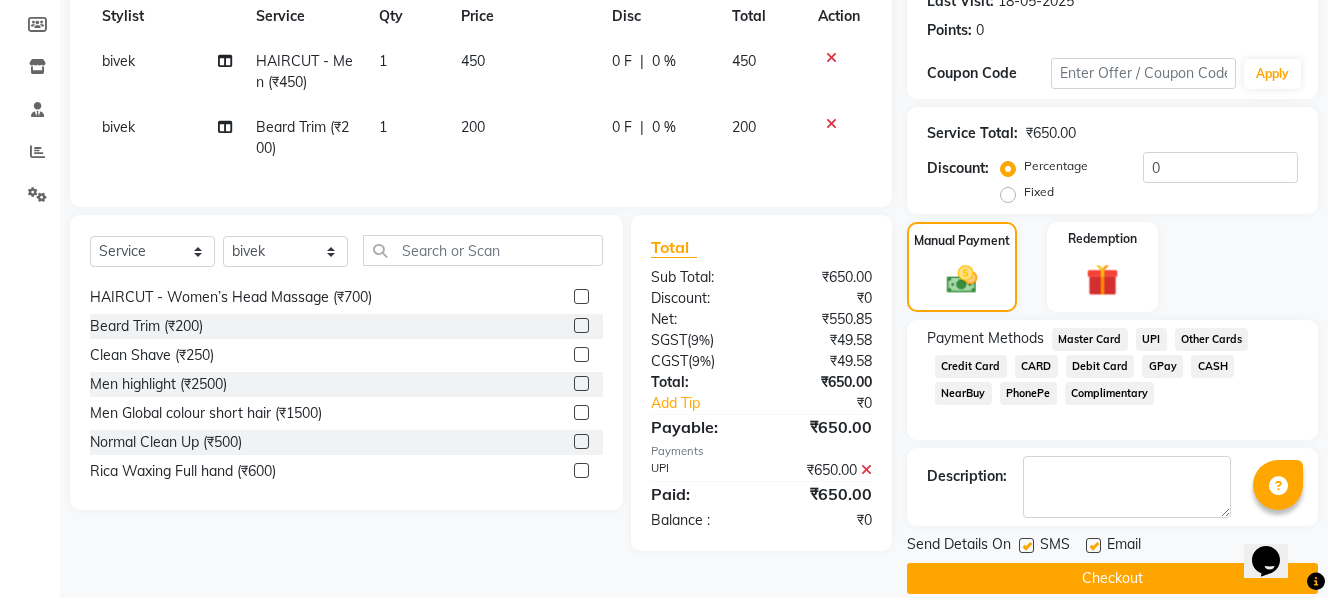 scroll, scrollTop: 300, scrollLeft: 0, axis: vertical 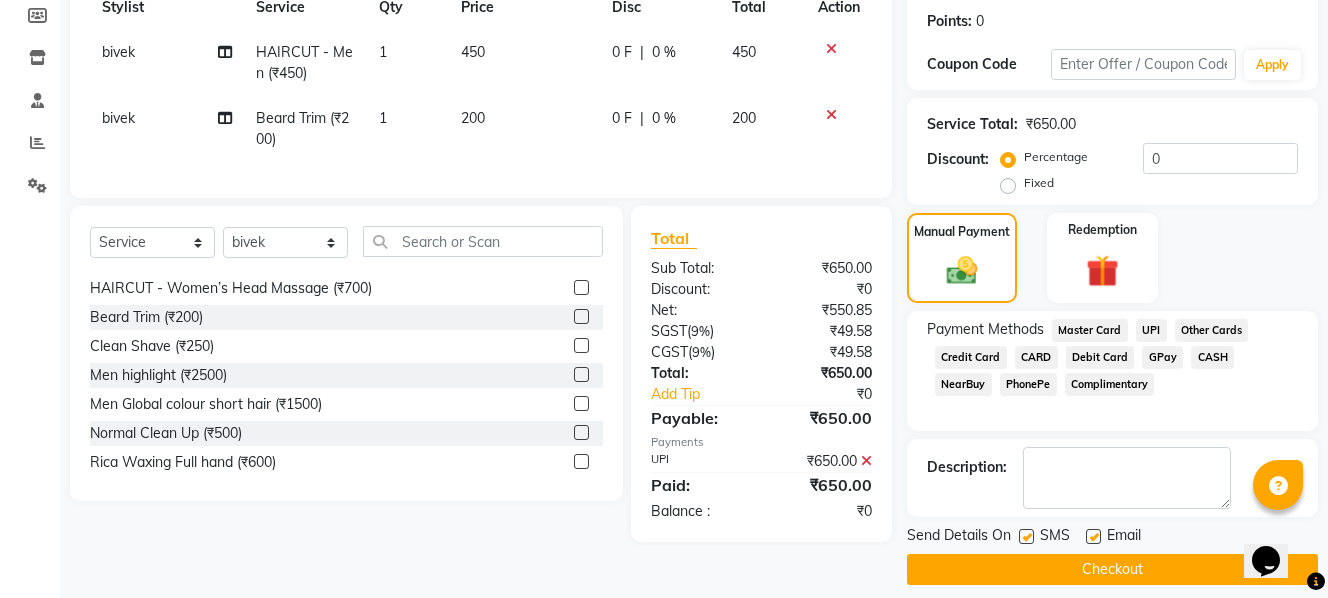 click on "Checkout" 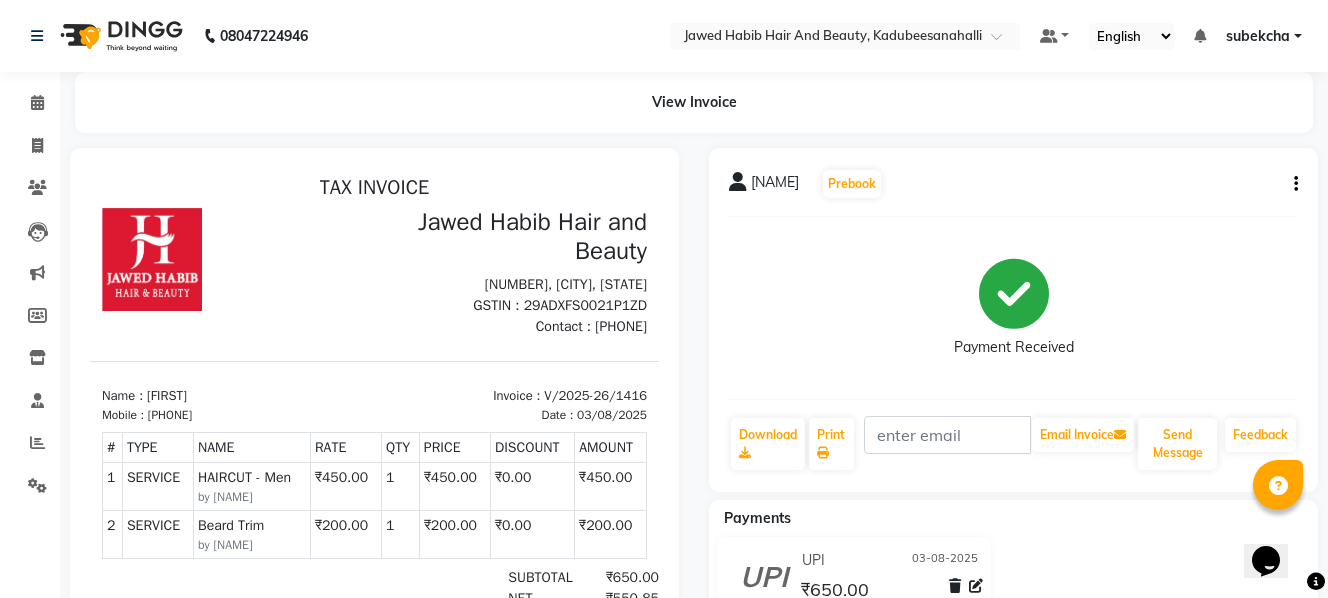 scroll, scrollTop: 0, scrollLeft: 0, axis: both 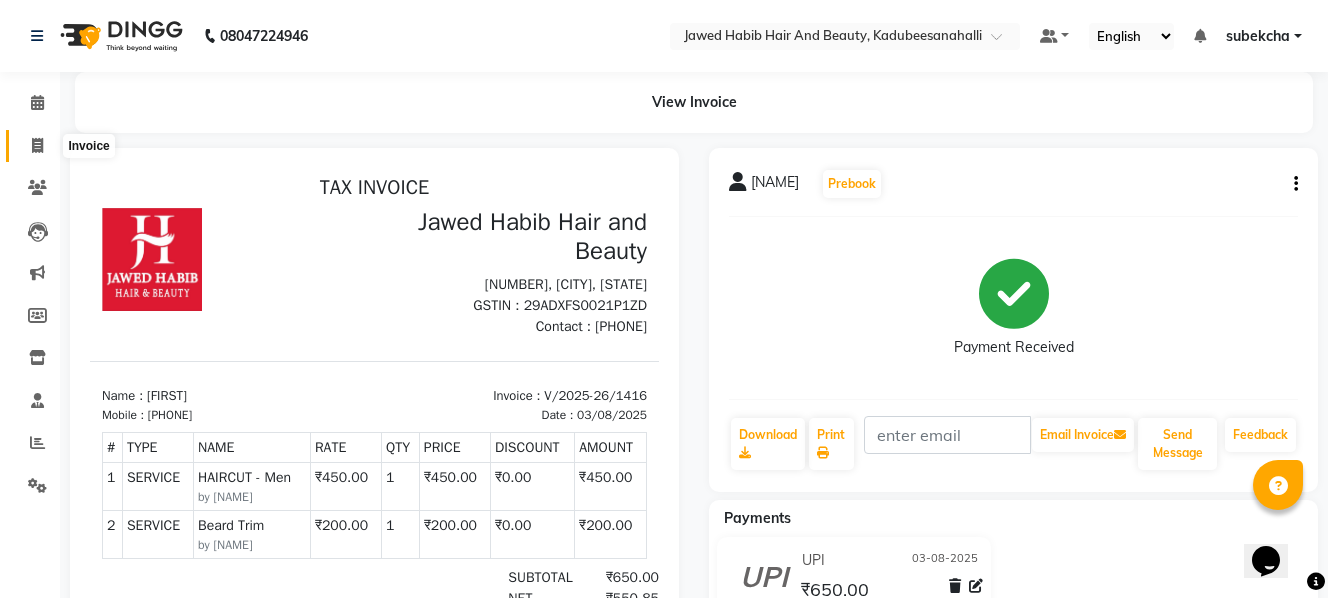 click 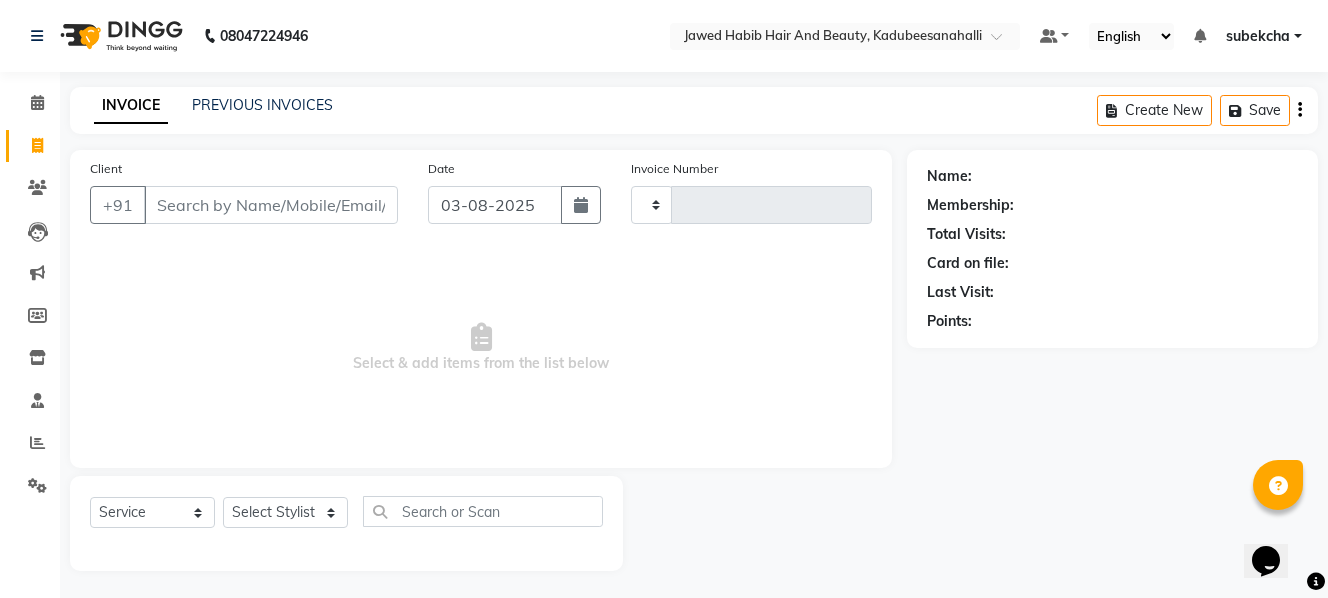 scroll, scrollTop: 3, scrollLeft: 0, axis: vertical 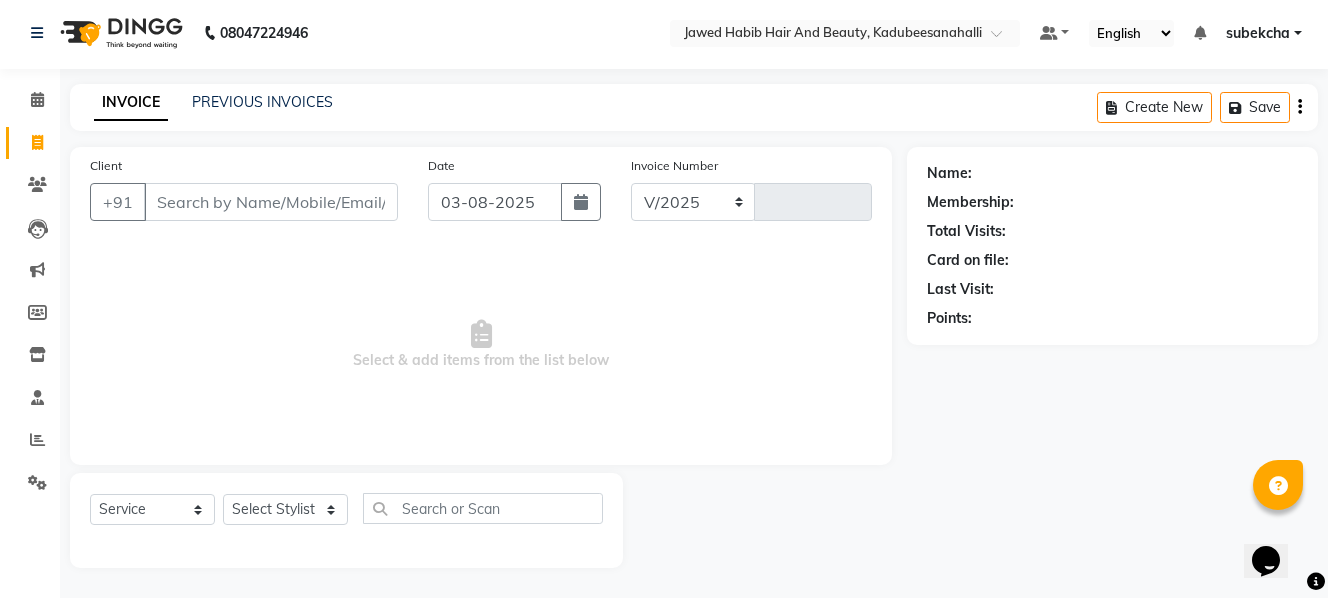 select on "7013" 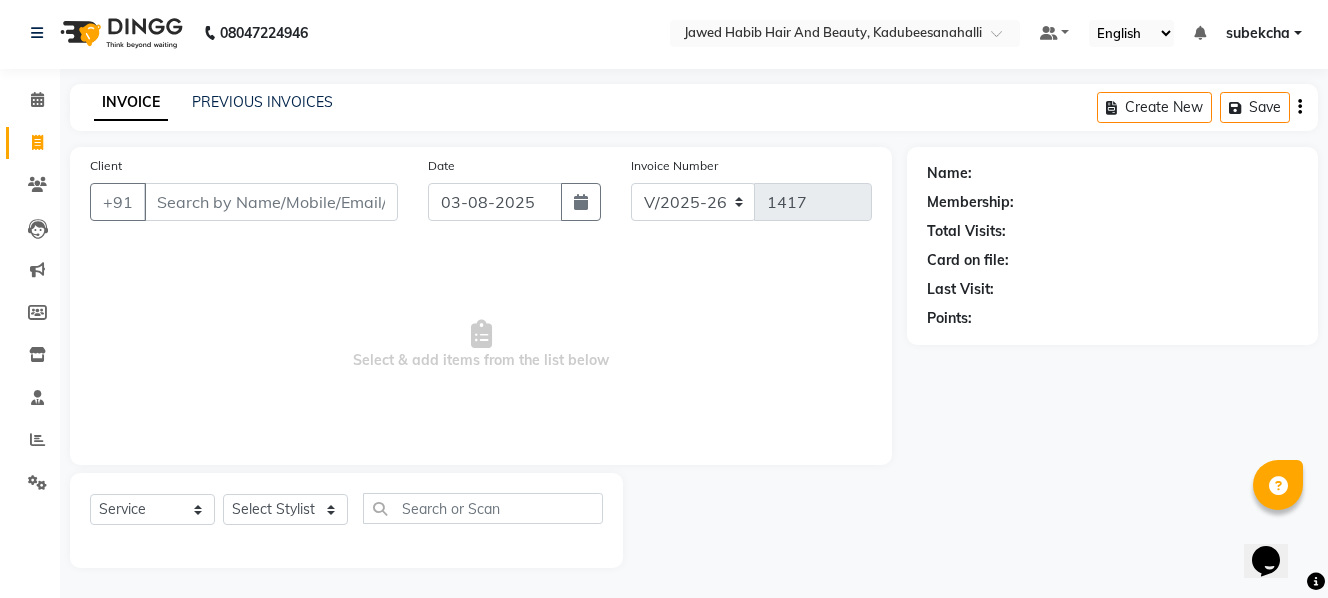click on "Client" at bounding box center (271, 202) 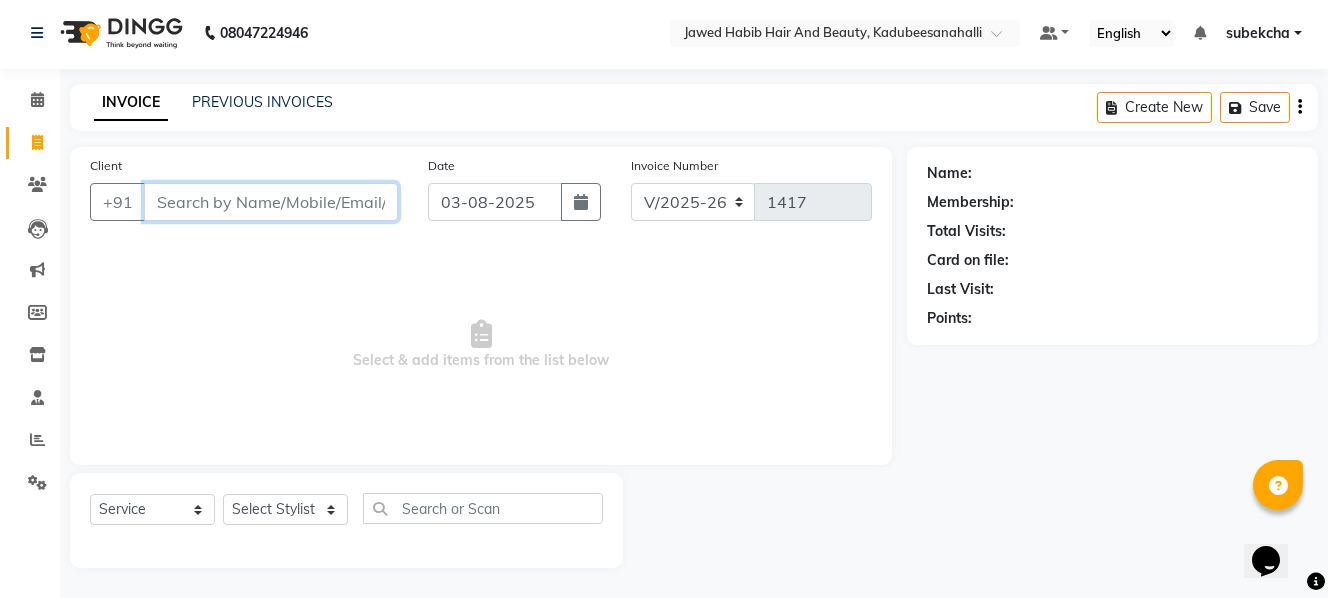click on "Client" at bounding box center [271, 202] 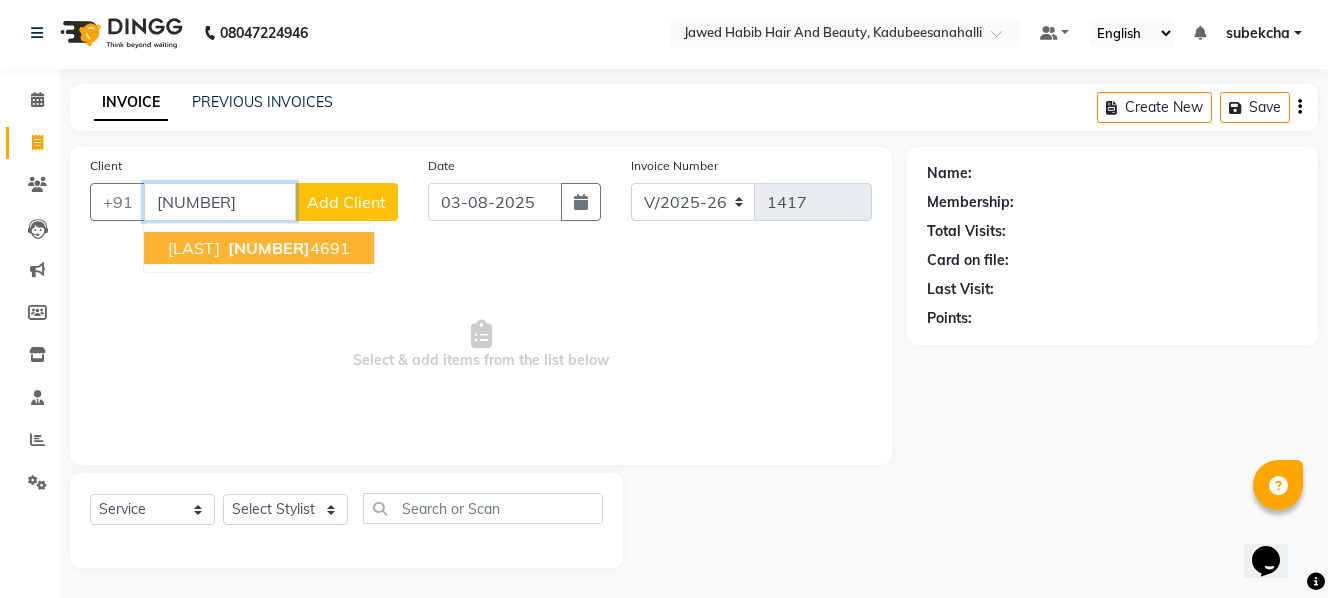 click on "[NUMBER]" at bounding box center (269, 248) 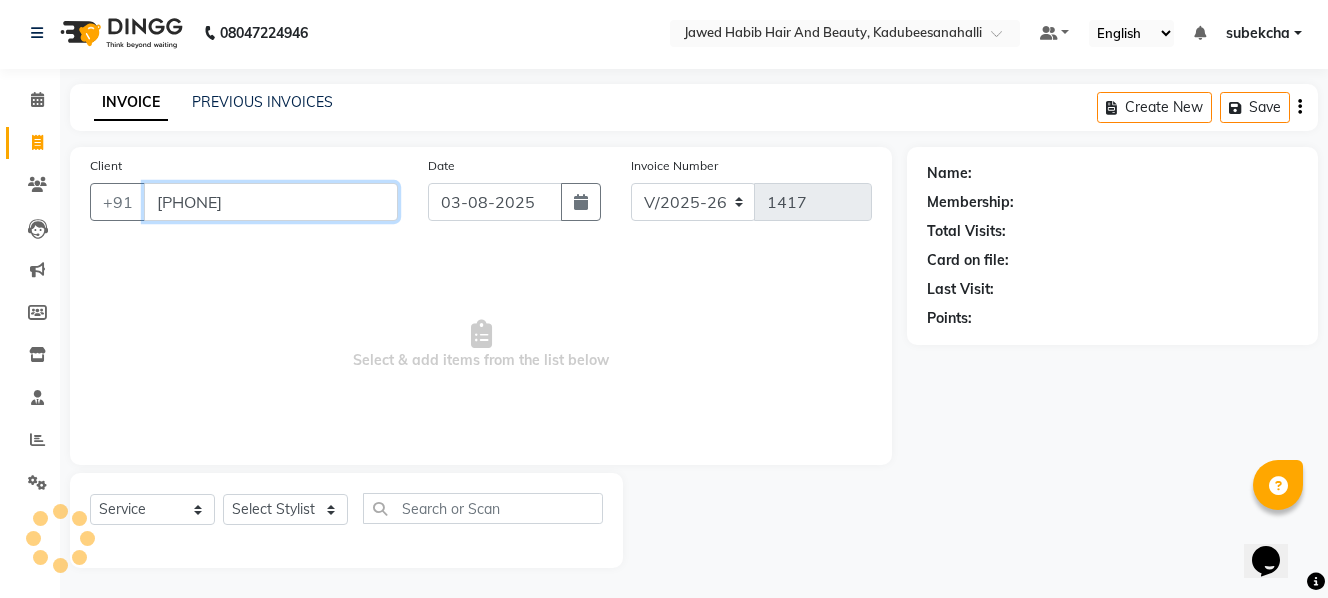 type on "[PHONE]" 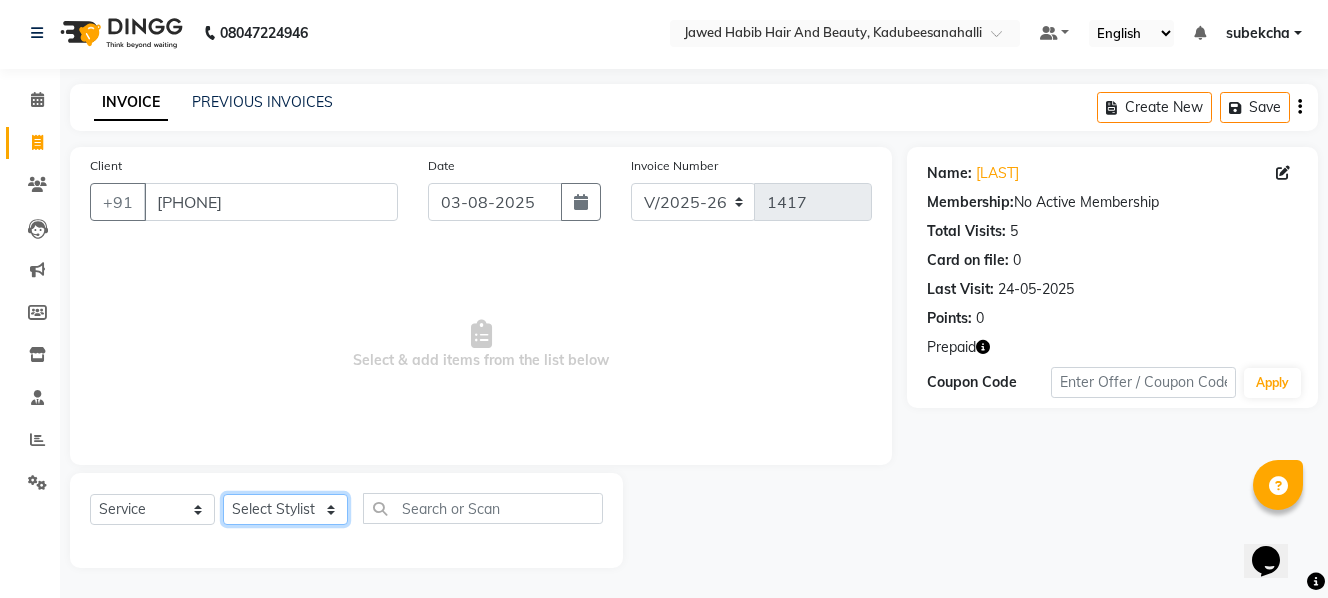 click on "Select Stylist [FIRST] [FIRST] [FIRST] [FIRST] [FIRST] [FIRST] [FIRST] [FIRST]" 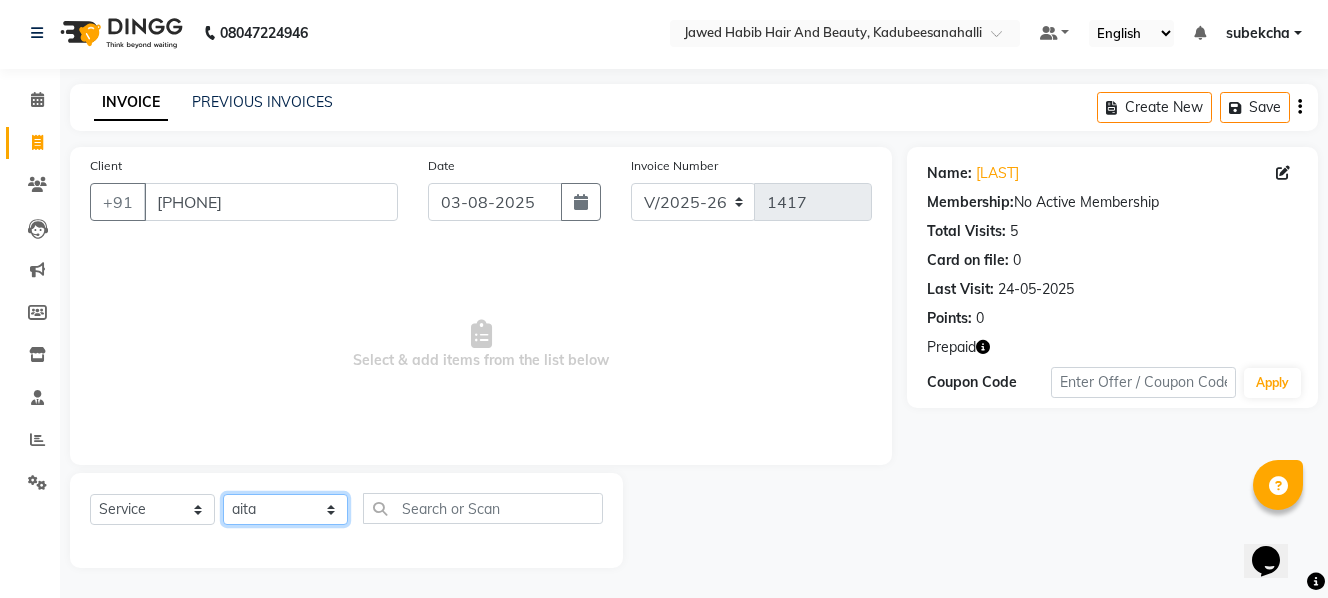 click on "Select Stylist [FIRST] [FIRST] [FIRST] [FIRST] [FIRST] [FIRST] [FIRST] [FIRST]" 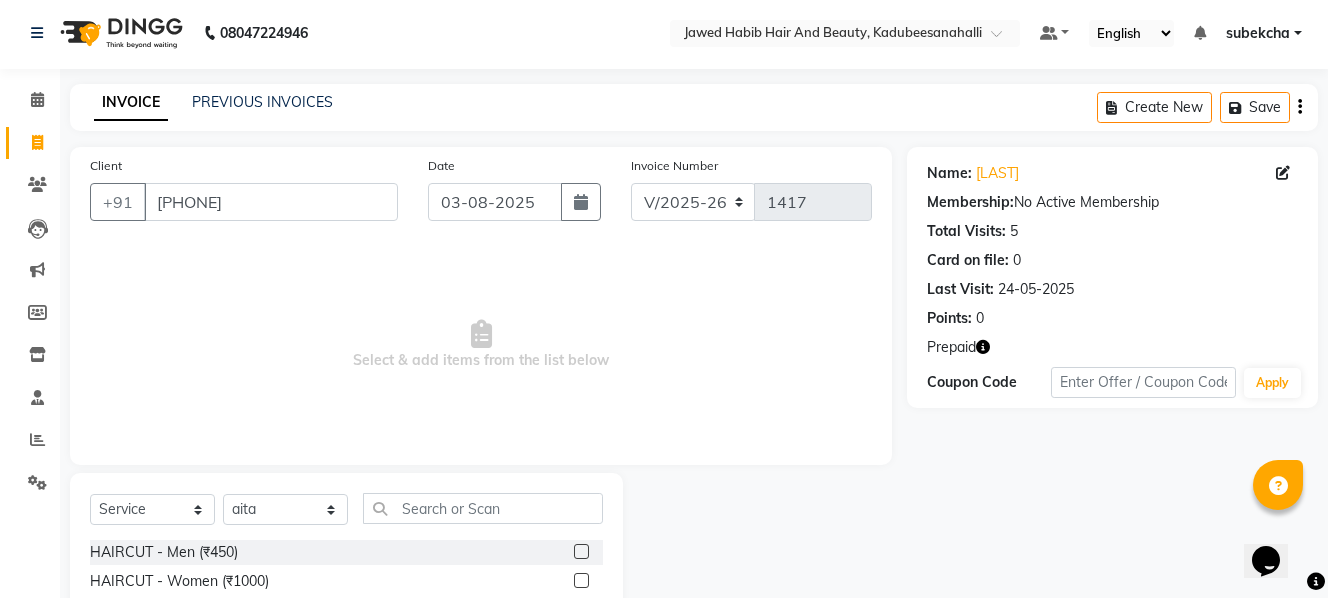 click 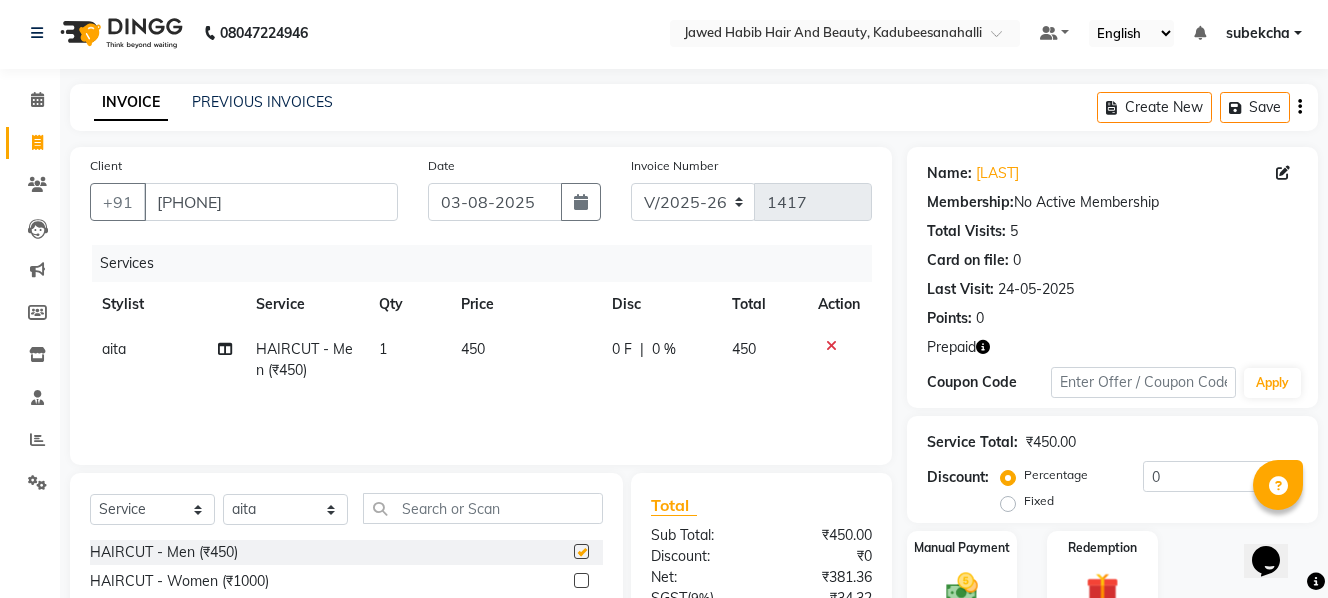 checkbox on "false" 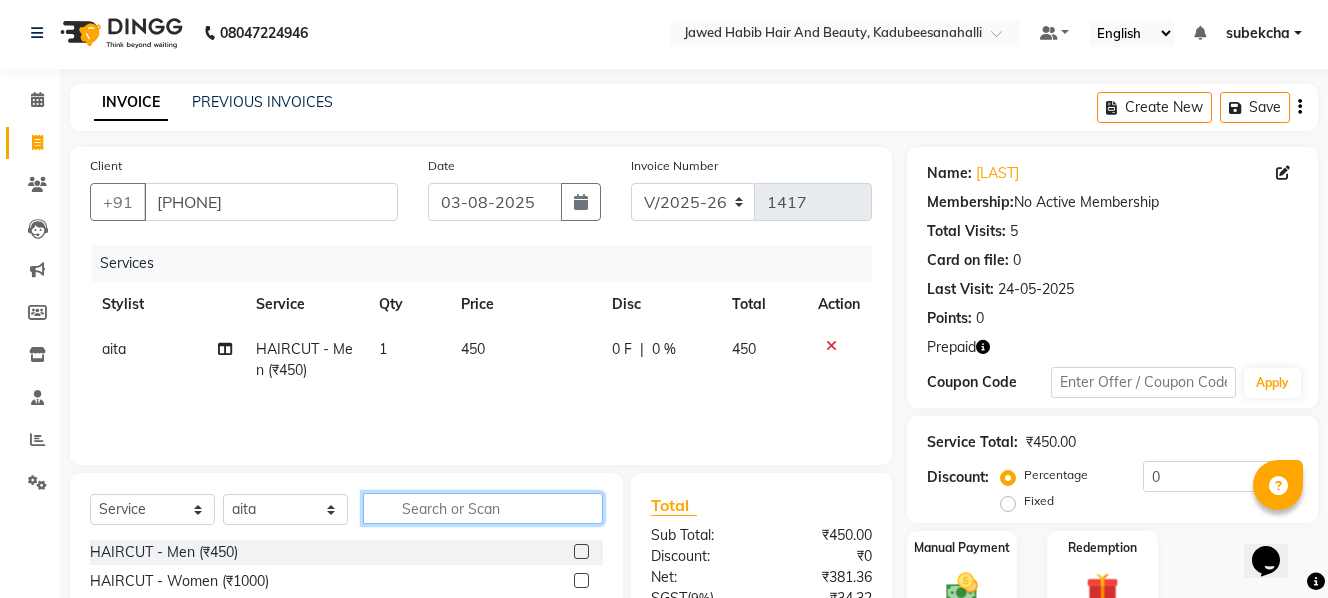 click 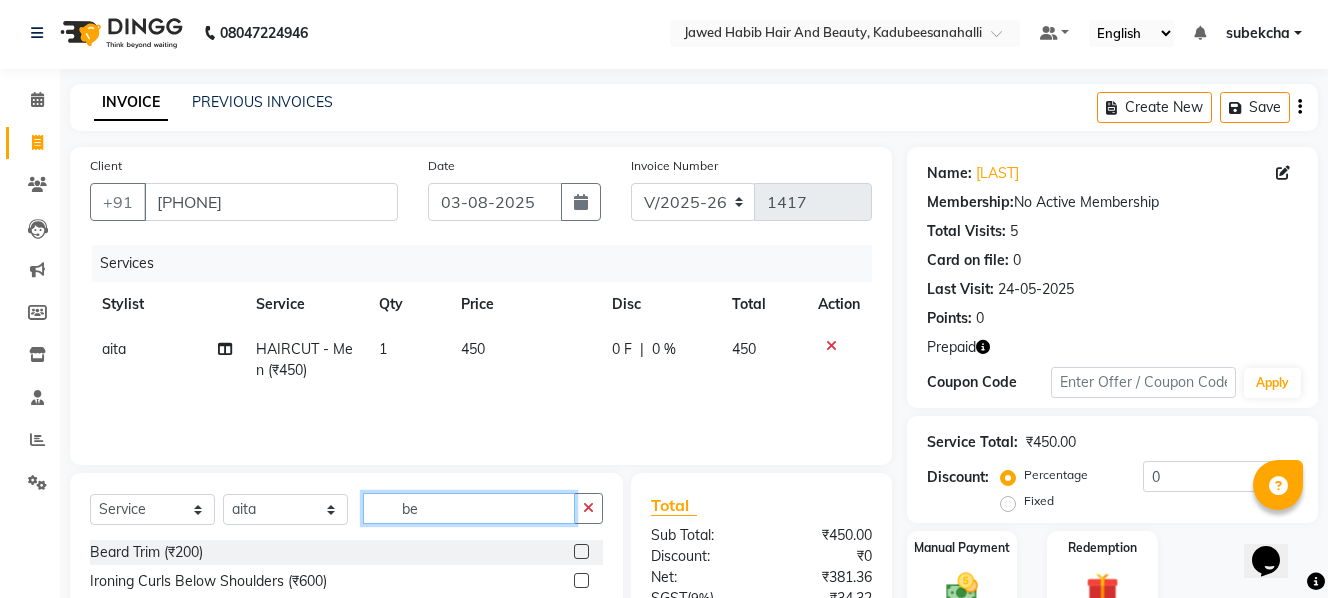 type on "be" 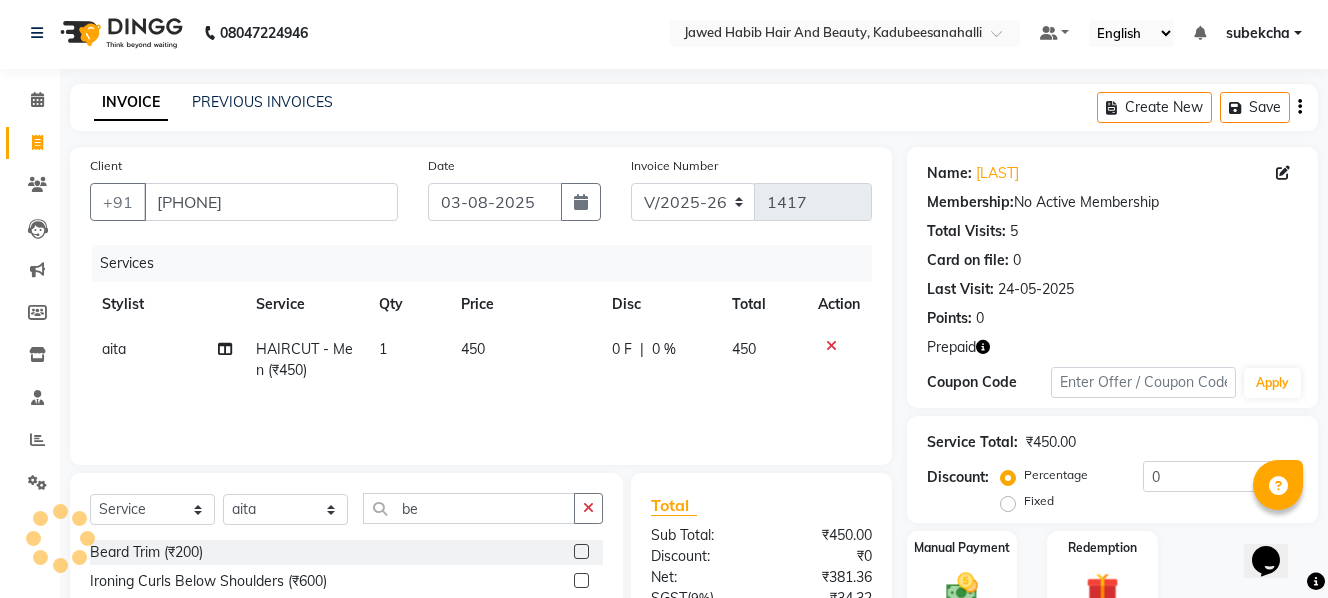 click 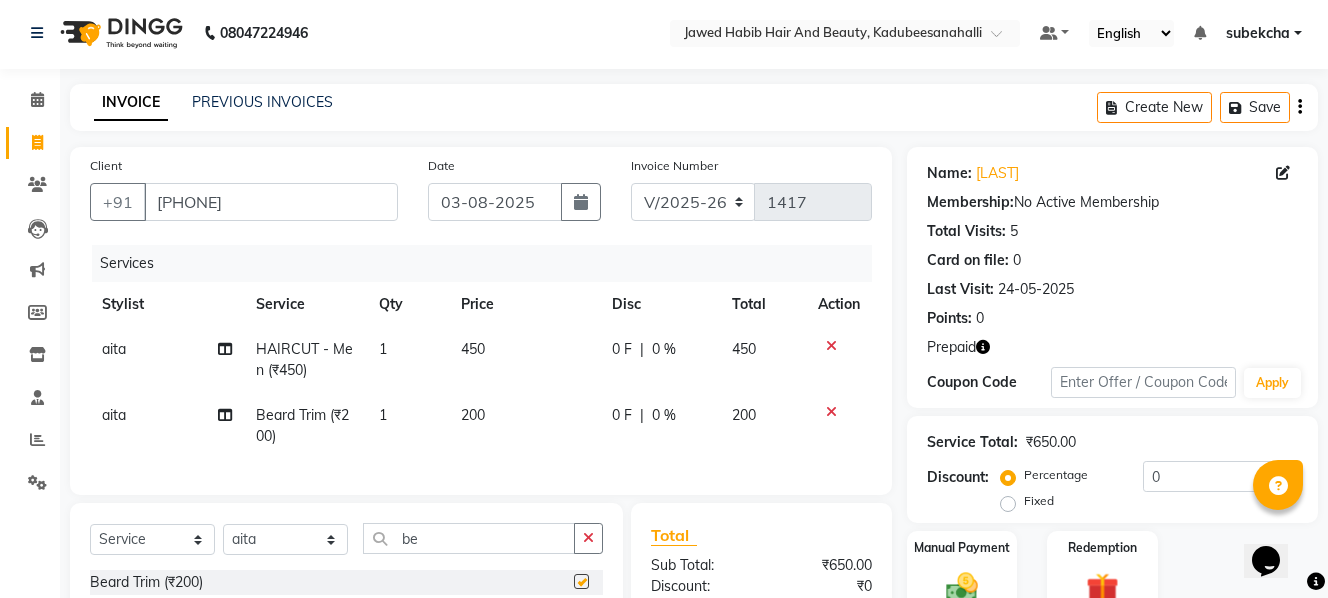 checkbox on "false" 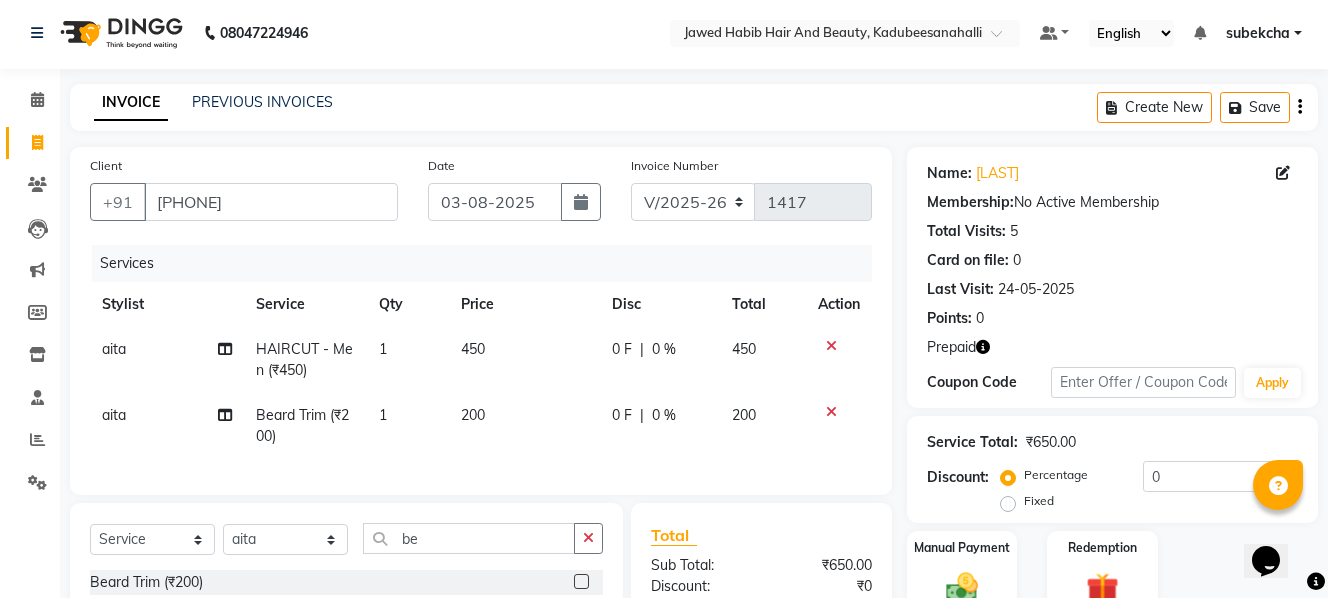 click on "Prepaid" 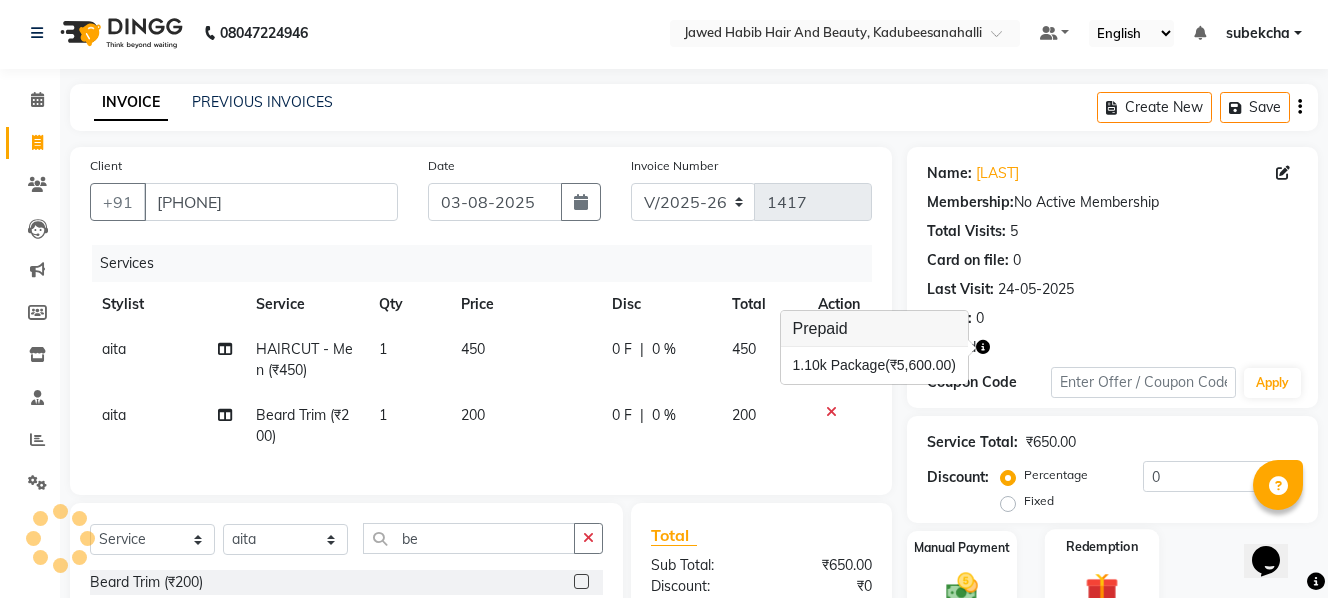 click on "Redemption" 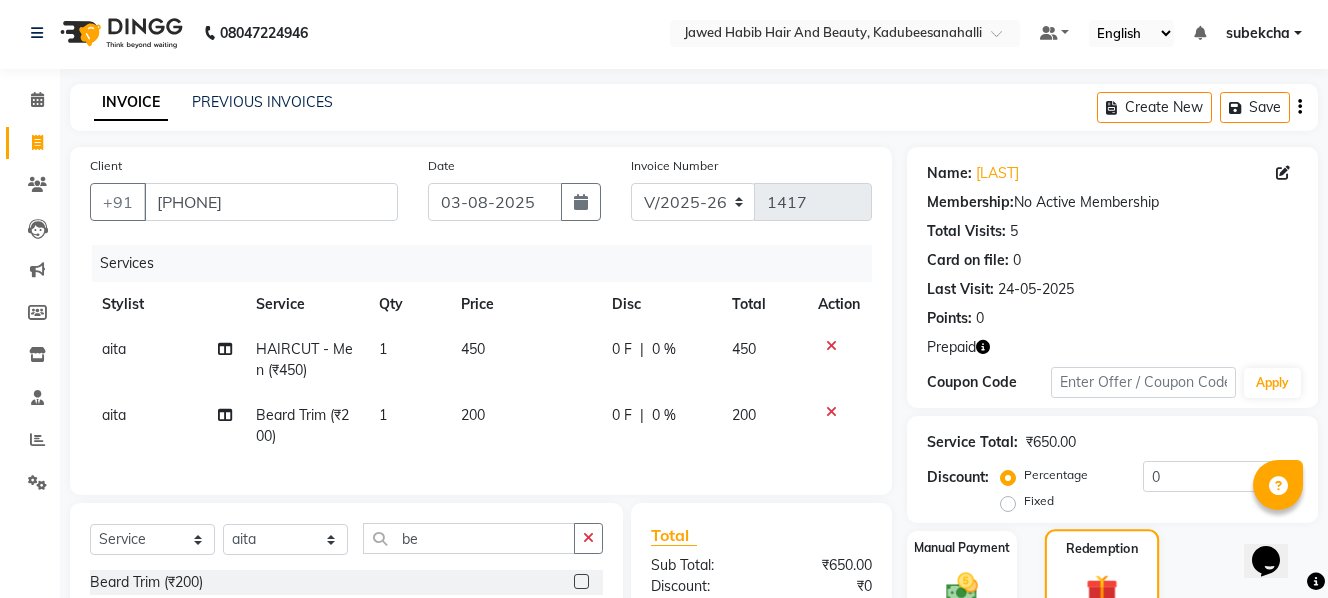 click on "Redemption" 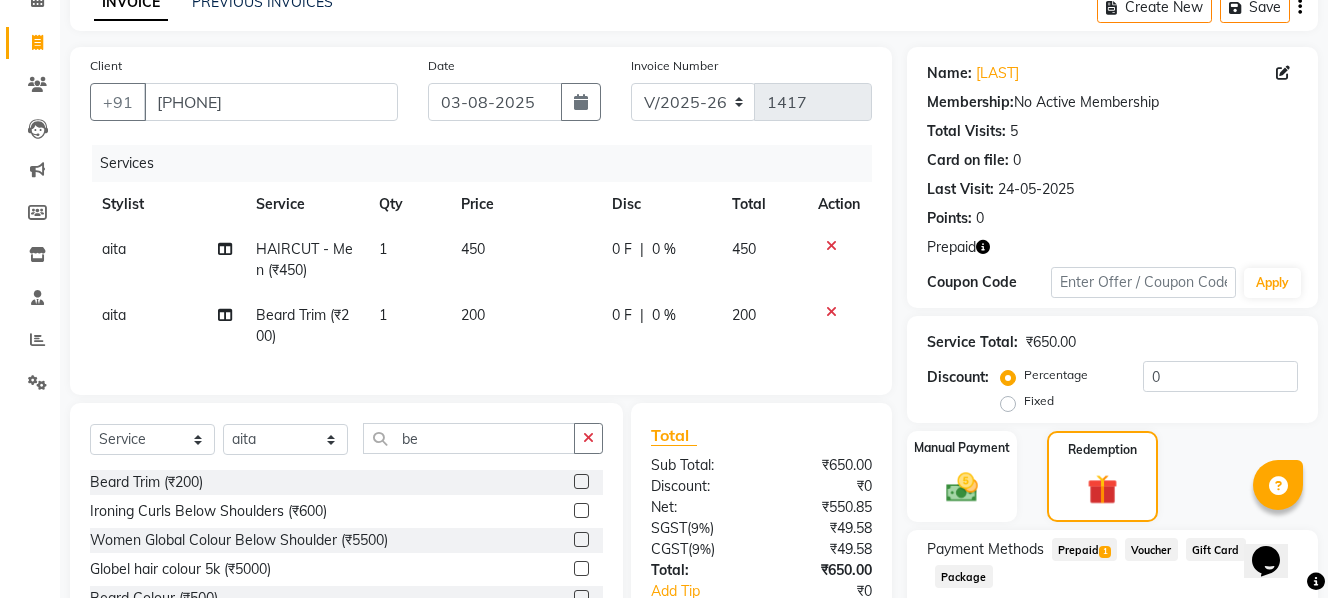 scroll, scrollTop: 203, scrollLeft: 0, axis: vertical 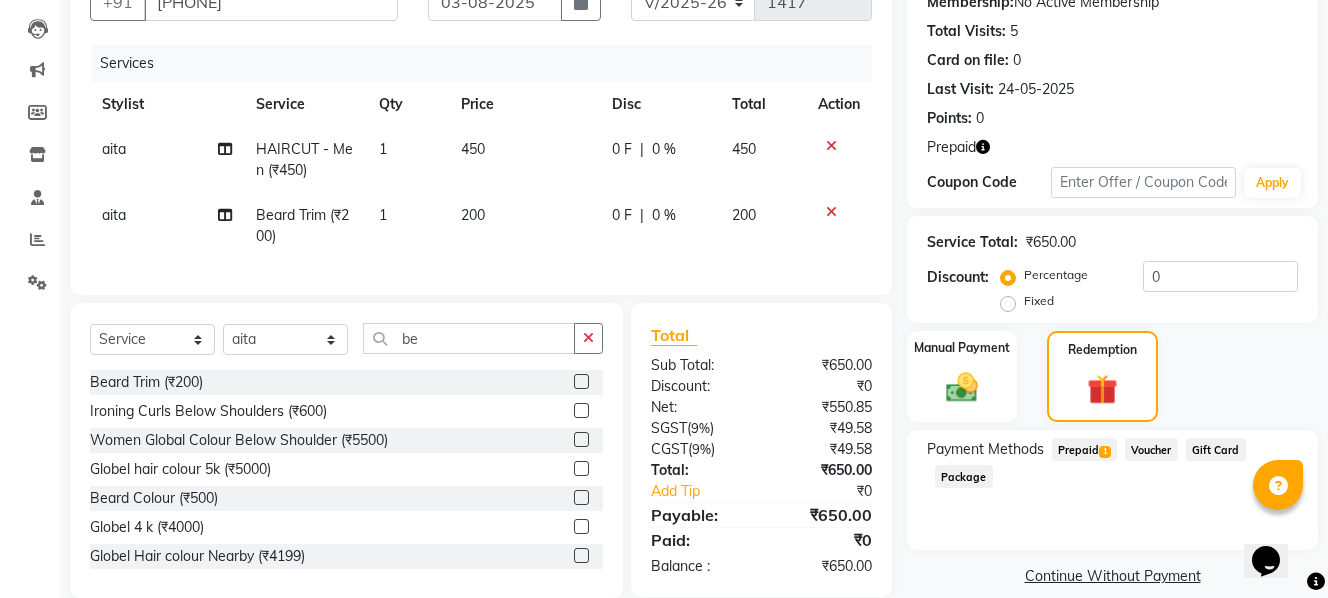 click on "Prepaid  1" 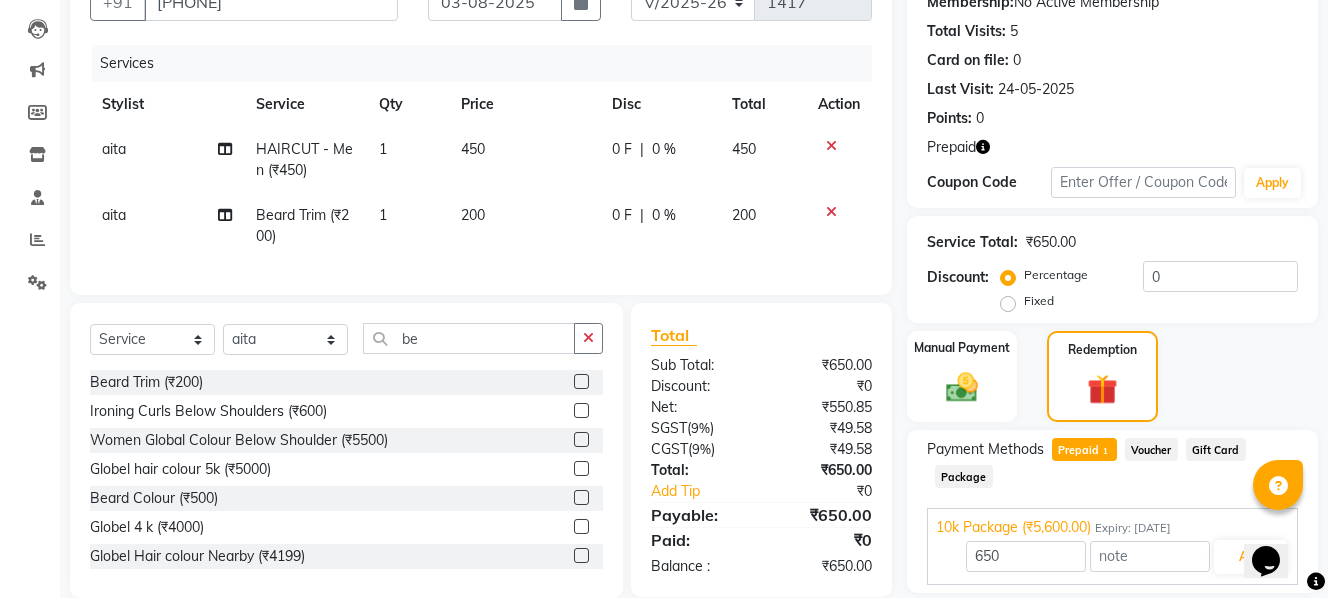 scroll, scrollTop: 269, scrollLeft: 0, axis: vertical 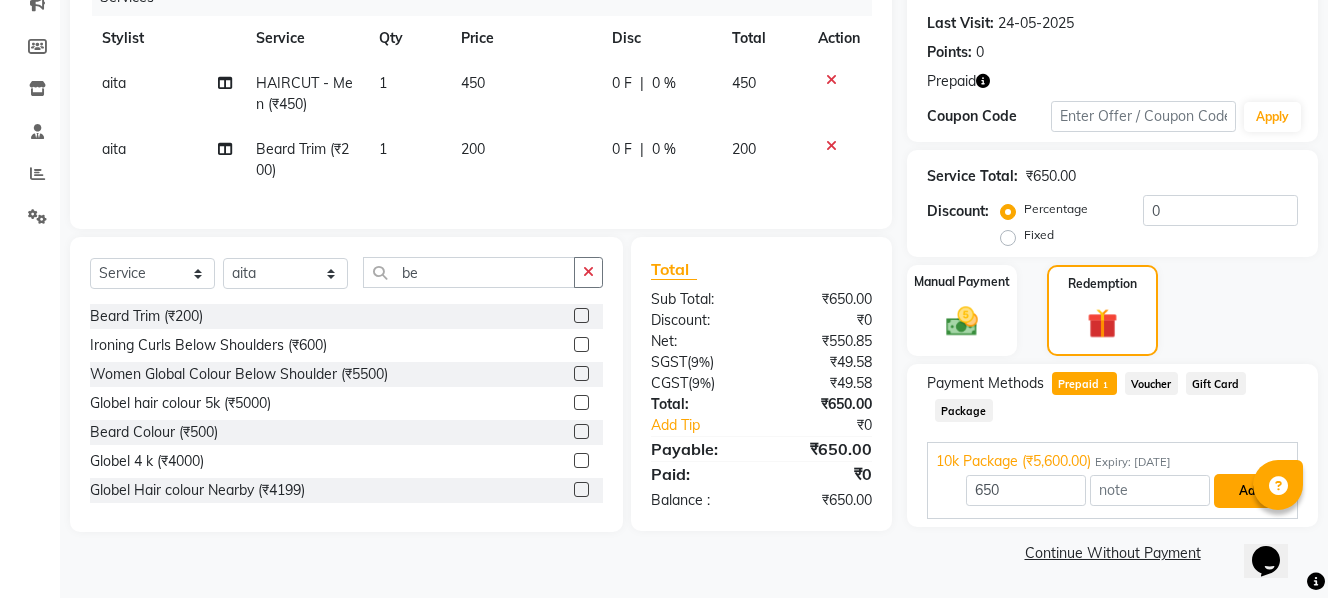 click on "Add" at bounding box center (1250, 491) 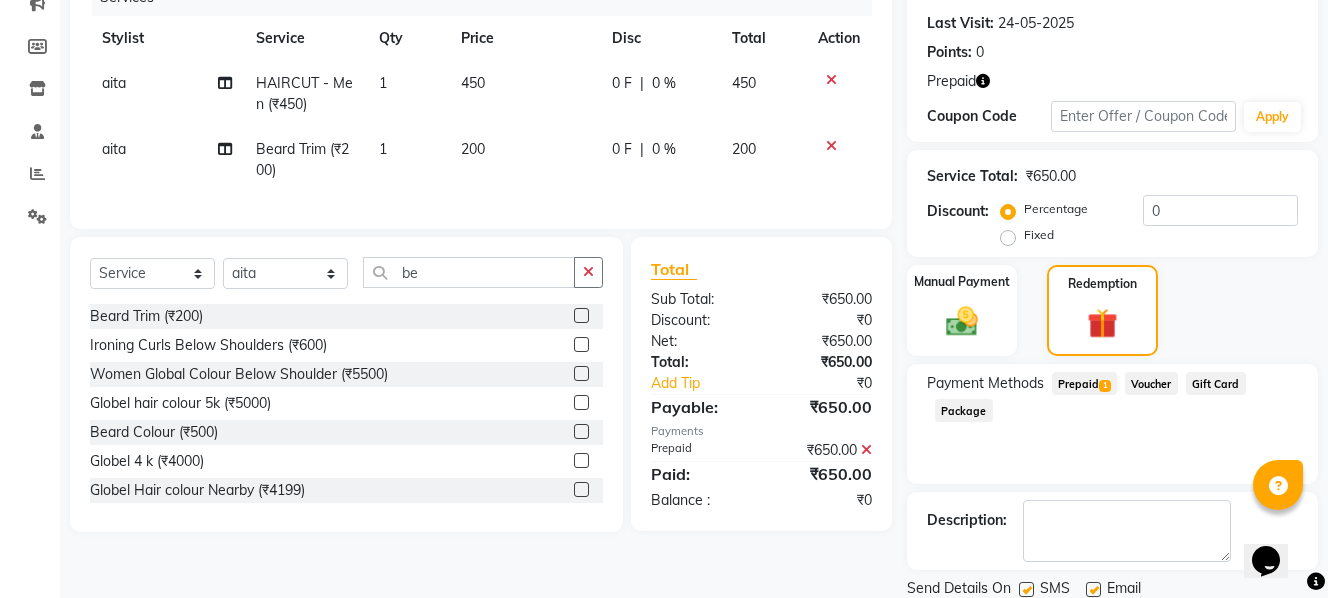 scroll, scrollTop: 339, scrollLeft: 0, axis: vertical 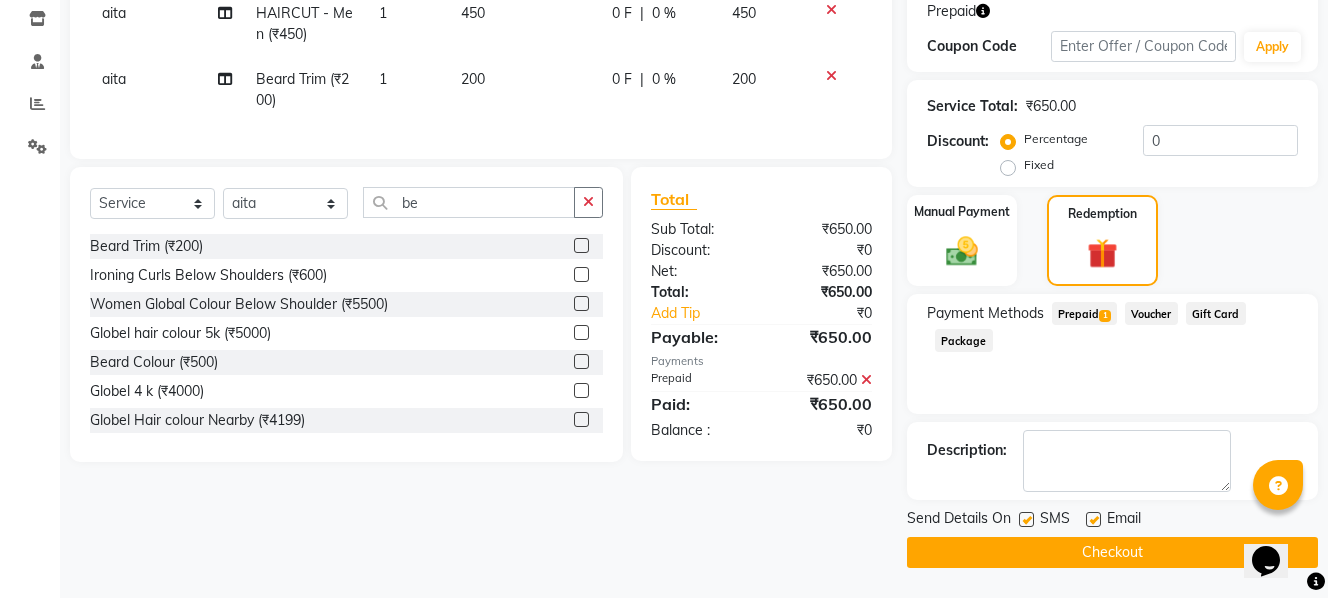 click 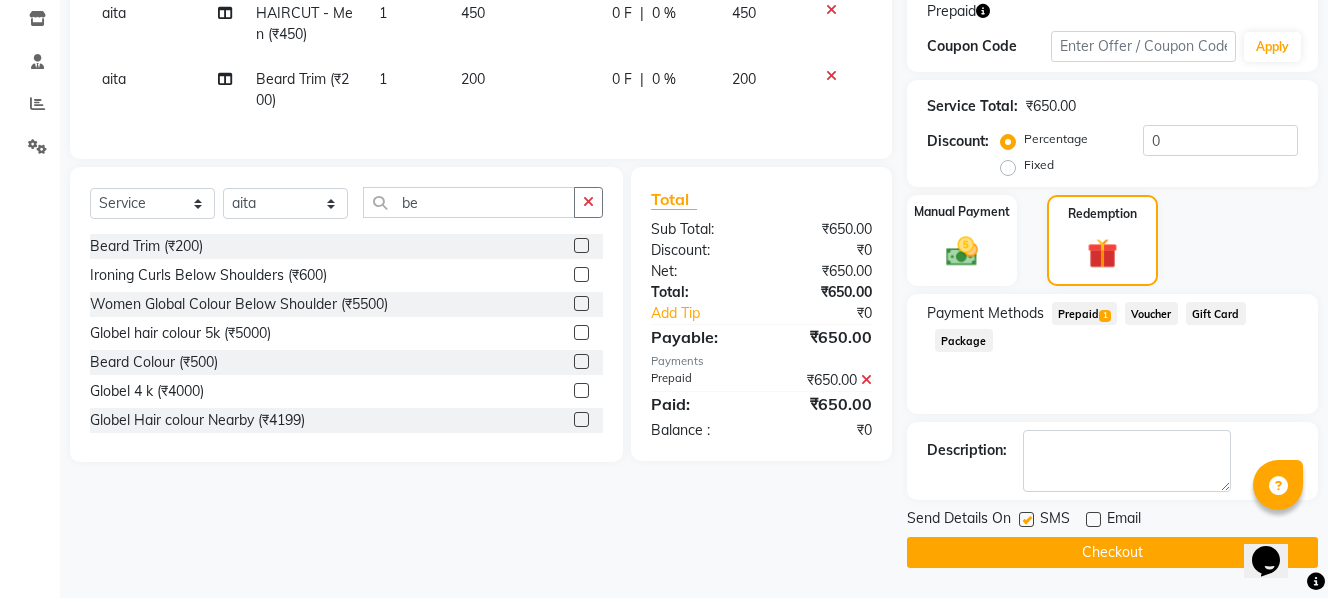 click on "Checkout" 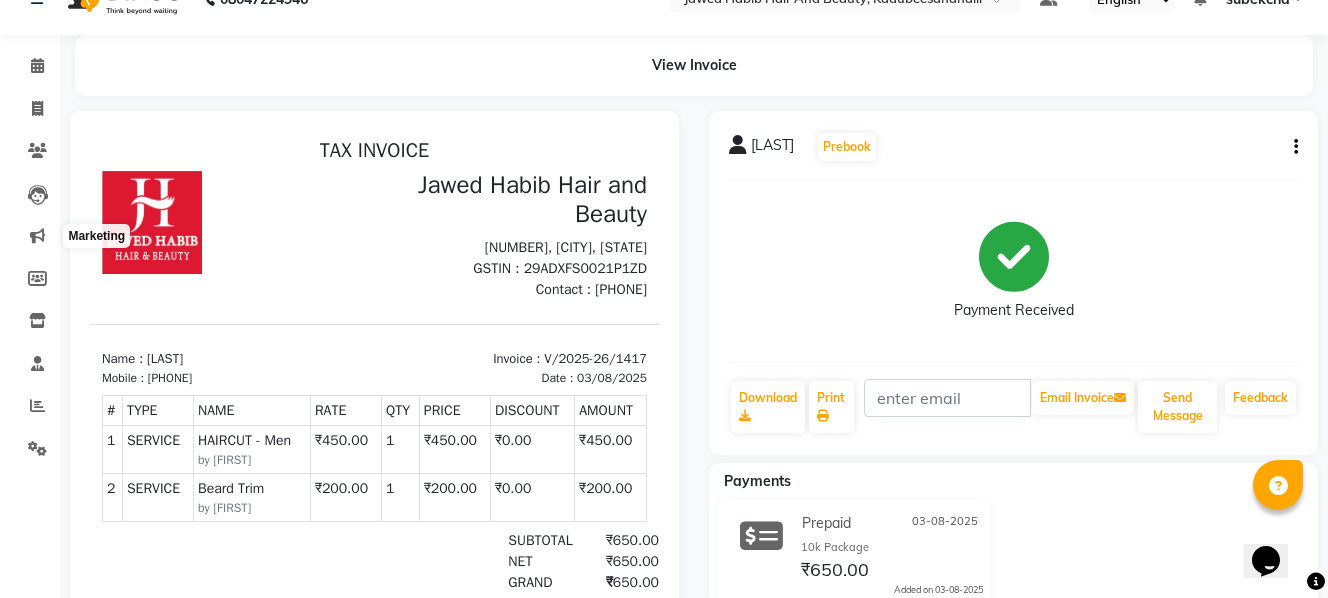scroll, scrollTop: 0, scrollLeft: 0, axis: both 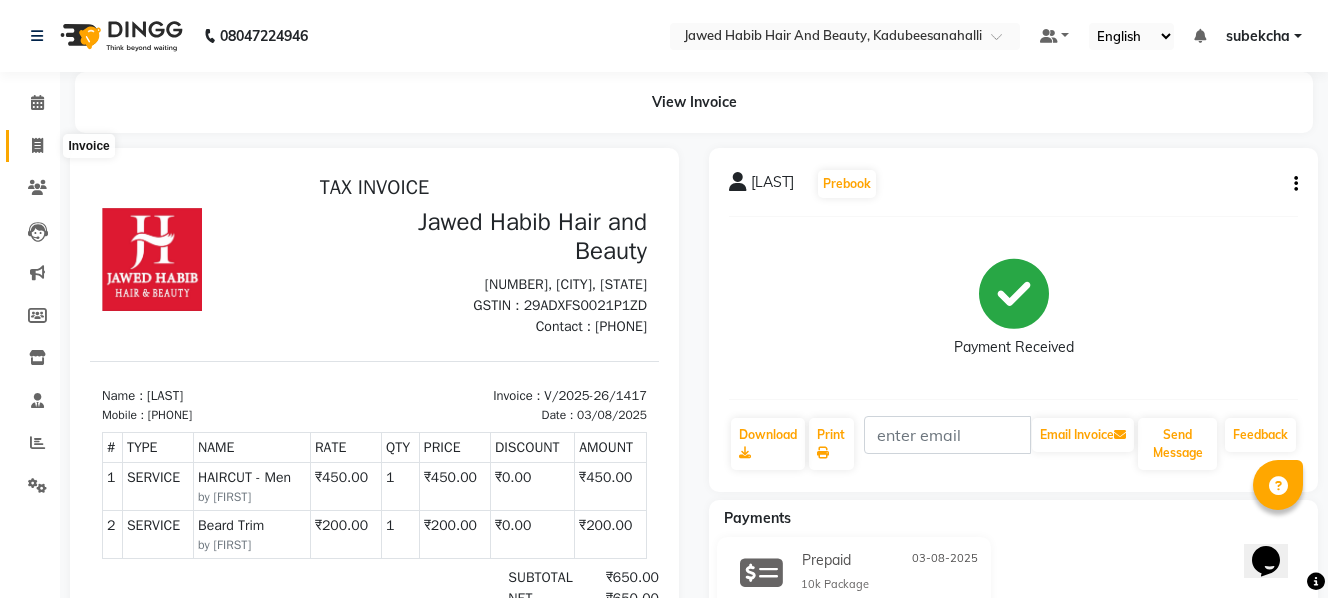 click 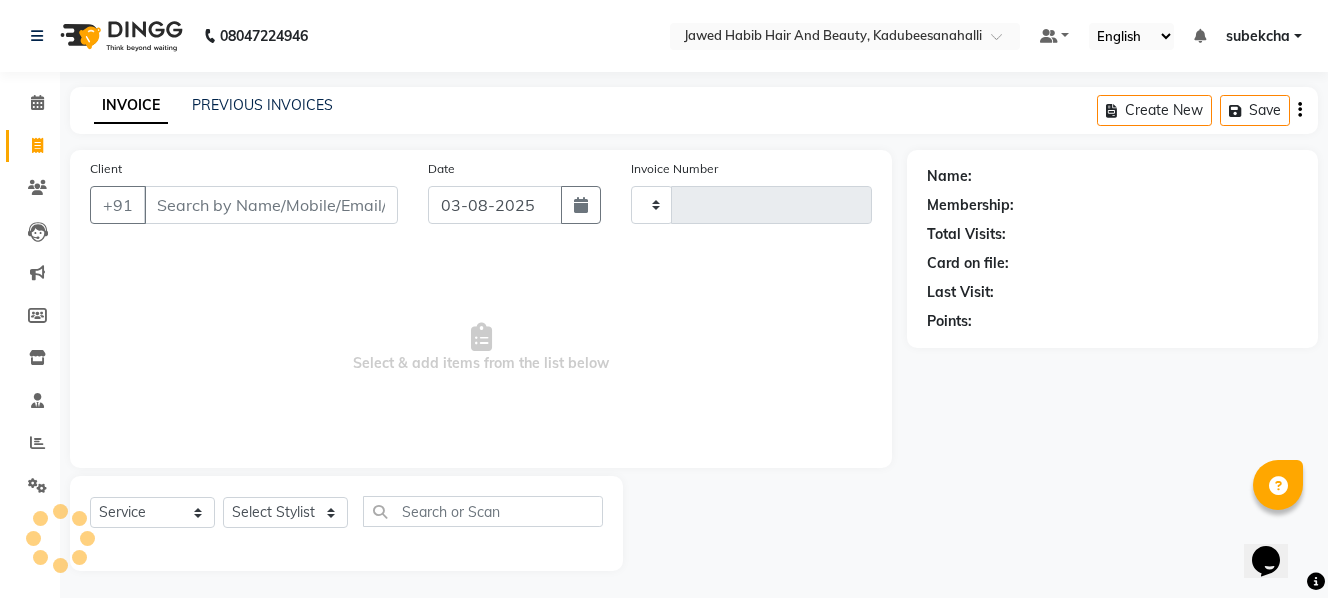scroll, scrollTop: 3, scrollLeft: 0, axis: vertical 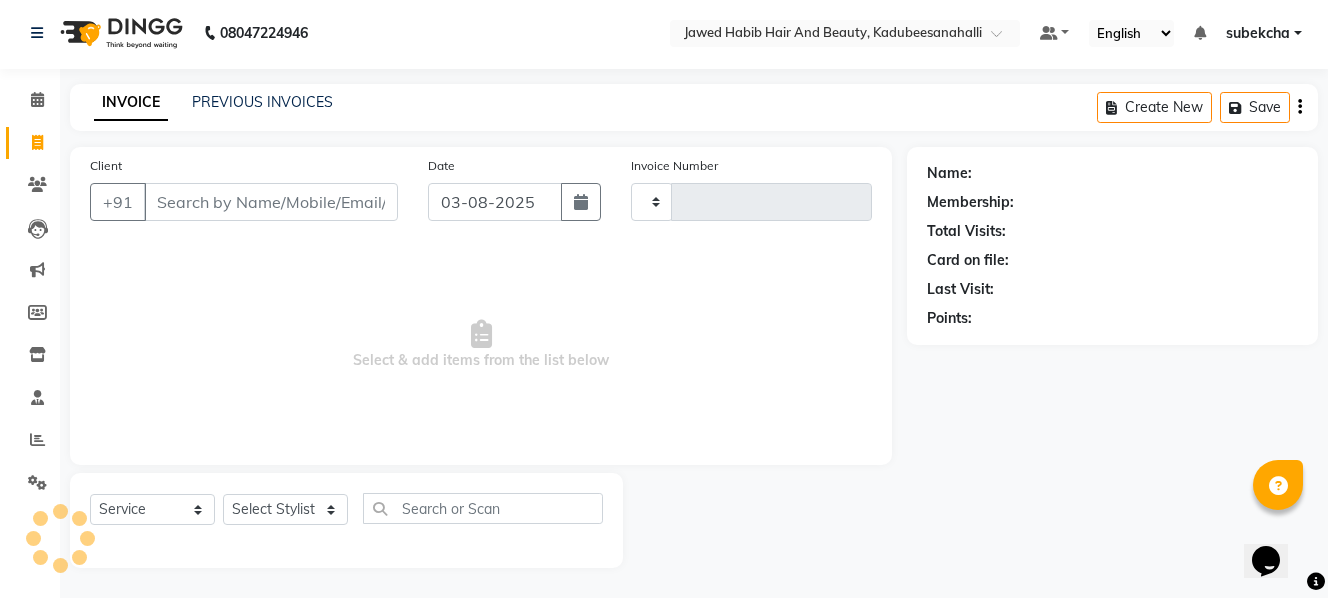 type on "1418" 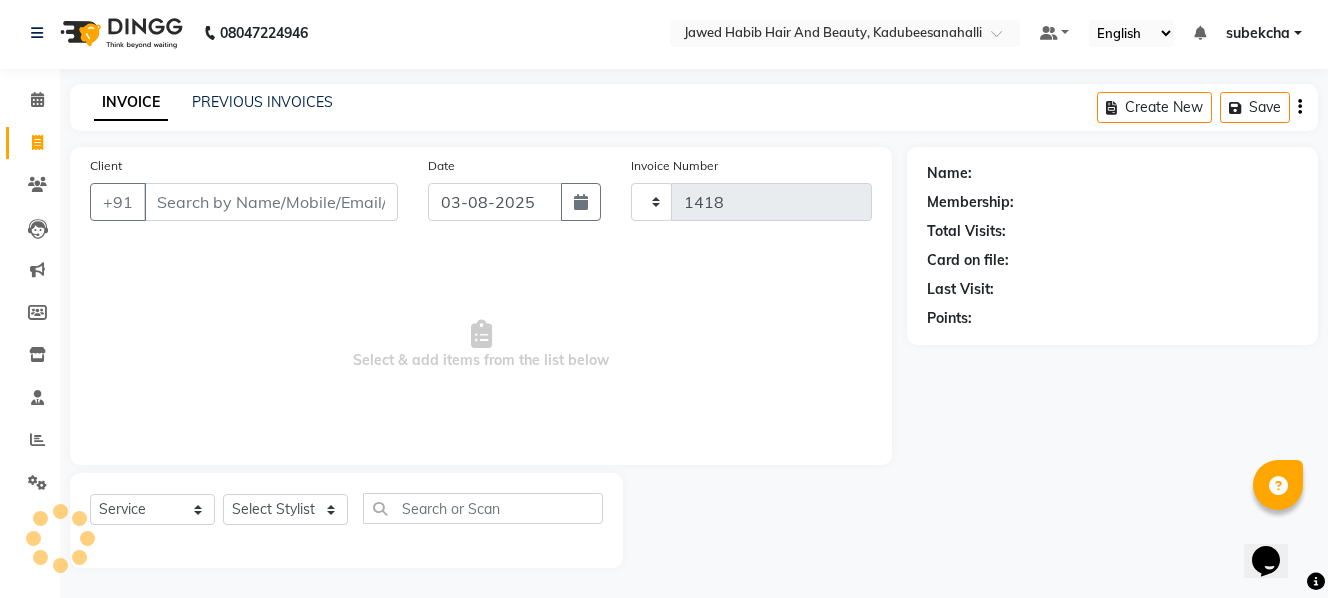 select on "7013" 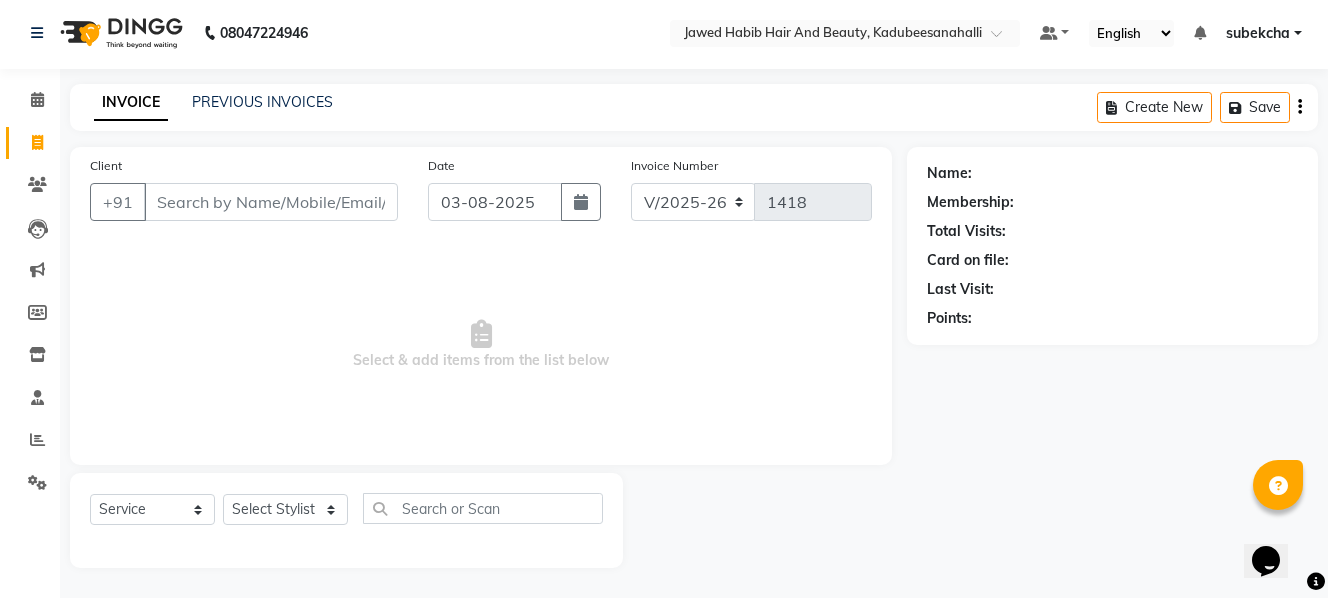 click on "Client" at bounding box center [271, 202] 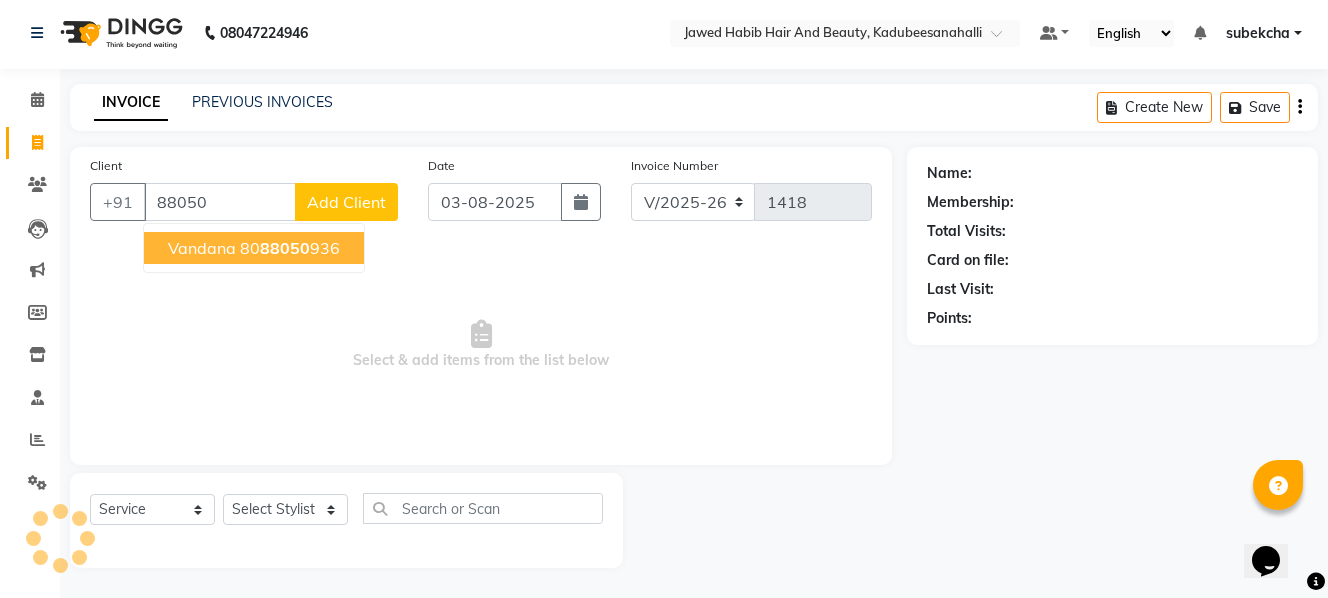 click on "88050" at bounding box center [285, 248] 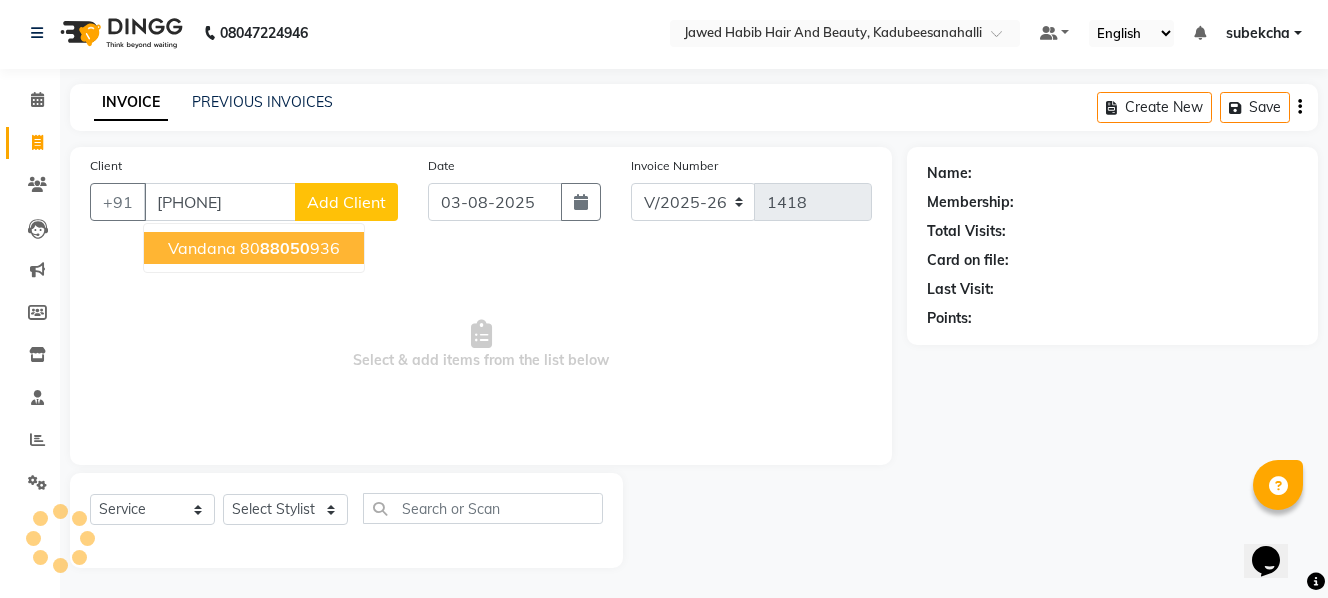 type on "[PHONE]" 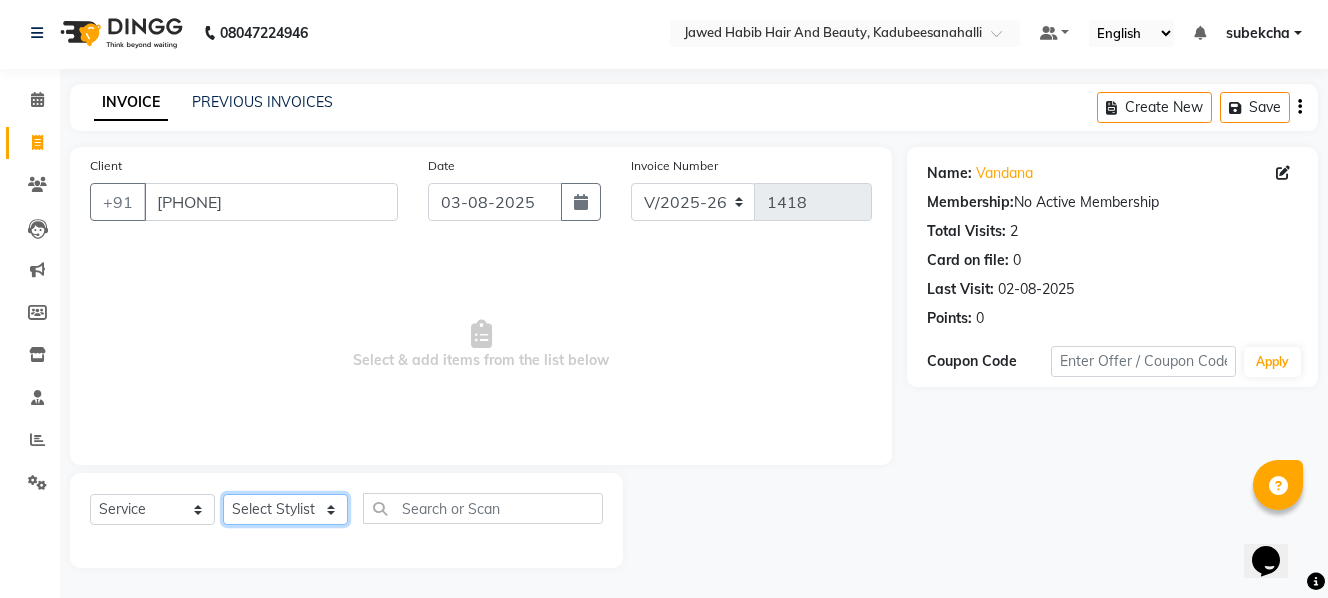 click on "Select Stylist [FIRST] [FIRST] [FIRST] [FIRST] [FIRST] [FIRST] [FIRST] [FIRST]" 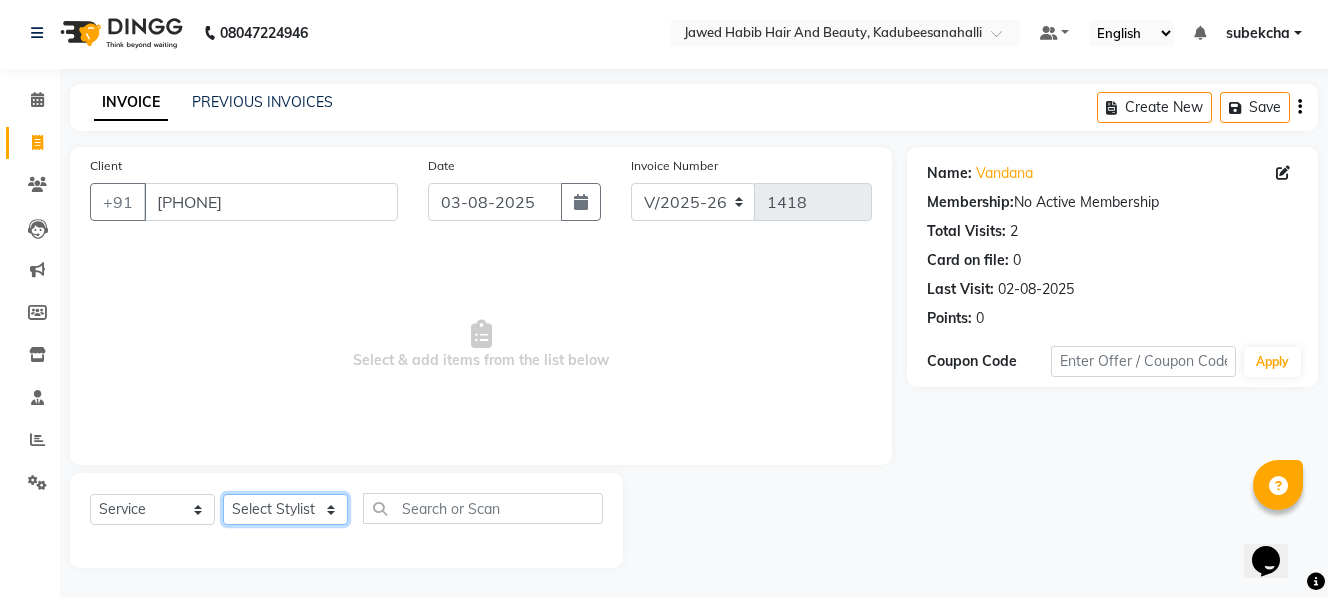 select on "79629" 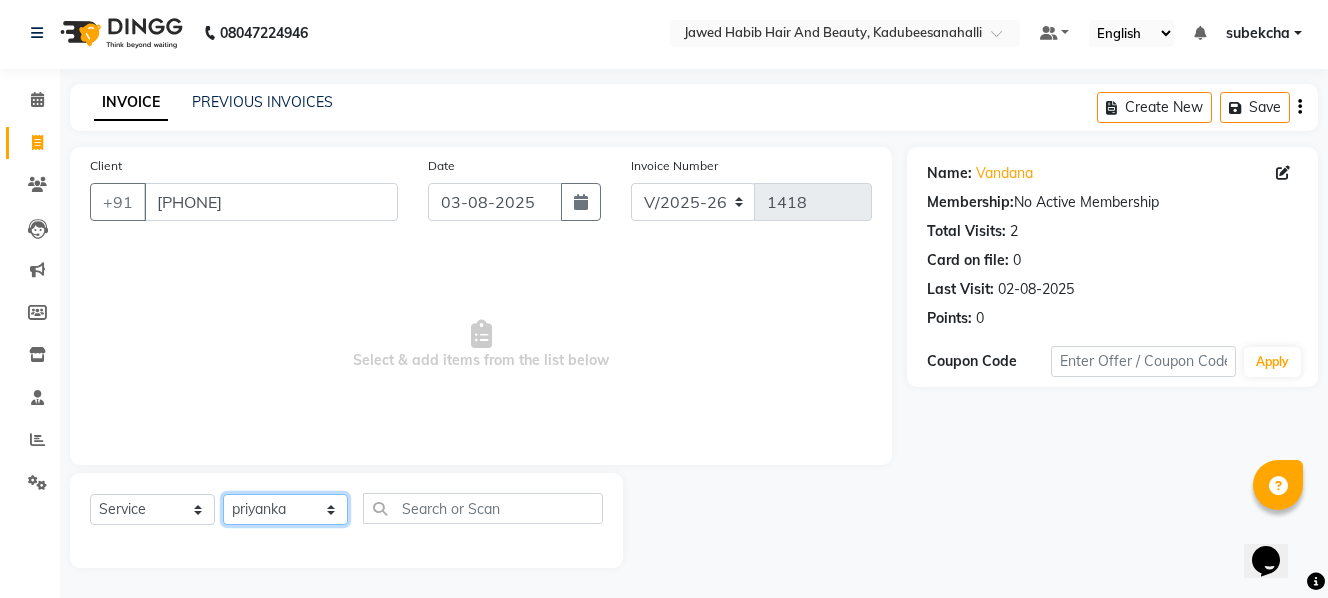 click on "Select Stylist [FIRST] [FIRST] [FIRST] [FIRST] [FIRST] [FIRST] [FIRST] [FIRST]" 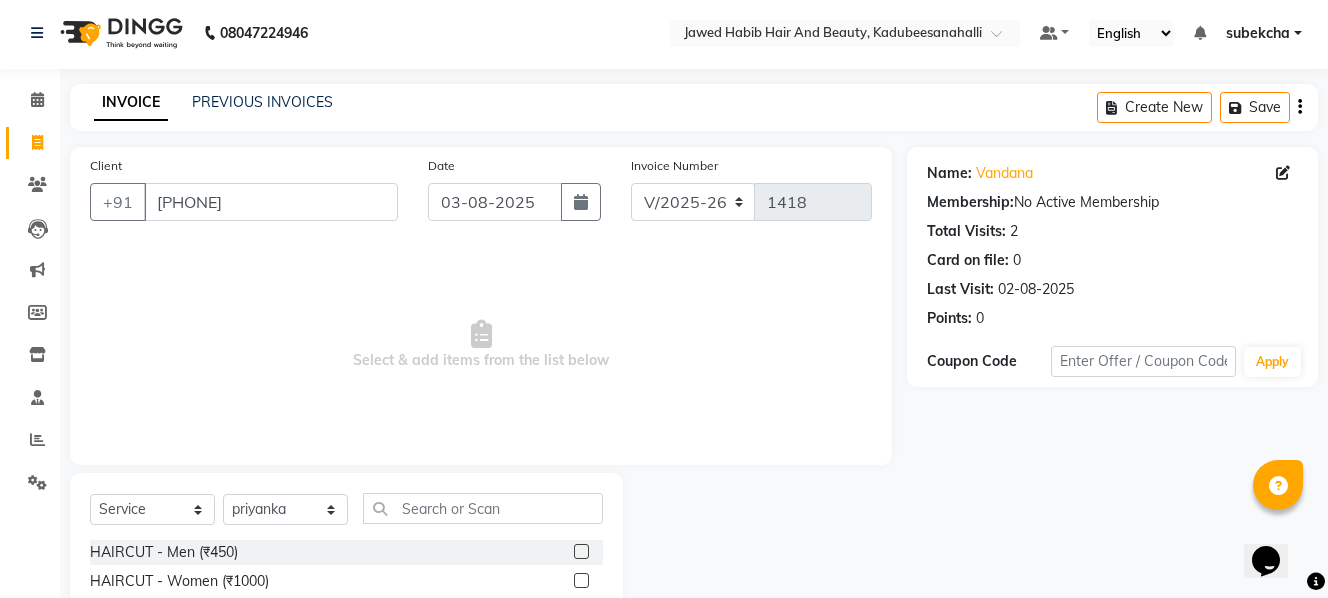 click 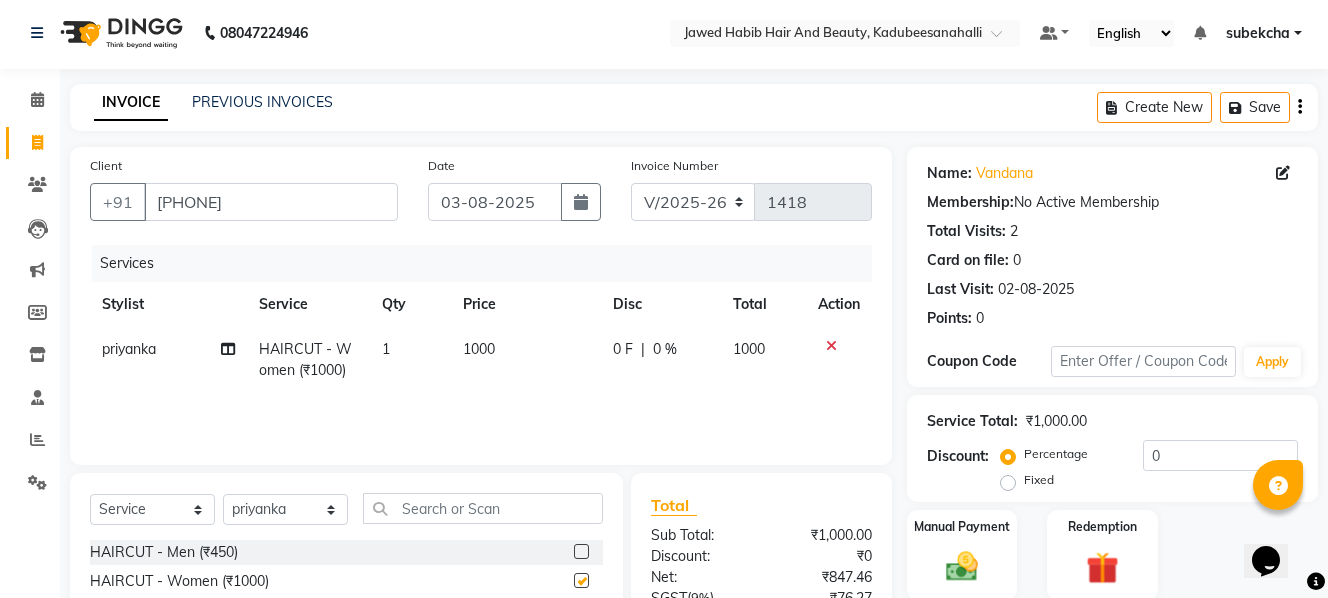 checkbox on "false" 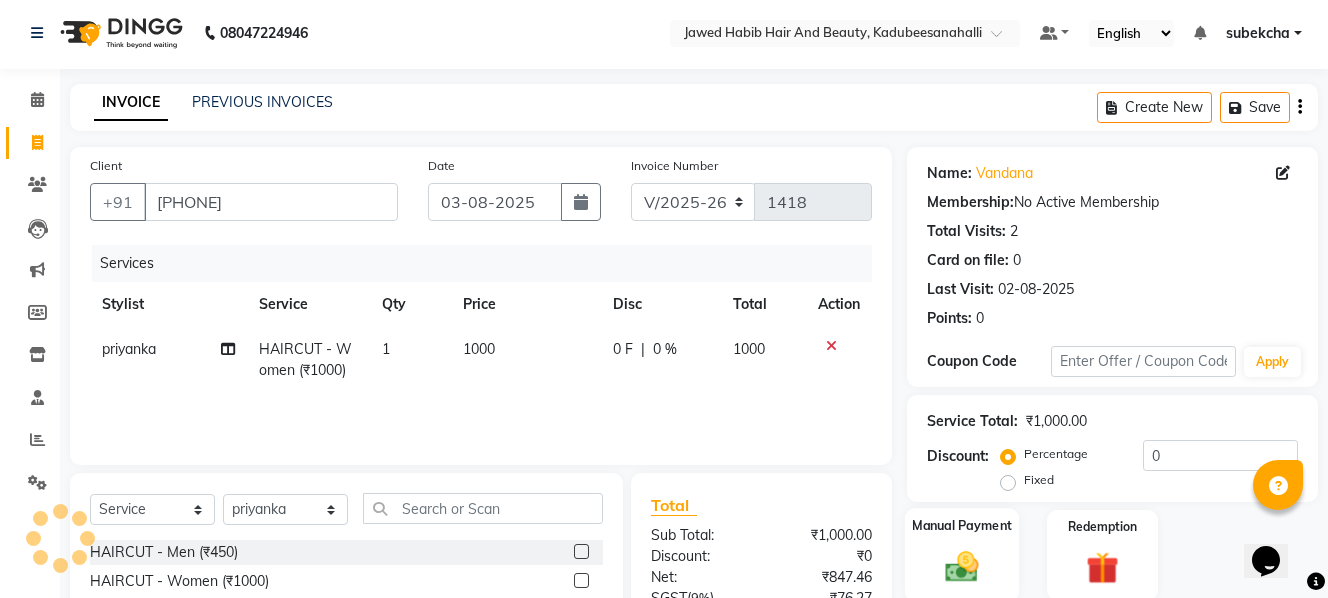 click on "Manual Payment" 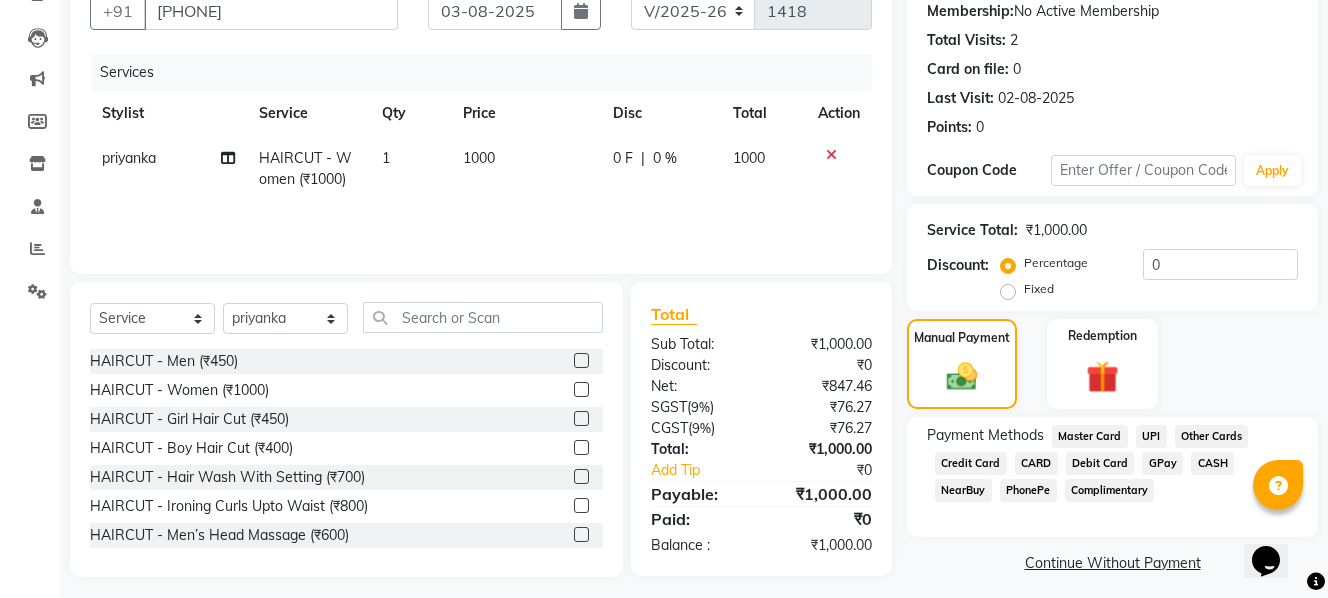 scroll, scrollTop: 203, scrollLeft: 0, axis: vertical 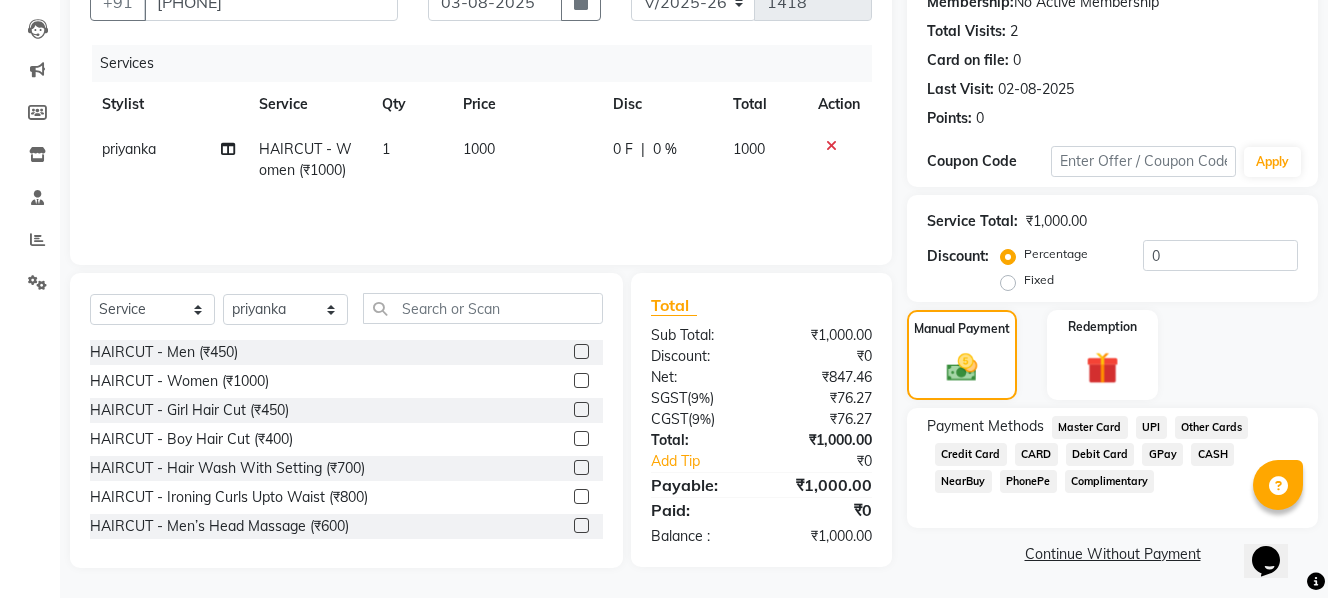 click on "GPay" 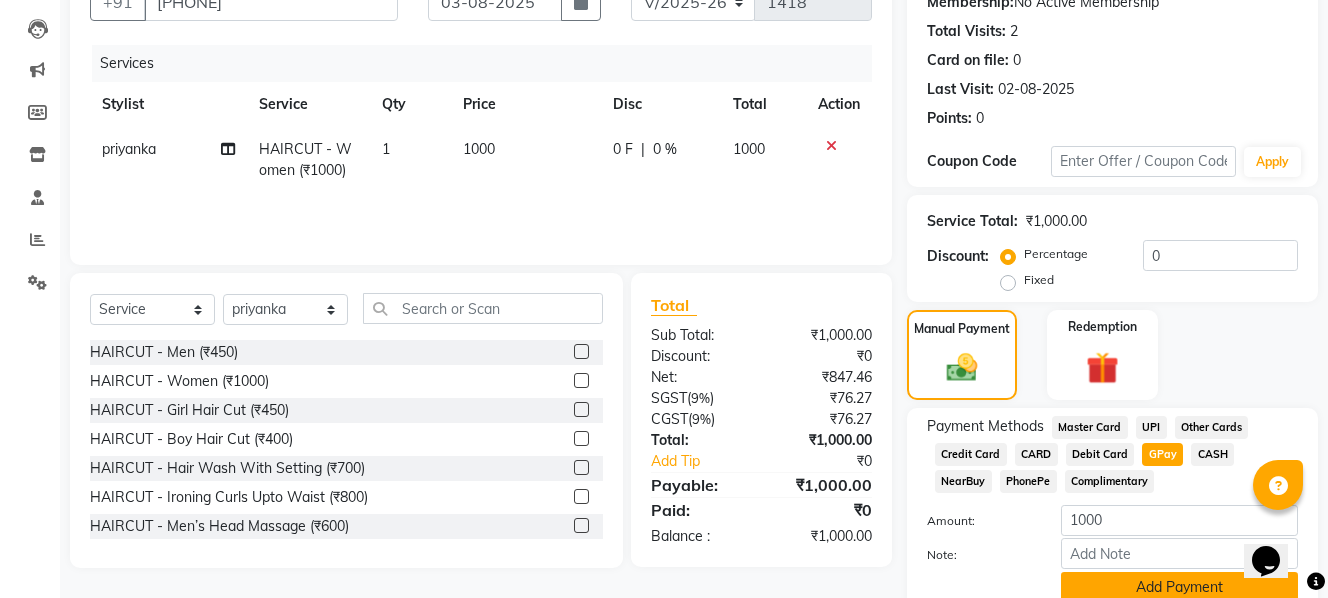click on "Add Payment" 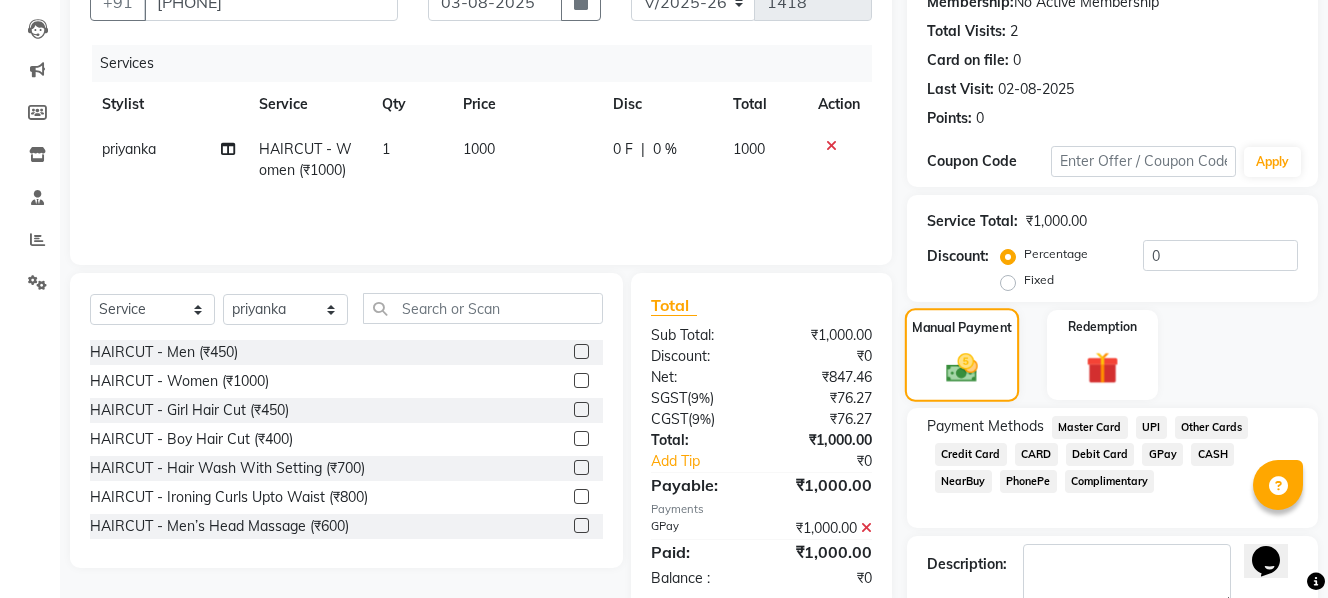 scroll, scrollTop: 317, scrollLeft: 0, axis: vertical 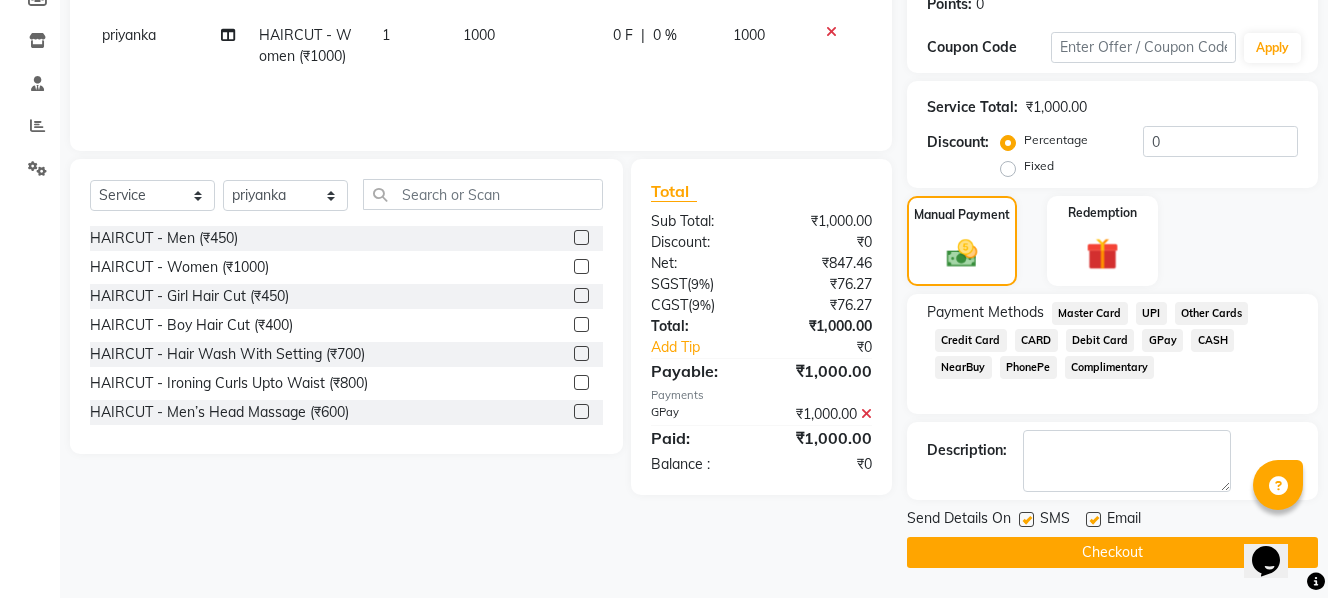 click on "Checkout" 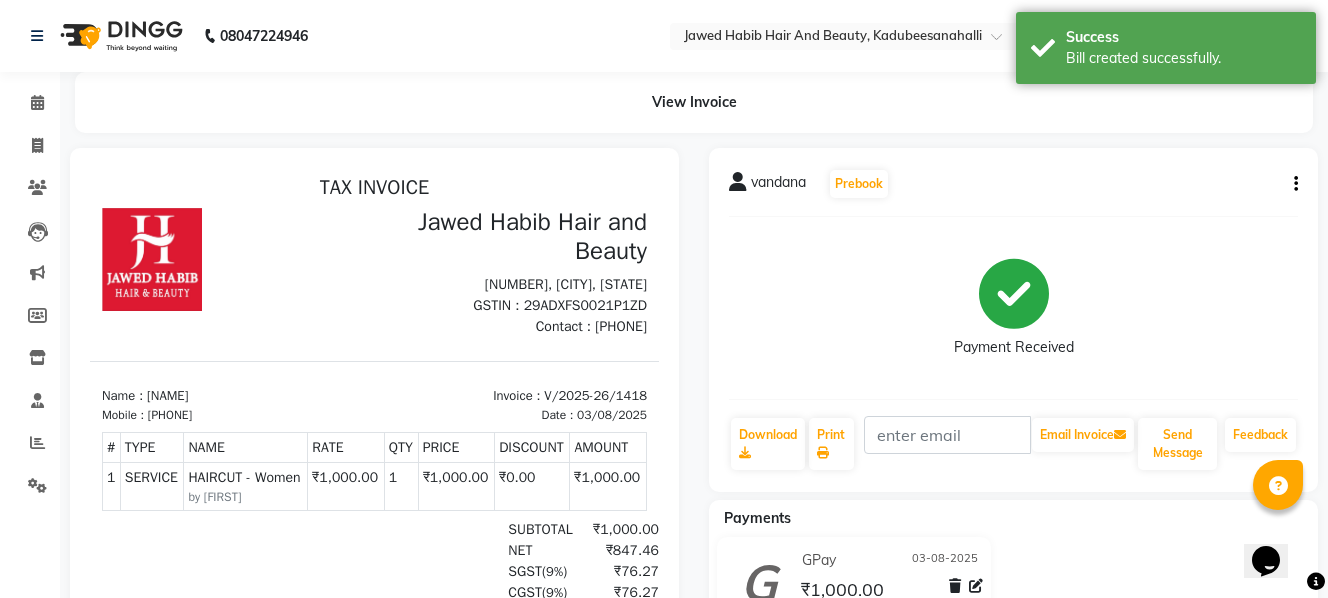 scroll, scrollTop: 0, scrollLeft: 0, axis: both 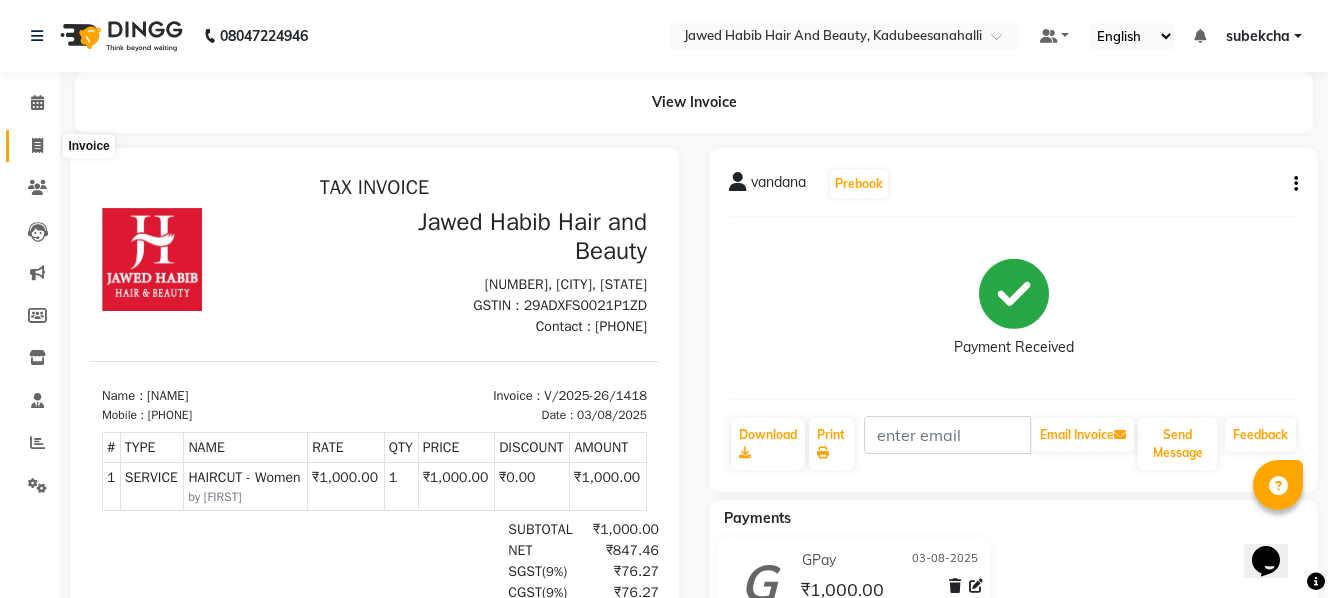 click 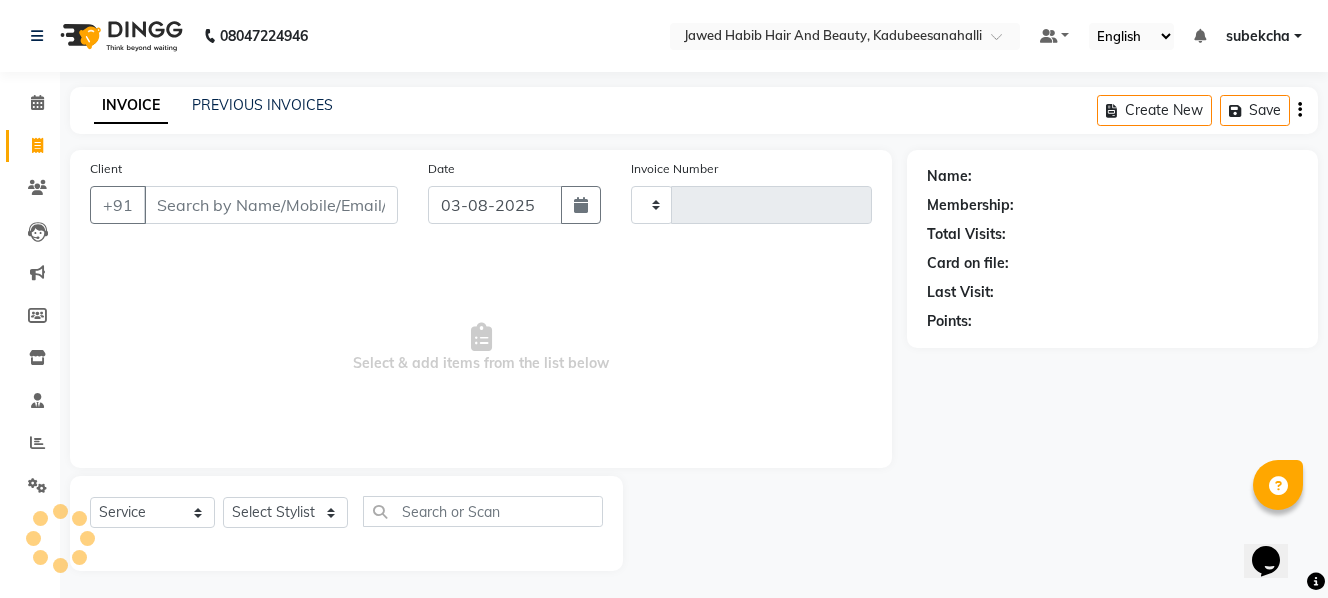 type on "1419" 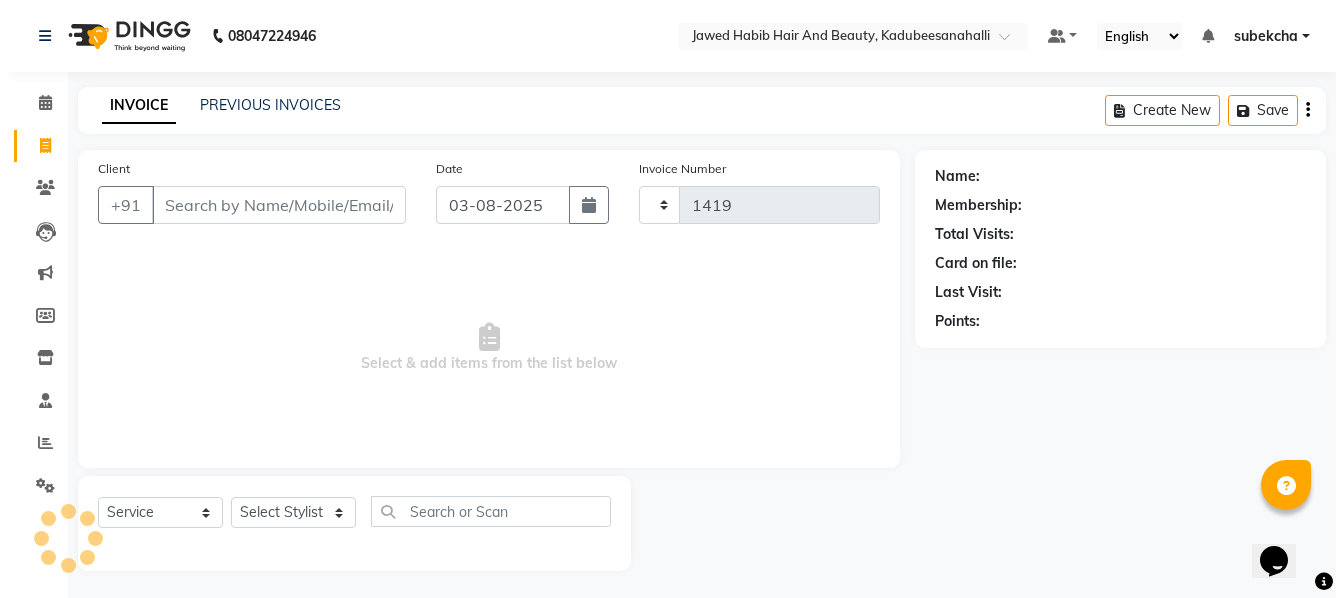scroll, scrollTop: 3, scrollLeft: 0, axis: vertical 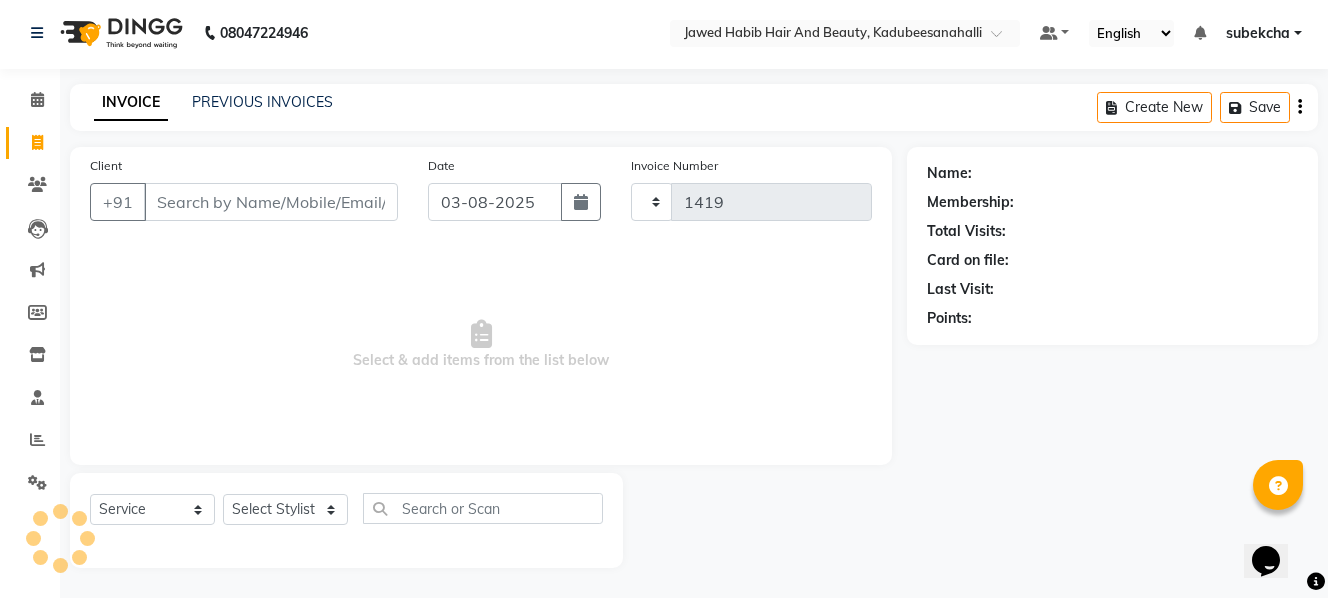 select on "7013" 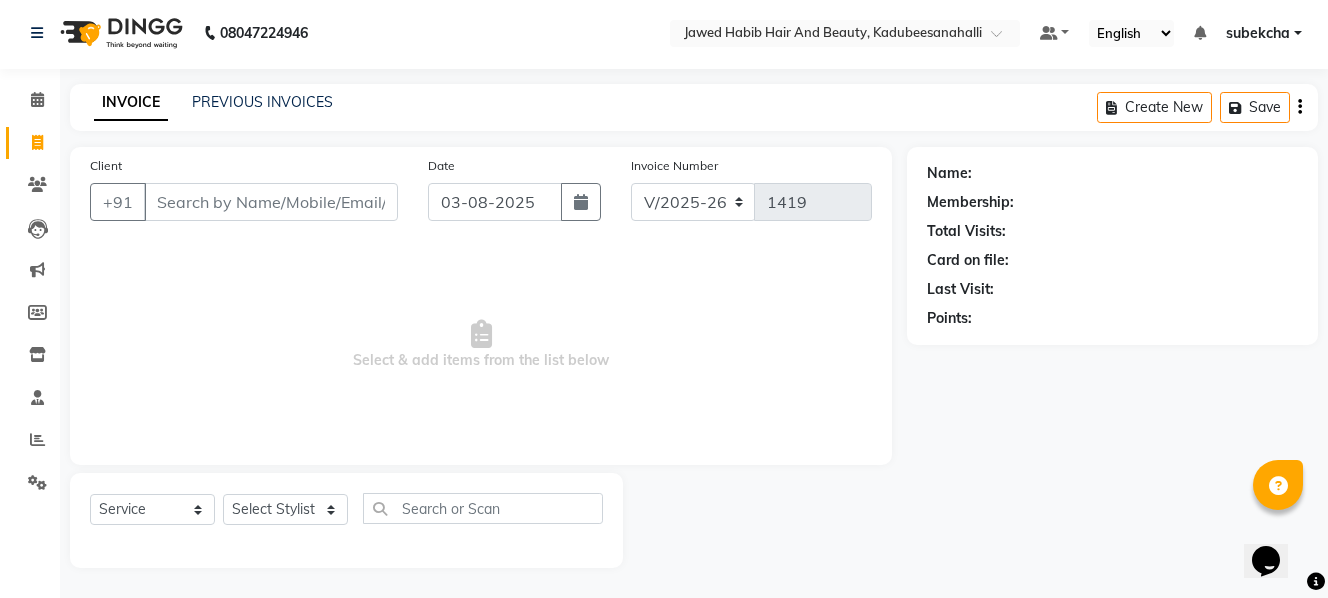 click on "Client" at bounding box center (271, 202) 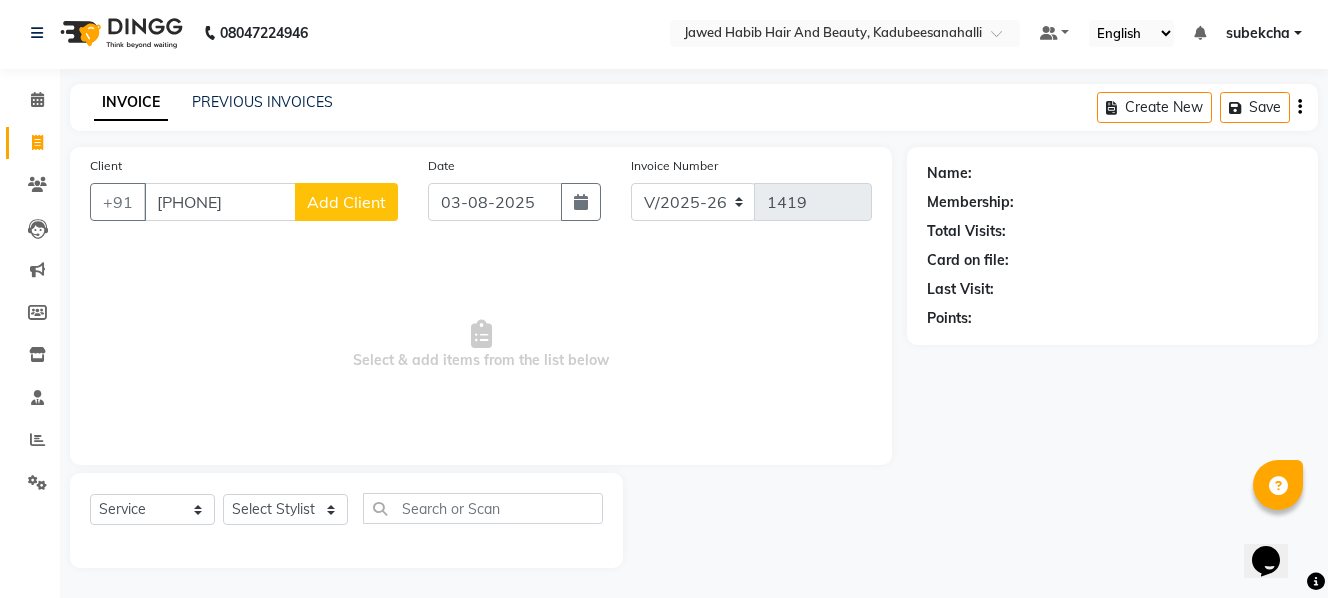 type on "[PHONE]" 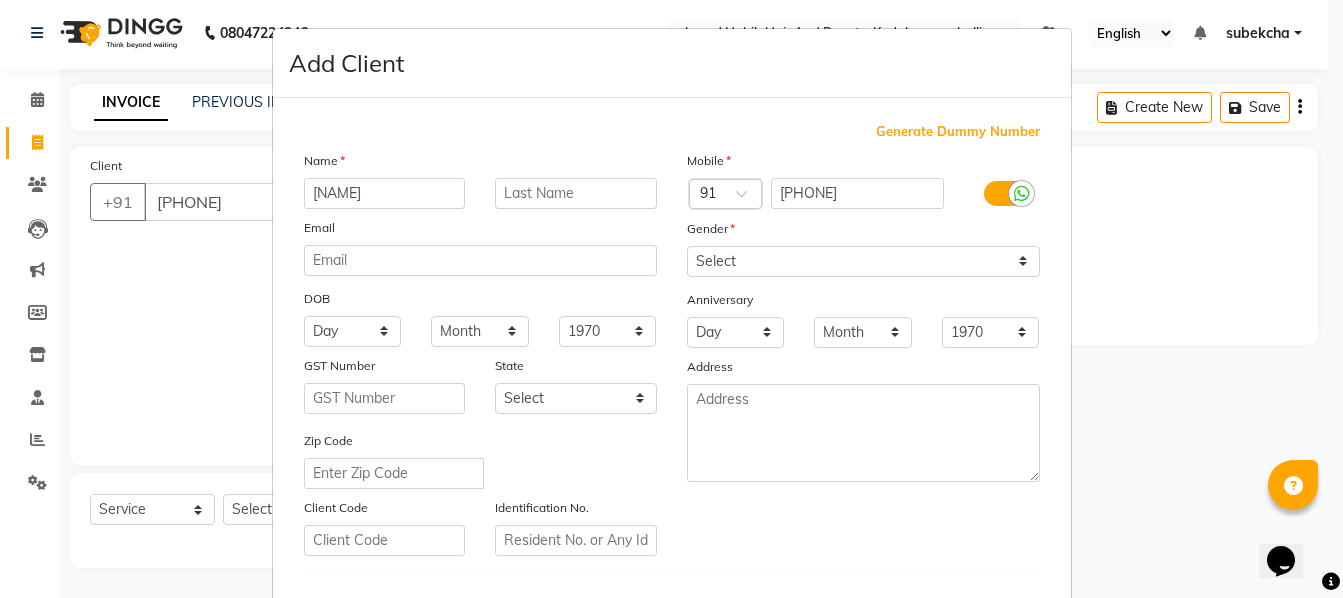 type on "[NAME]" 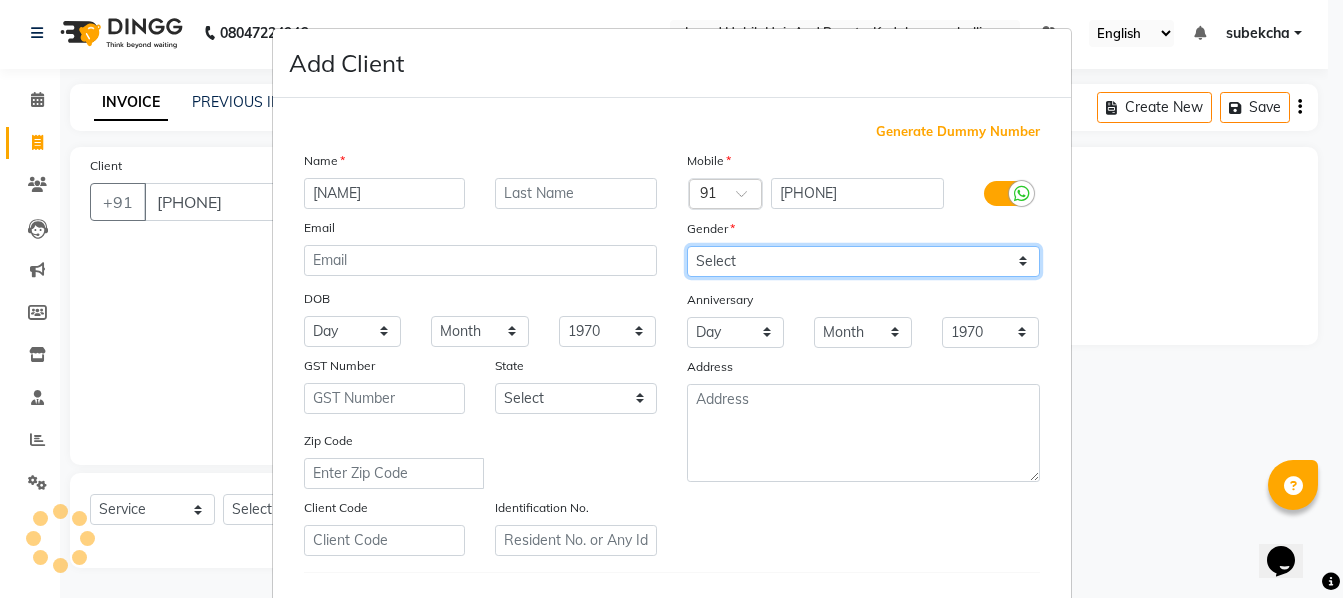 click on "Select Male Female Other Prefer Not To Say" at bounding box center [863, 261] 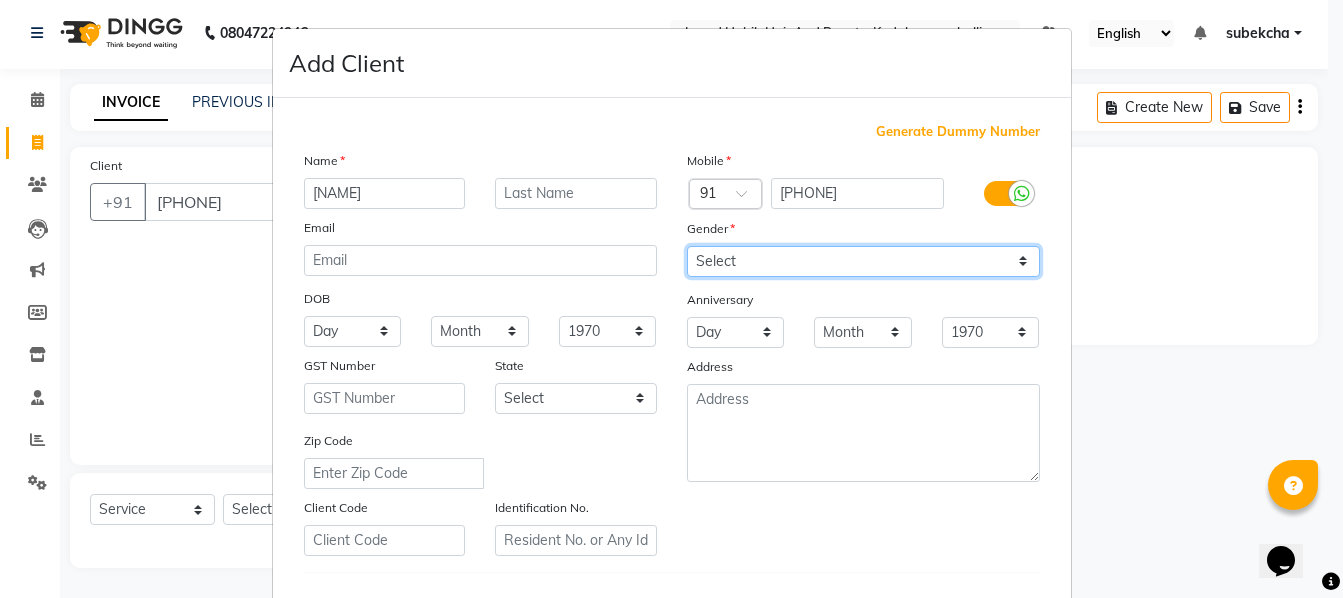 select on "male" 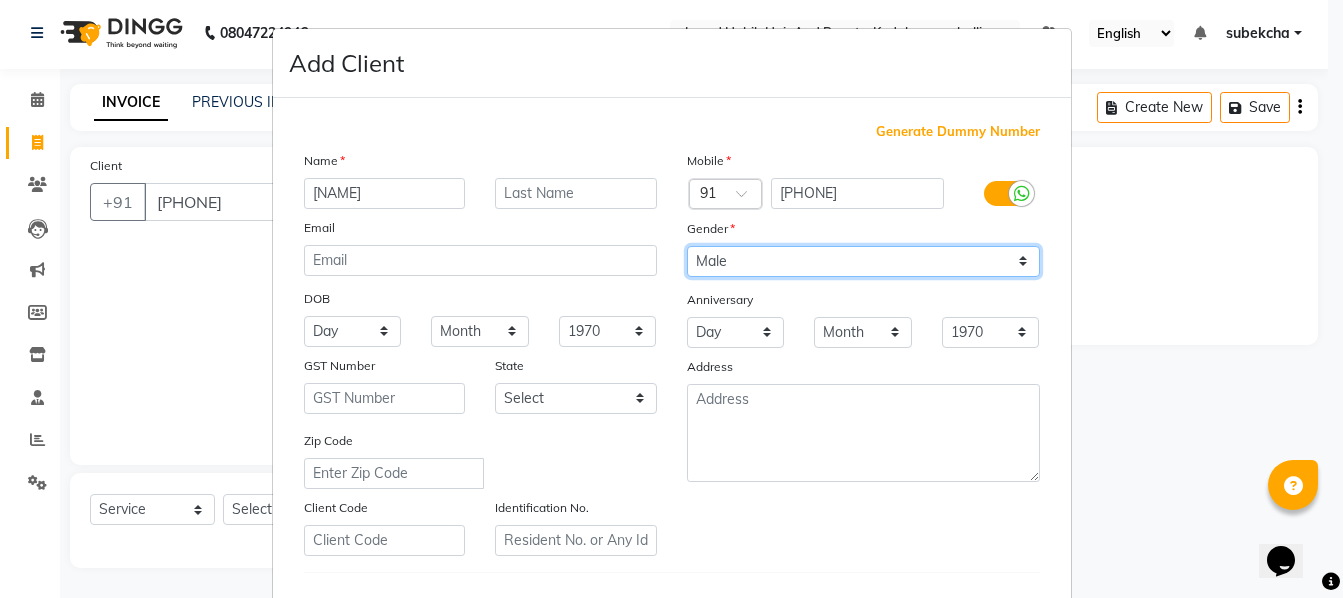click on "Select Male Female Other Prefer Not To Say" at bounding box center (863, 261) 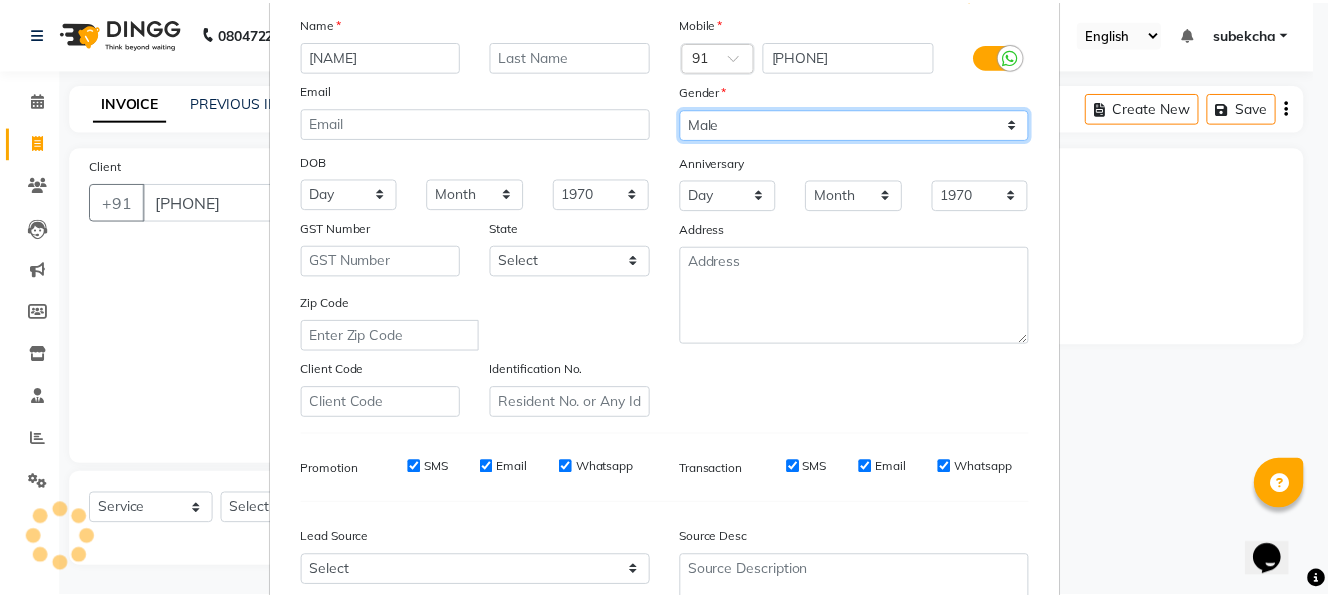 scroll, scrollTop: 325, scrollLeft: 0, axis: vertical 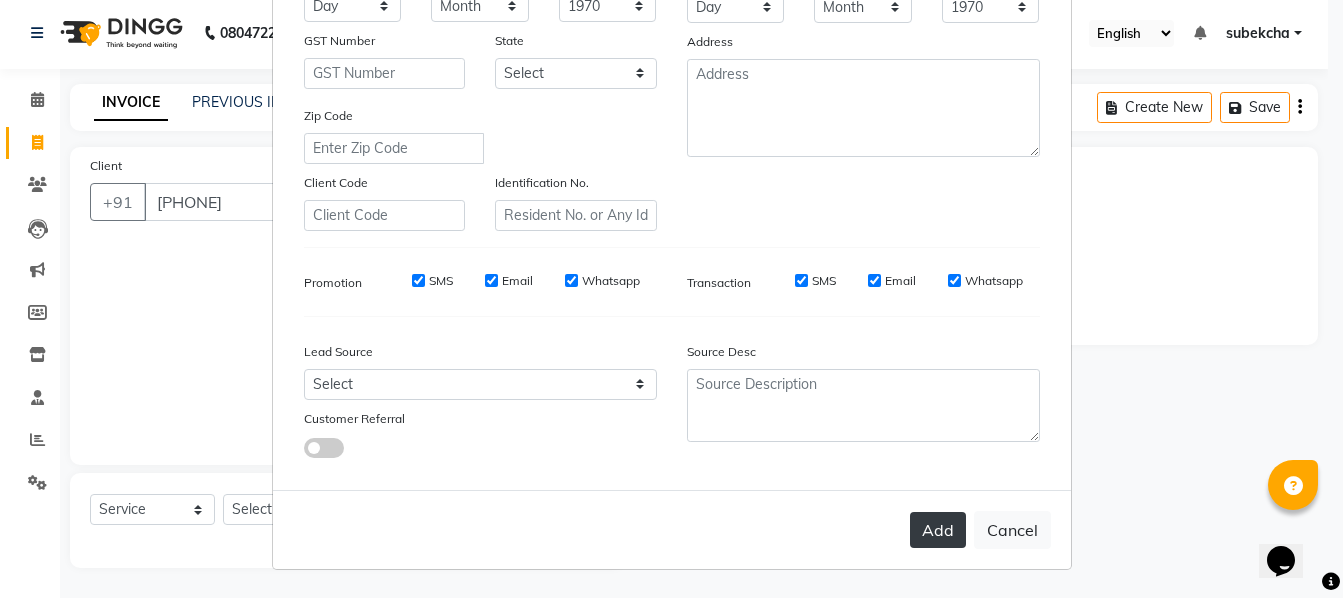 click on "Add" at bounding box center (938, 530) 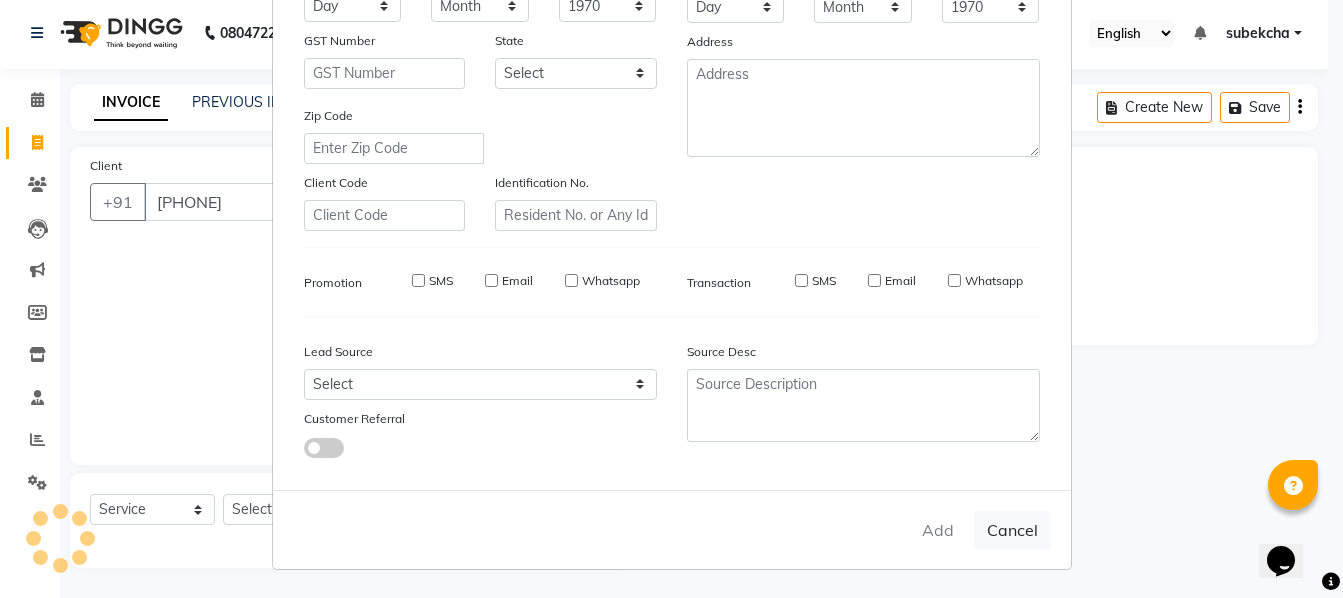type 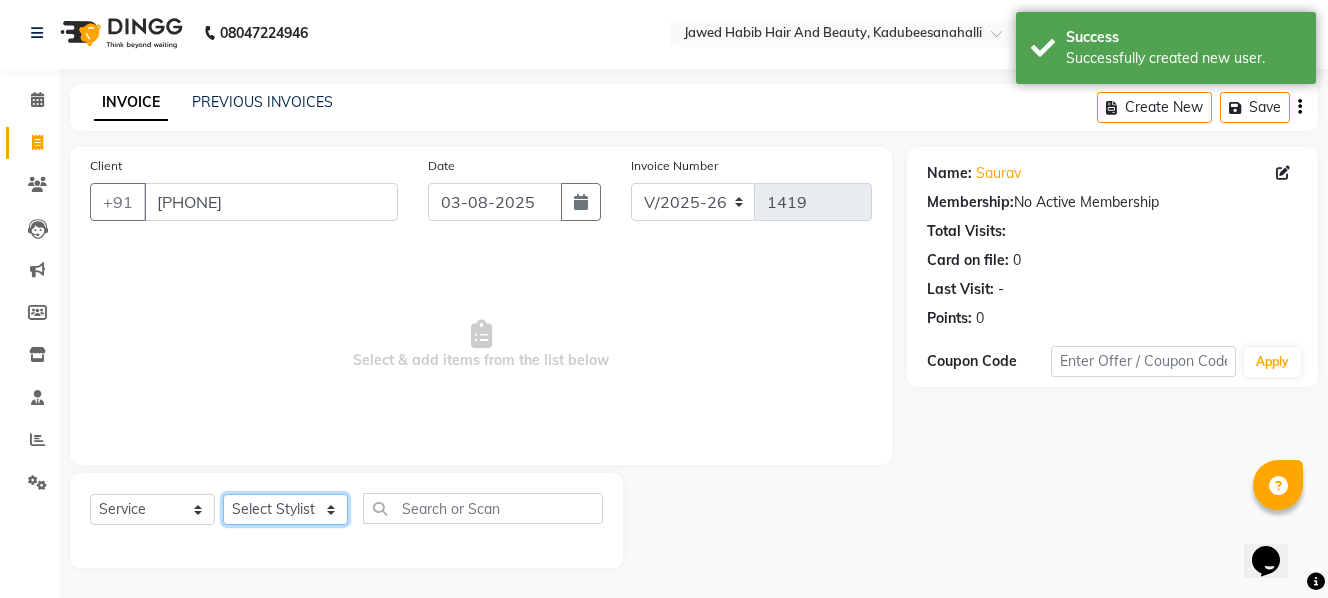 click on "Select Stylist [FIRST] [FIRST] [FIRST] [FIRST] [FIRST] [FIRST] [FIRST] [FIRST]" 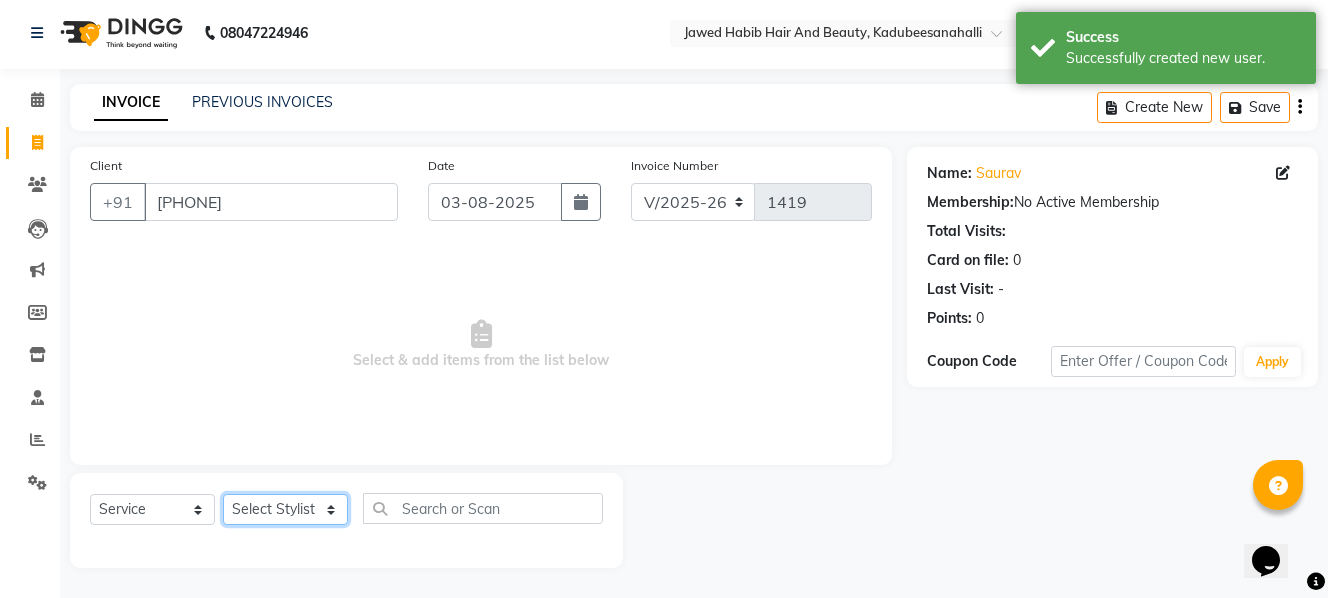 select on "85948" 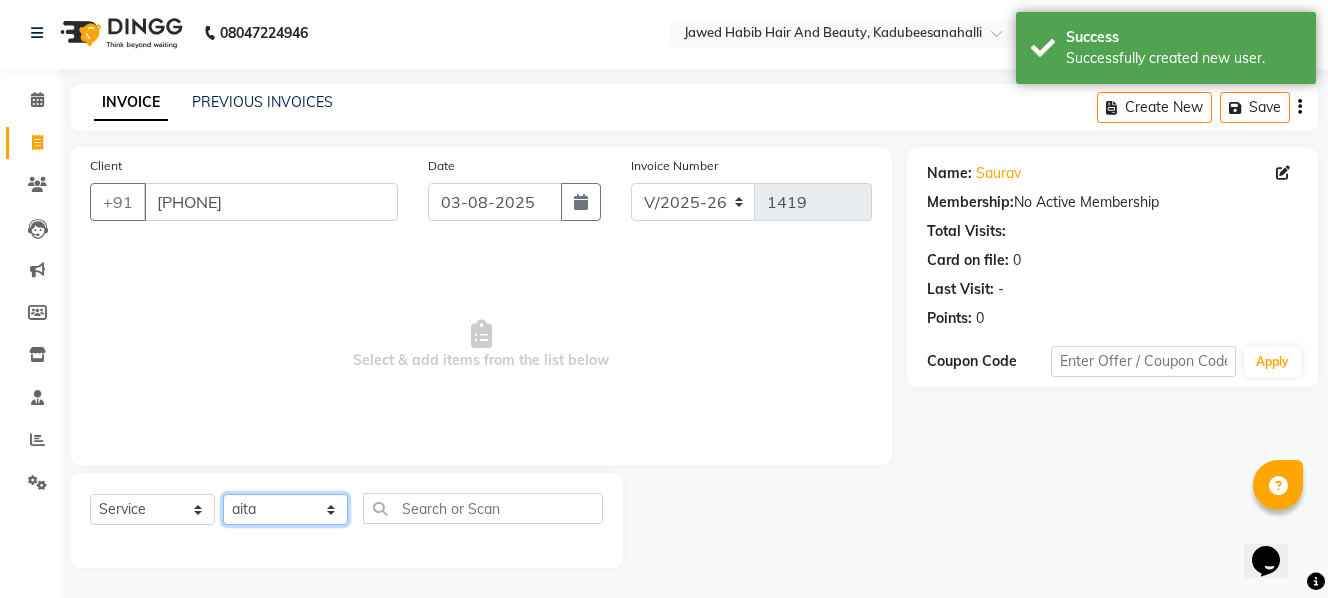 click on "Select Stylist [FIRST] [FIRST] [FIRST] [FIRST] [FIRST] [FIRST] [FIRST] [FIRST]" 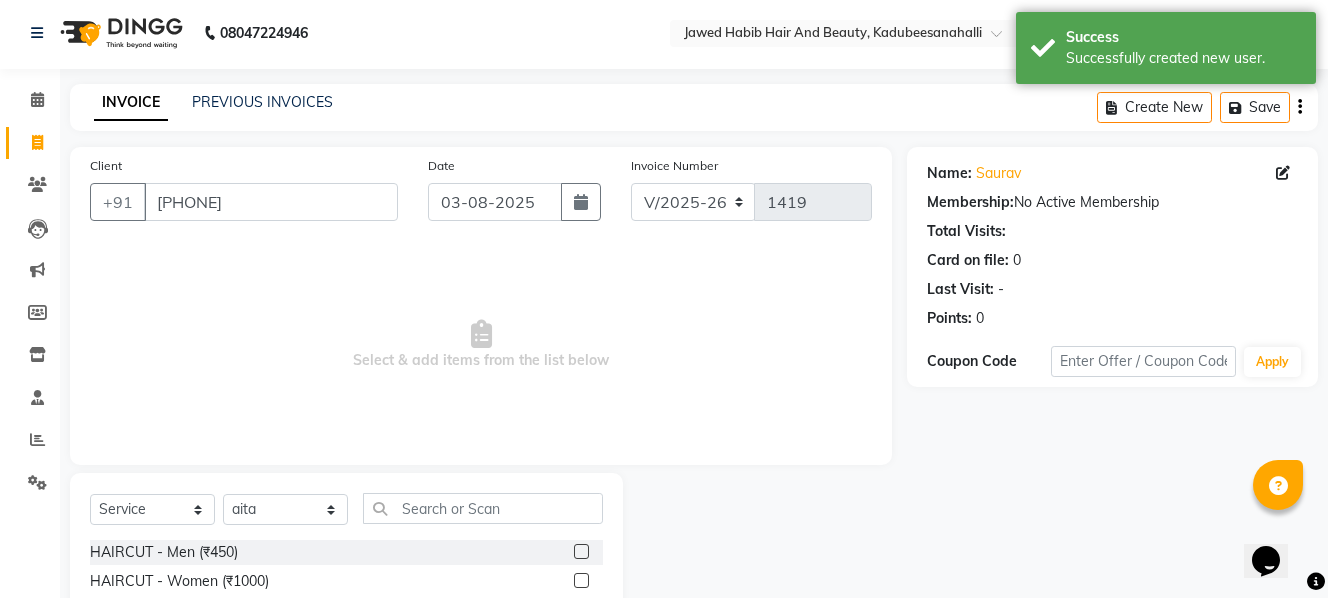 click 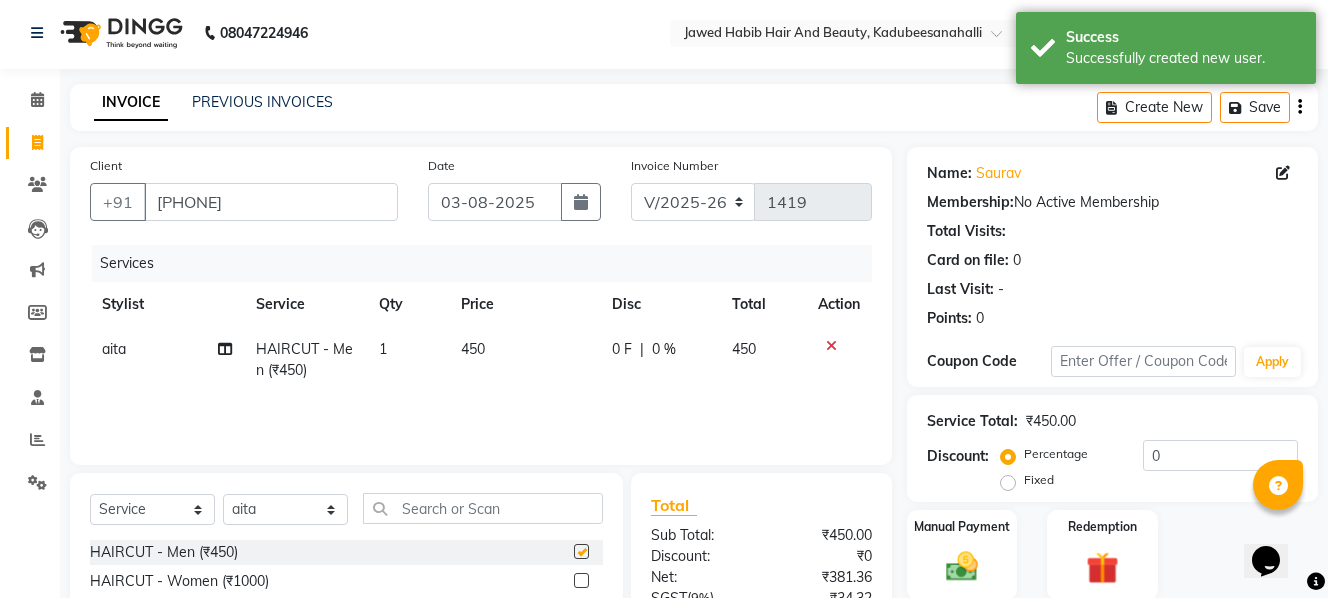 checkbox on "false" 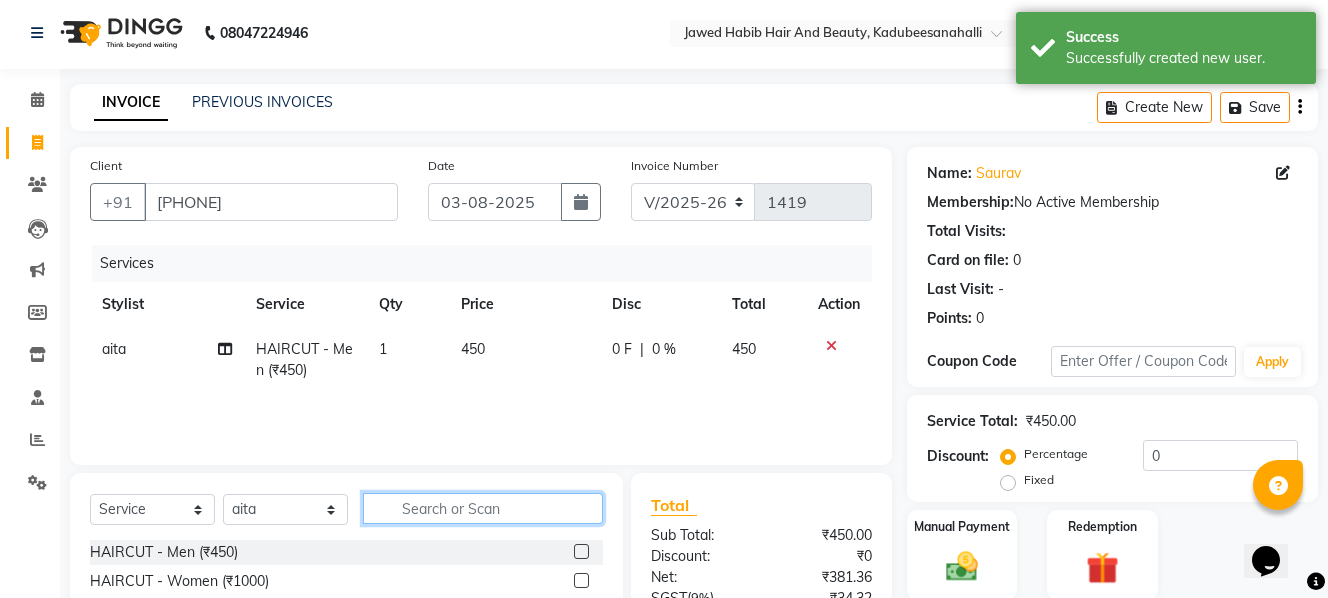 click 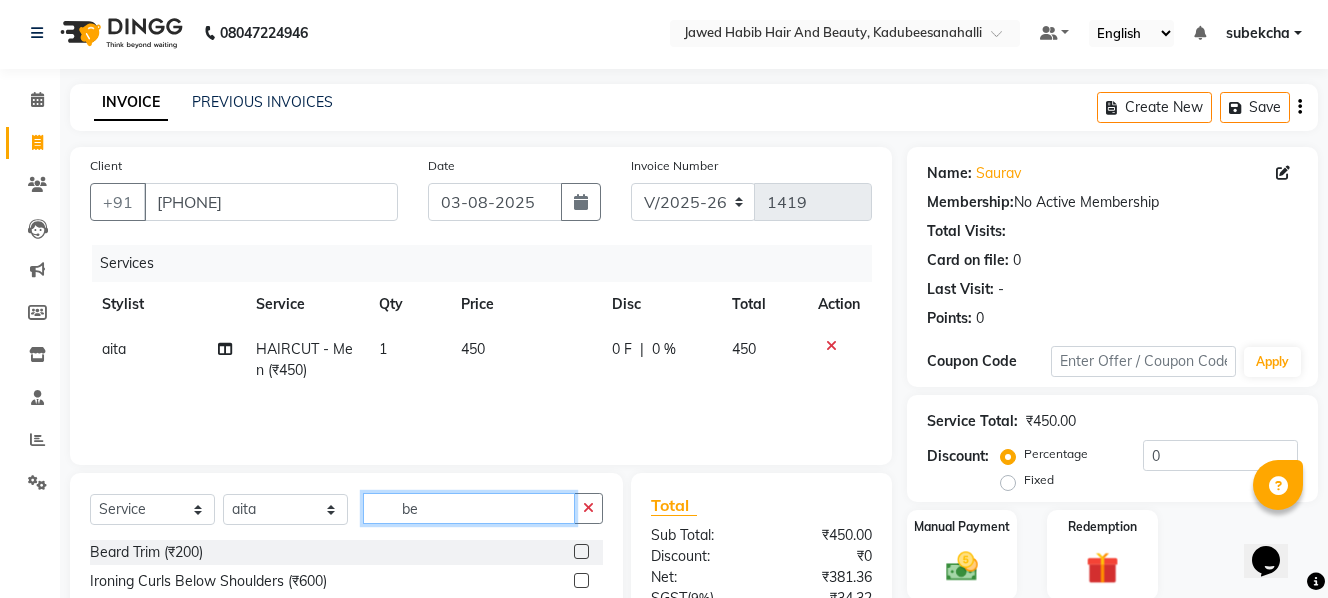 type on "be" 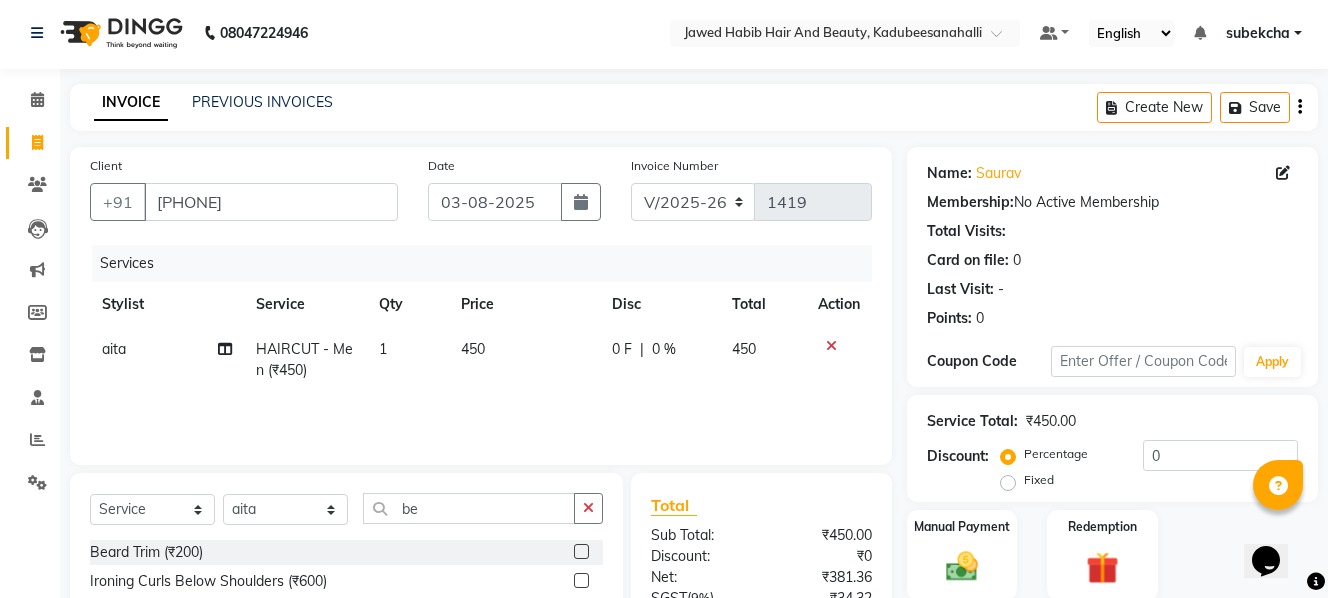 click 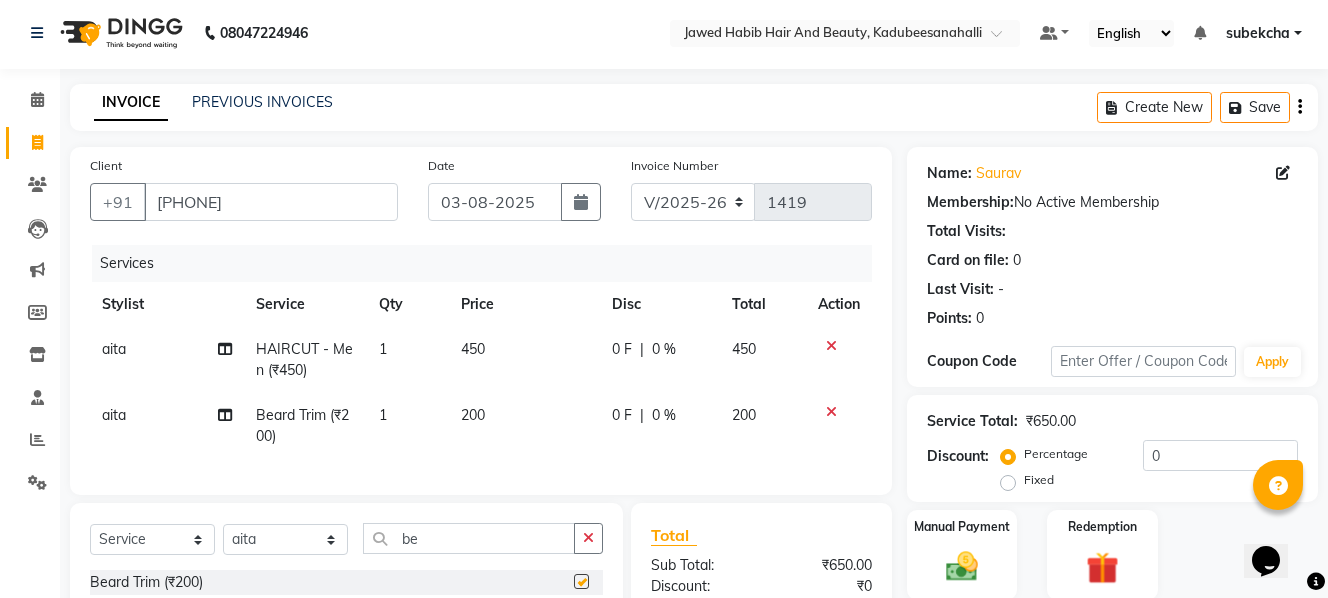 checkbox on "false" 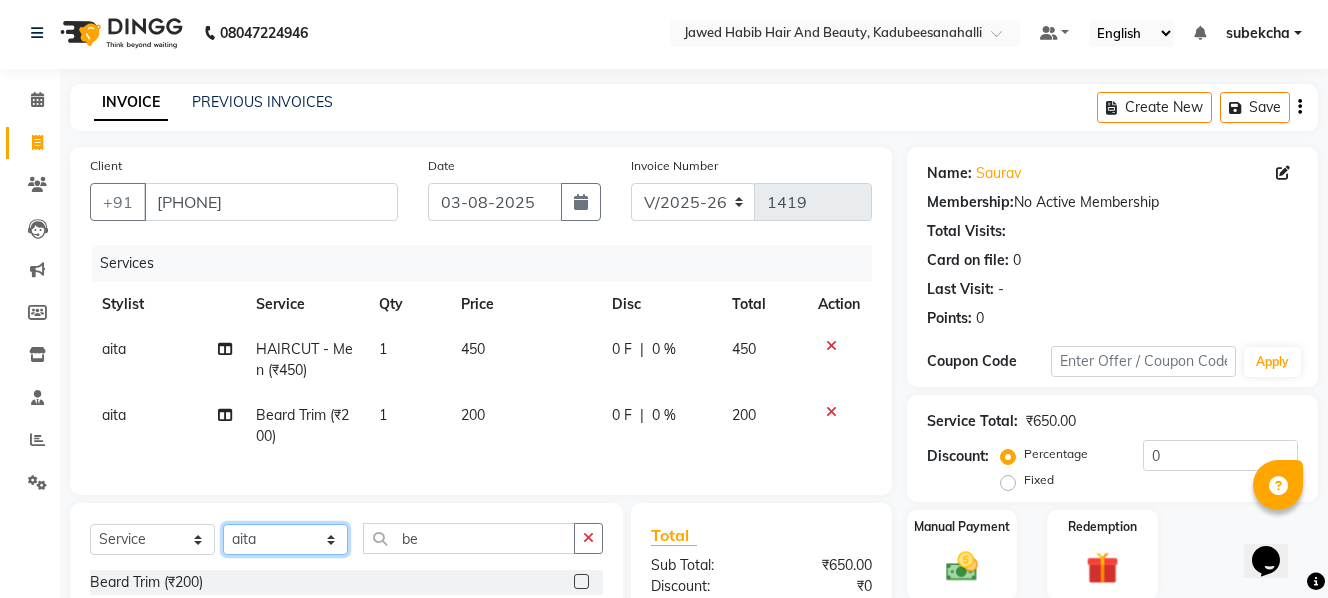 click on "Select Stylist [FIRST] [FIRST] [FIRST] [FIRST] [FIRST] [FIRST] [FIRST] [FIRST]" 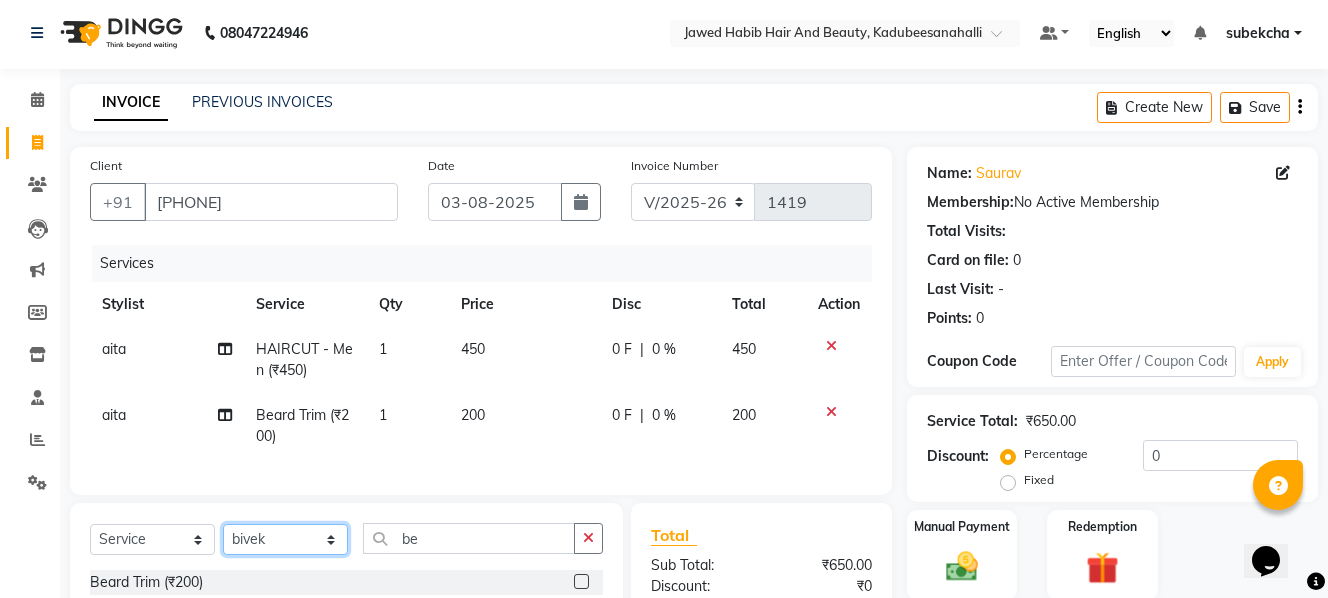 click on "Select Stylist [FIRST] [FIRST] [FIRST] [FIRST] [FIRST] [FIRST] [FIRST] [FIRST]" 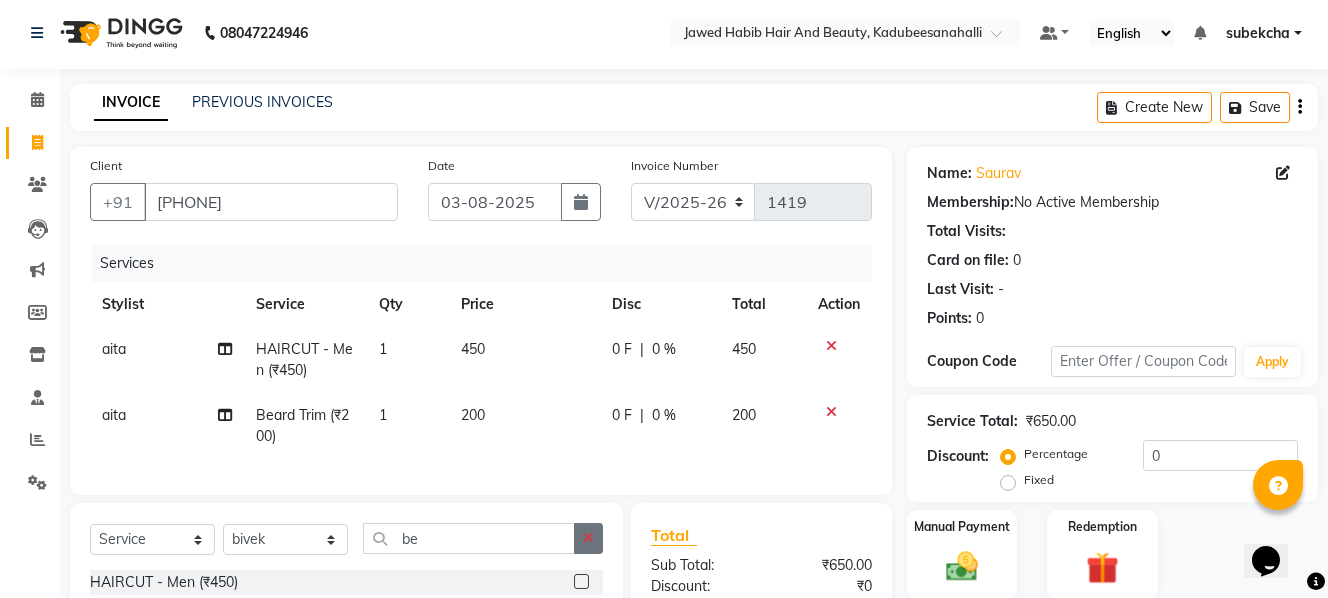 click 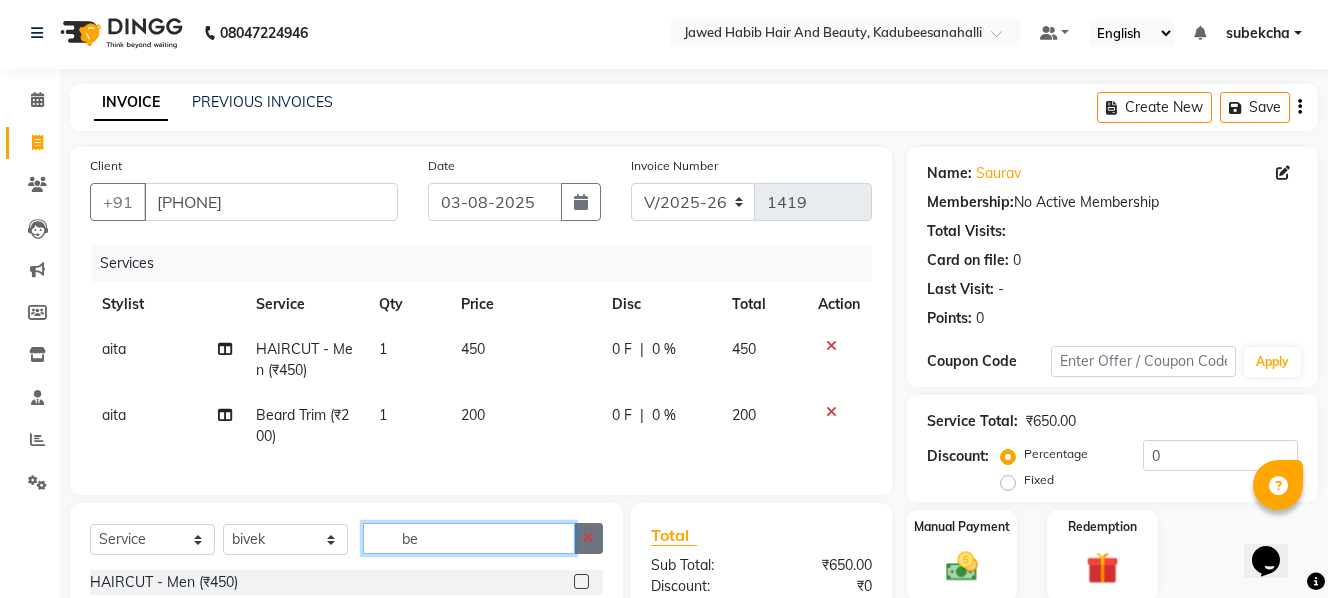type 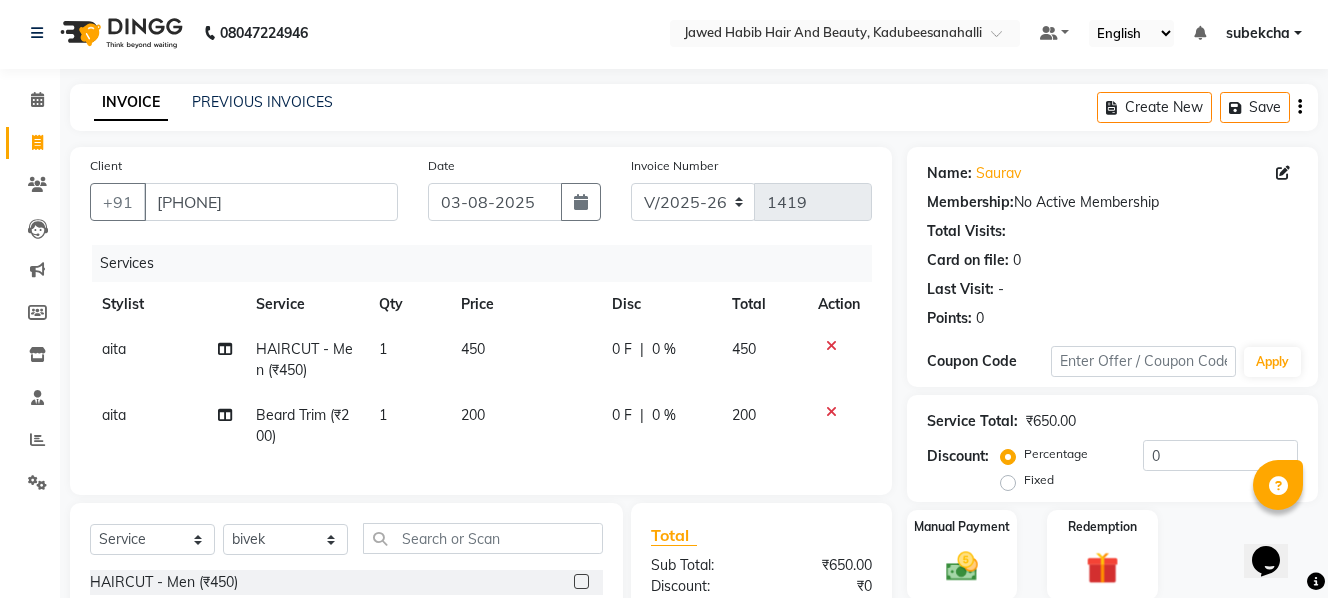 click 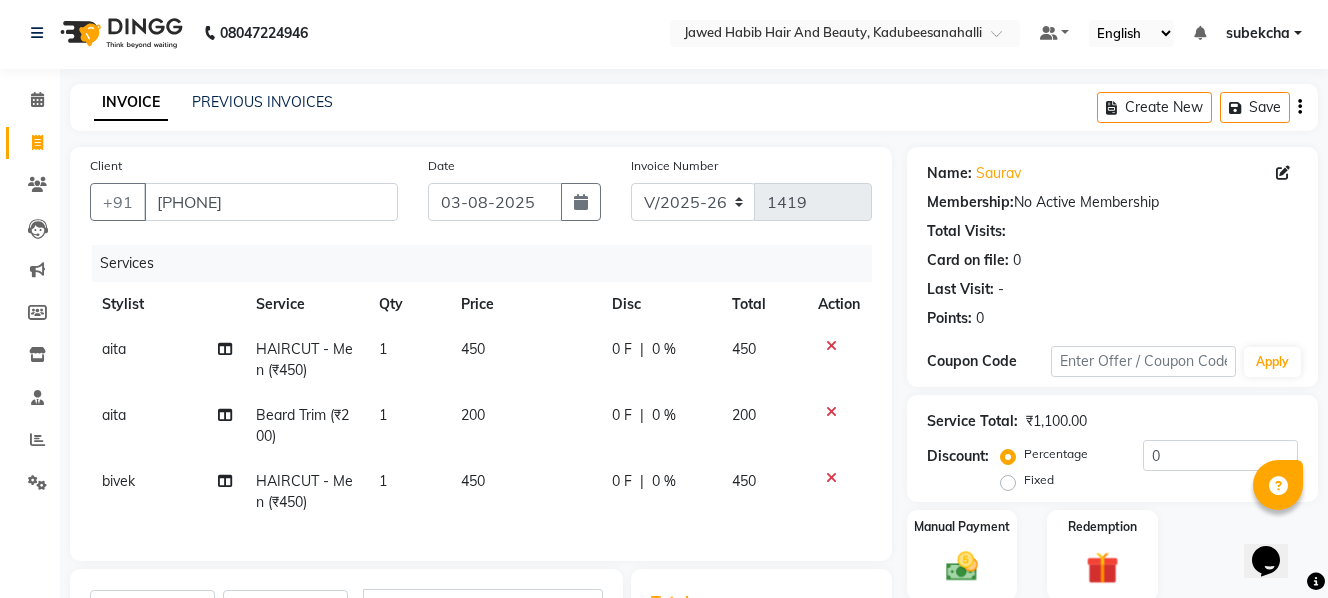 checkbox on "false" 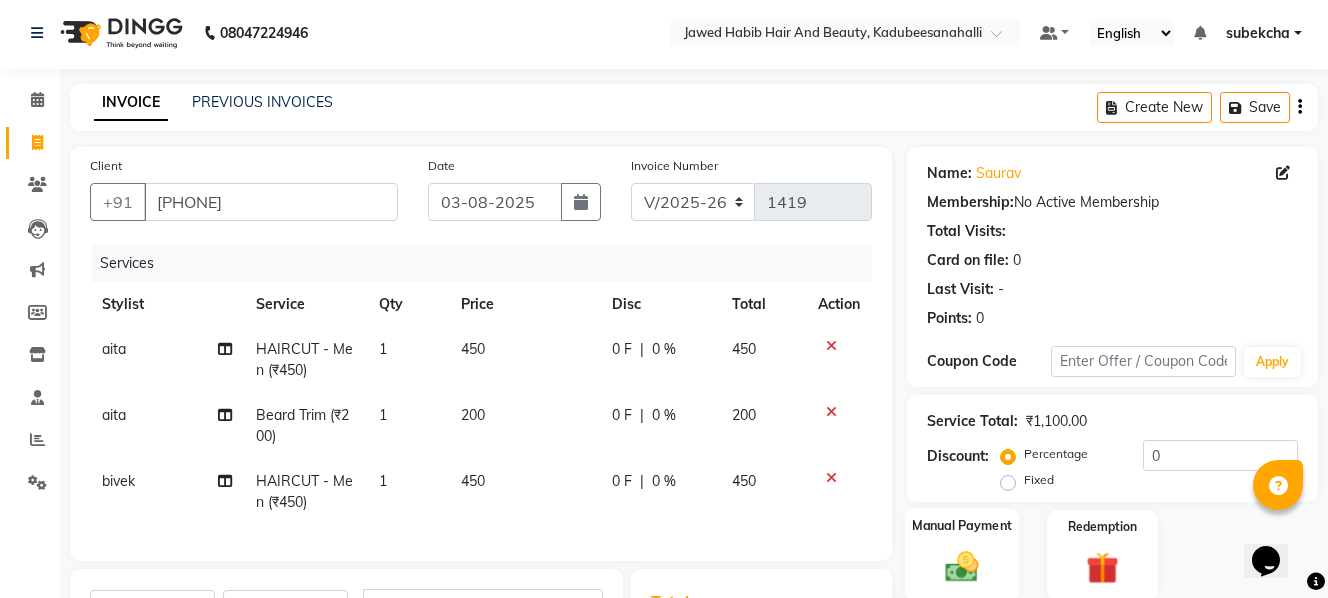 click 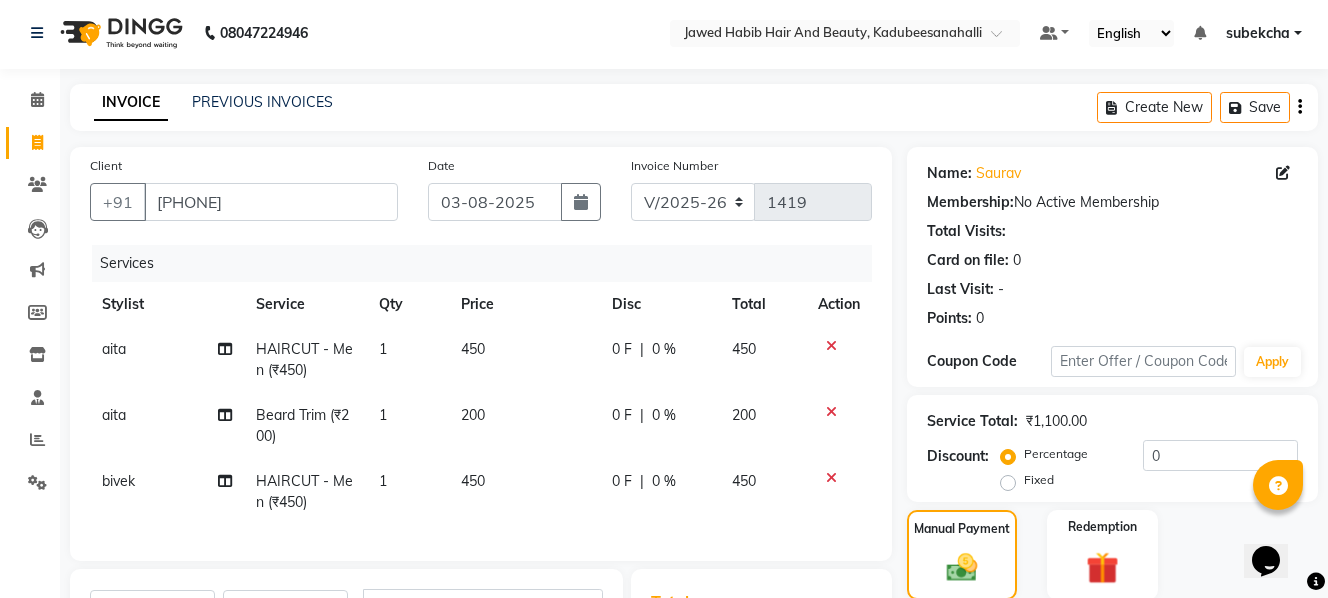 scroll, scrollTop: 203, scrollLeft: 0, axis: vertical 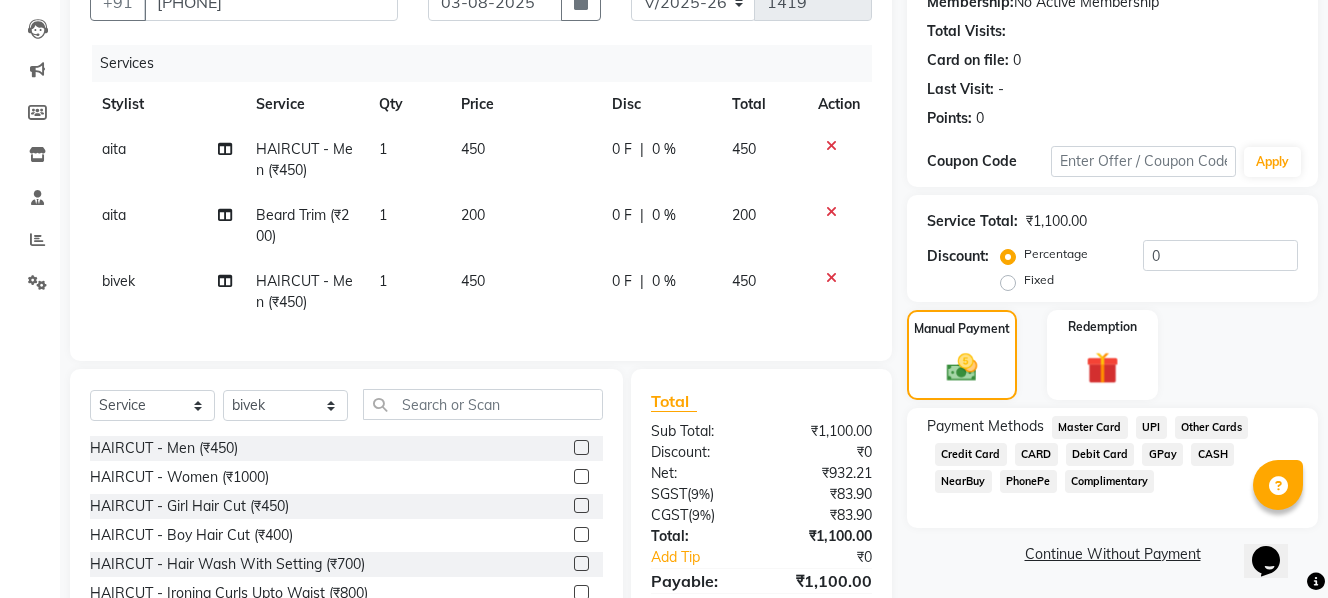 click on "GPay" 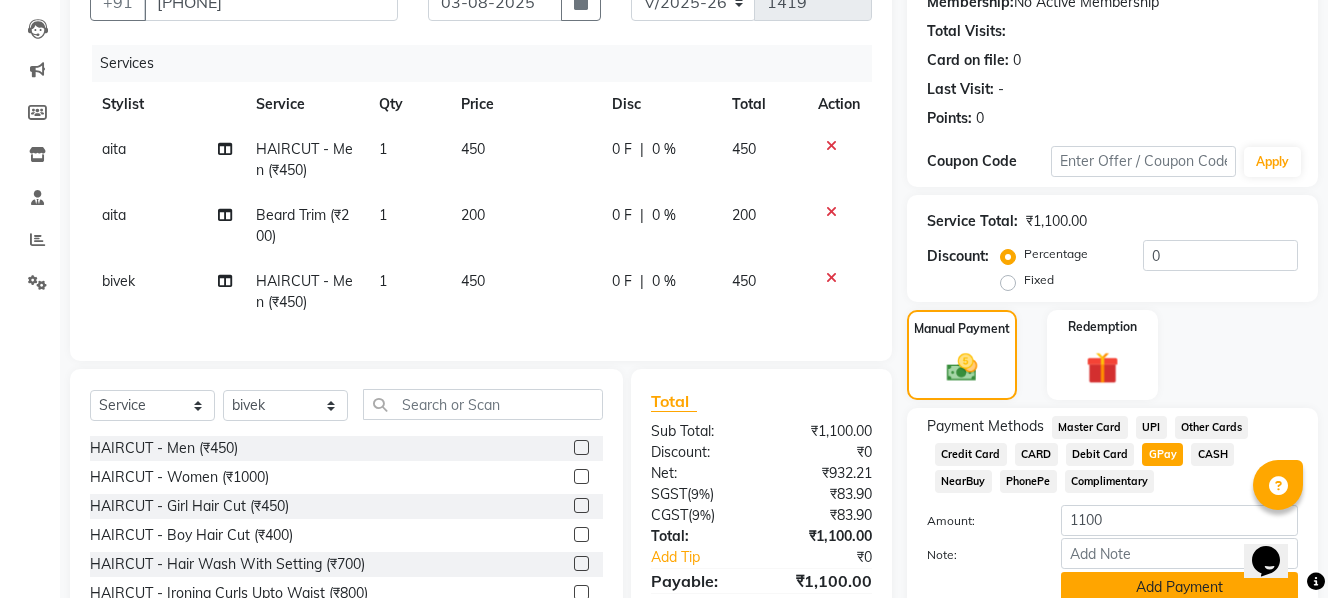 click on "Add Payment" 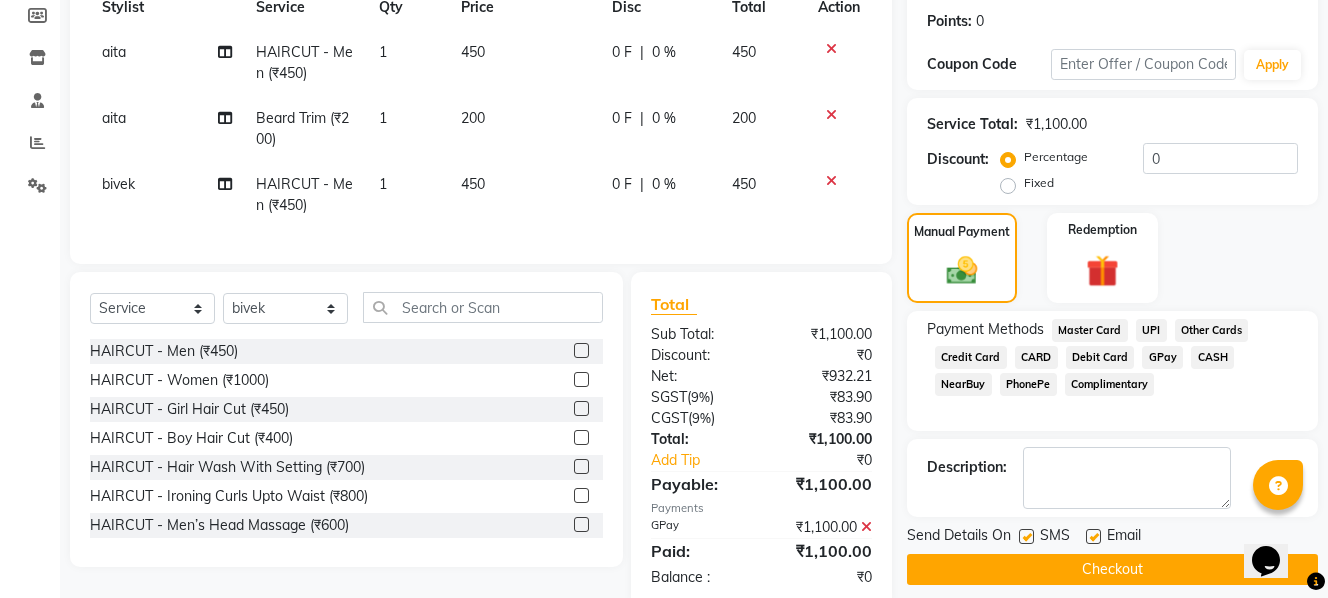 scroll, scrollTop: 303, scrollLeft: 0, axis: vertical 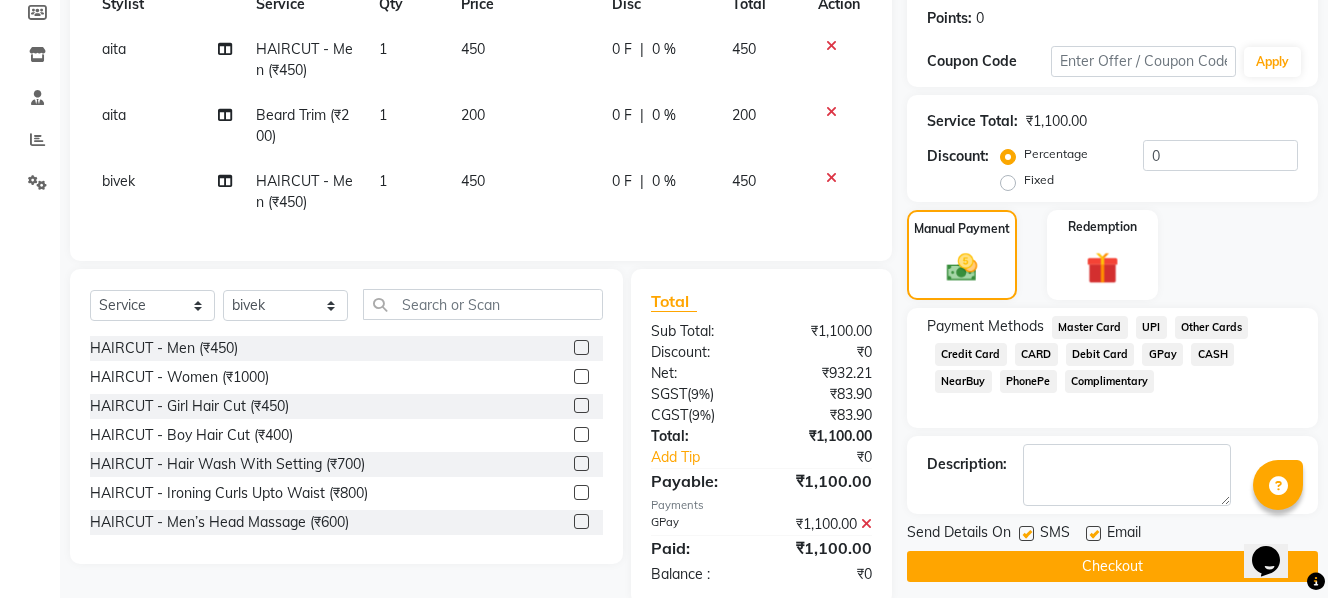 click on "Checkout" 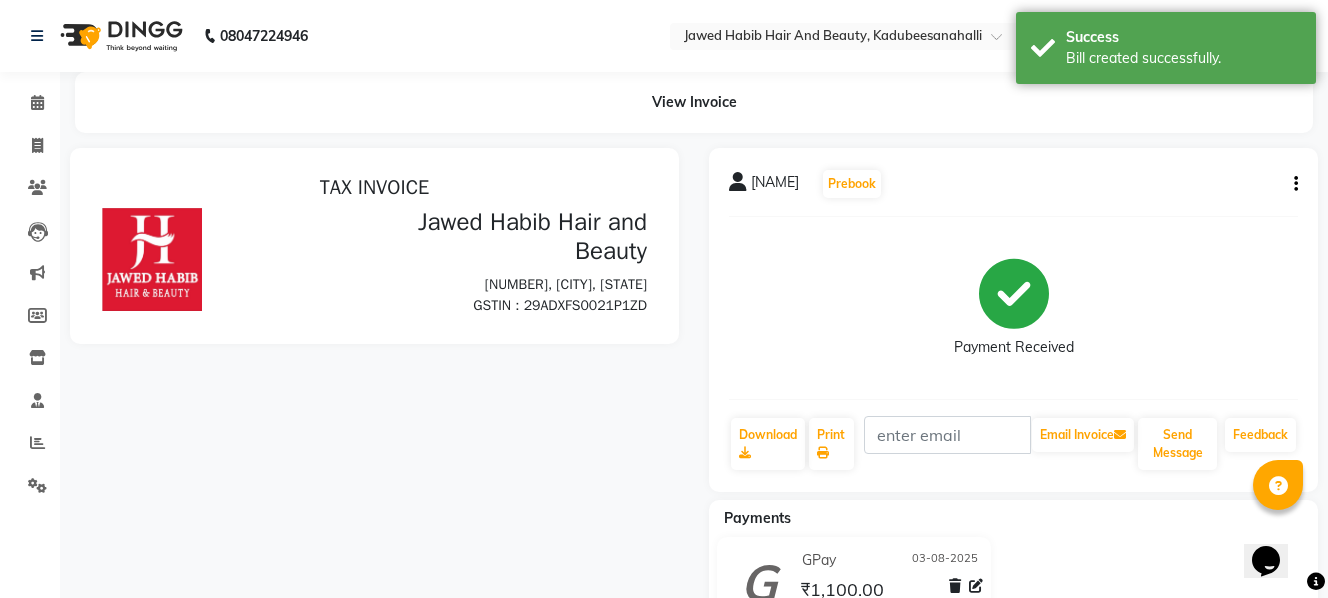 scroll, scrollTop: 0, scrollLeft: 0, axis: both 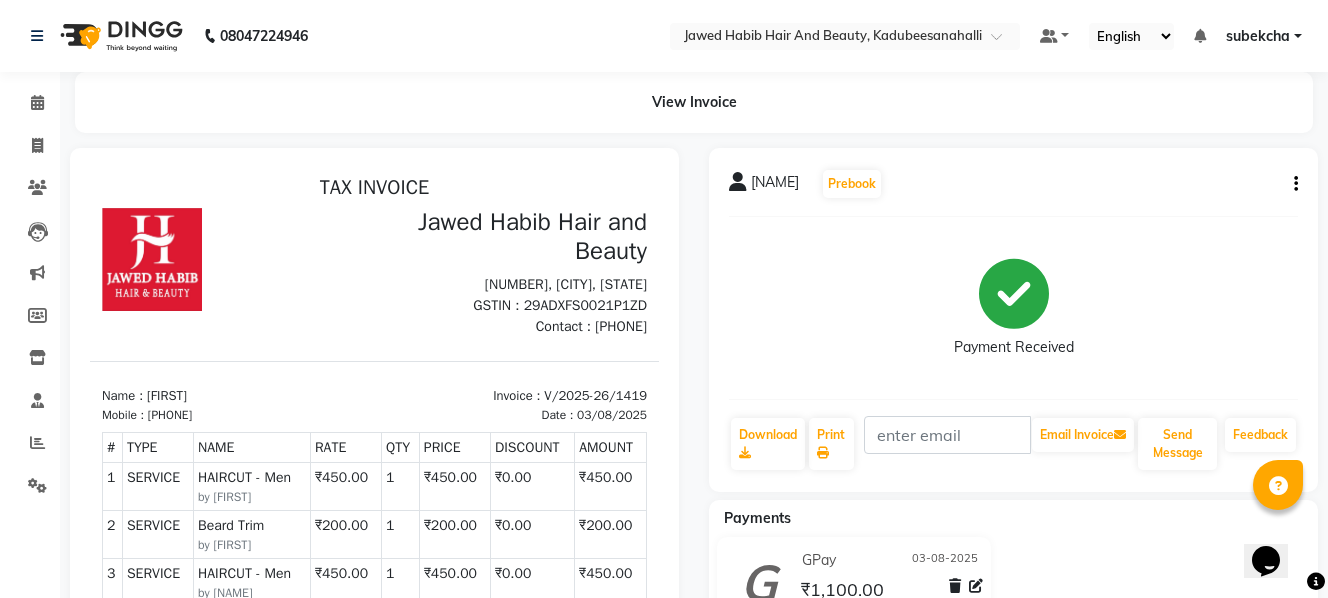 click on "[FIRST]   Prebook   Payment Received  Download  Print   Email Invoice   Send Message Feedback" 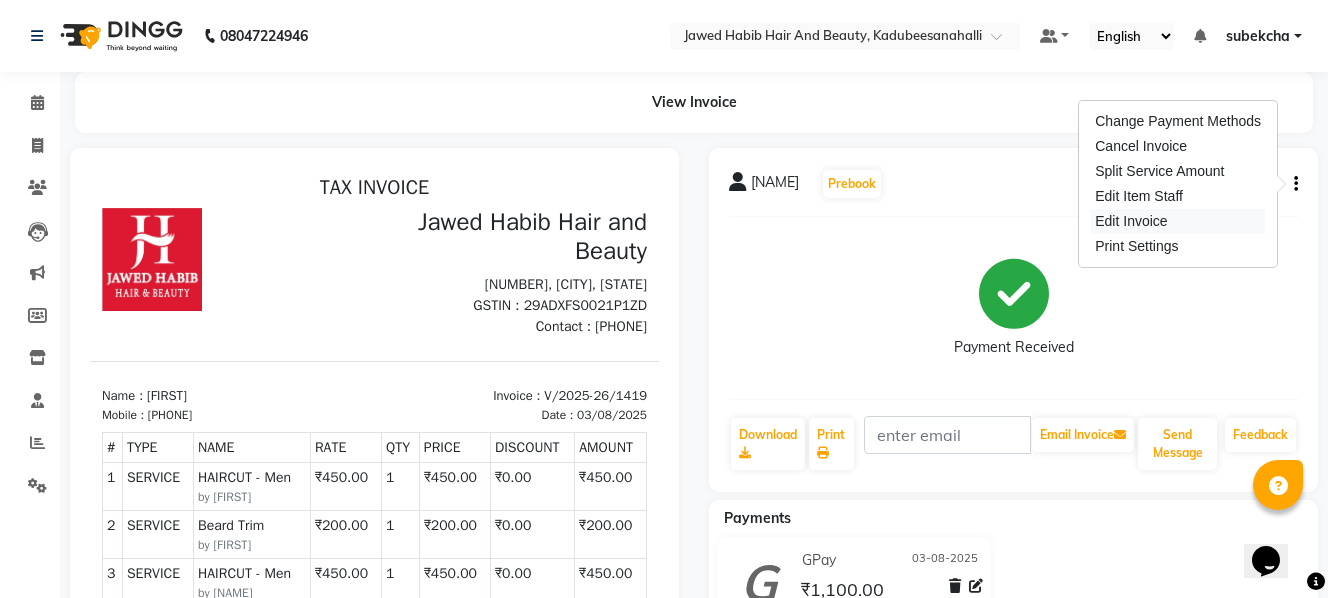 click on "Edit Invoice" at bounding box center (1178, 221) 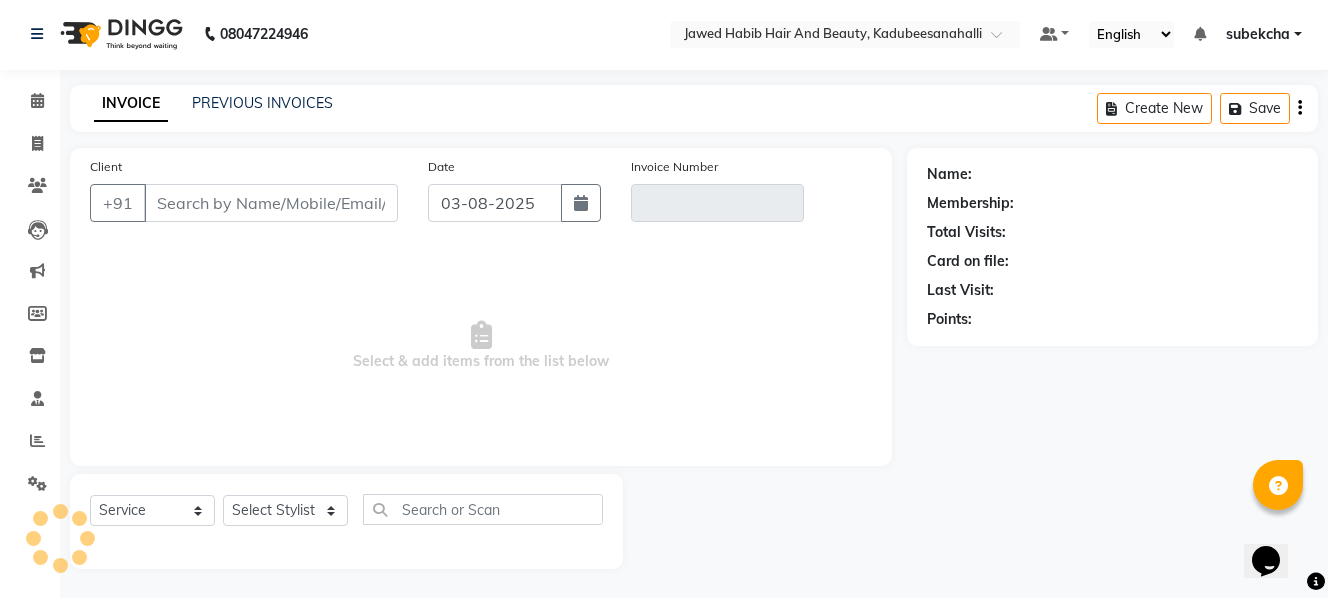 scroll, scrollTop: 3, scrollLeft: 0, axis: vertical 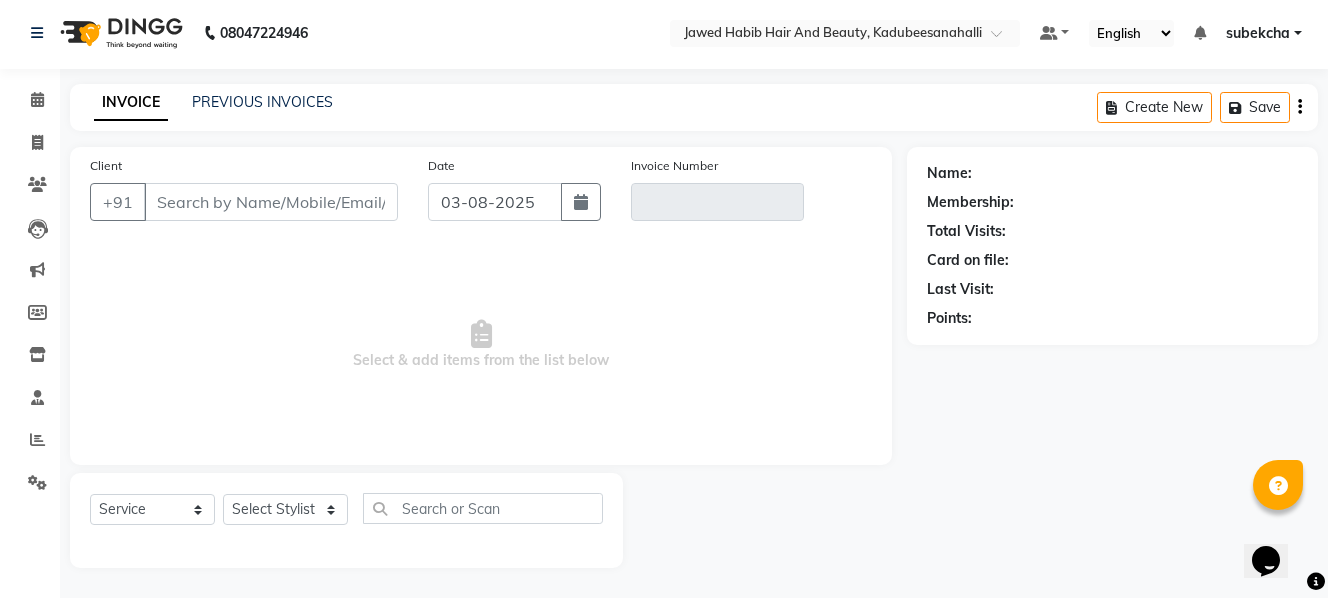 type on "[PHONE]" 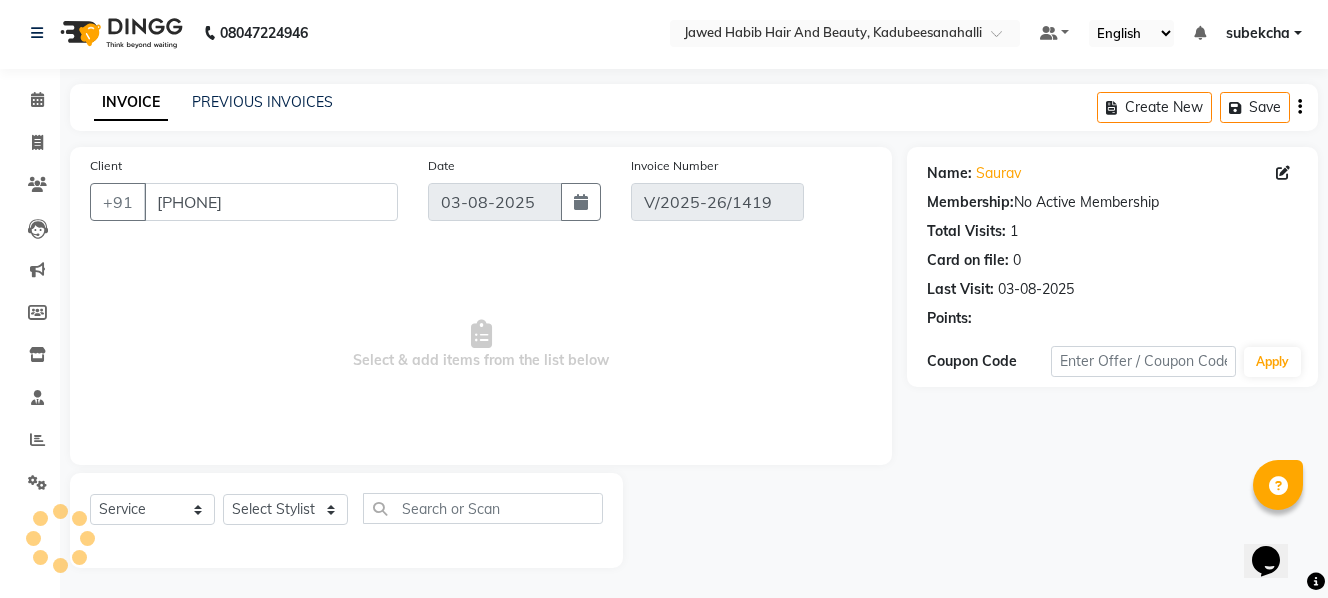 select on "select" 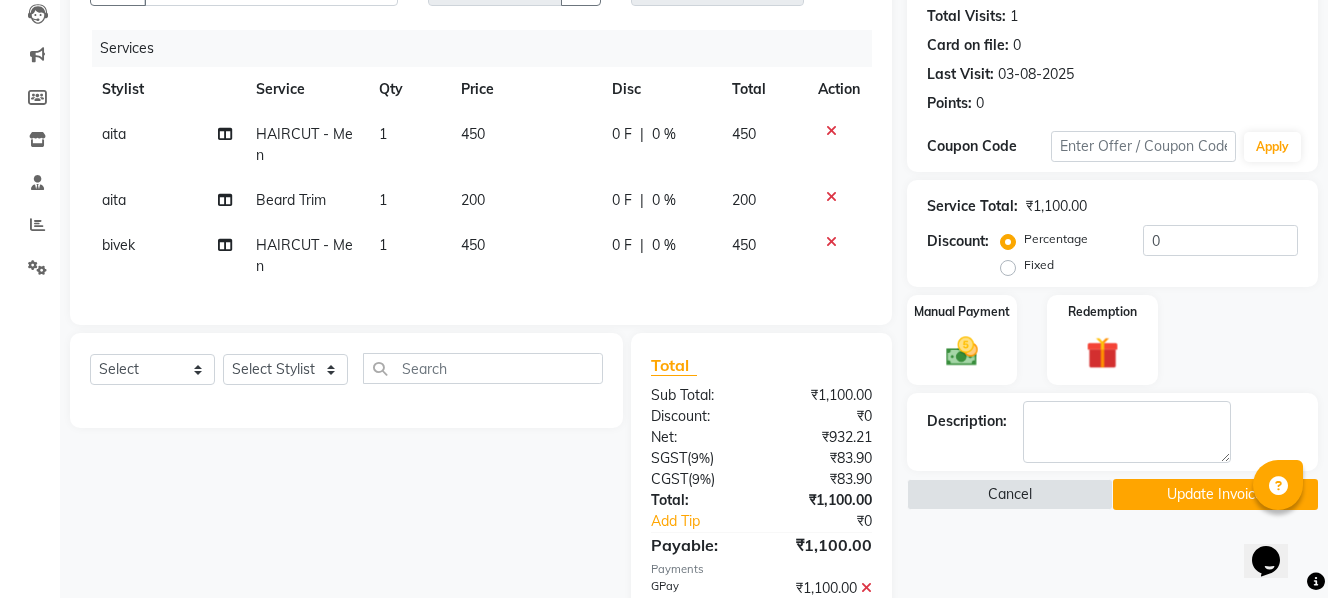 scroll, scrollTop: 134, scrollLeft: 0, axis: vertical 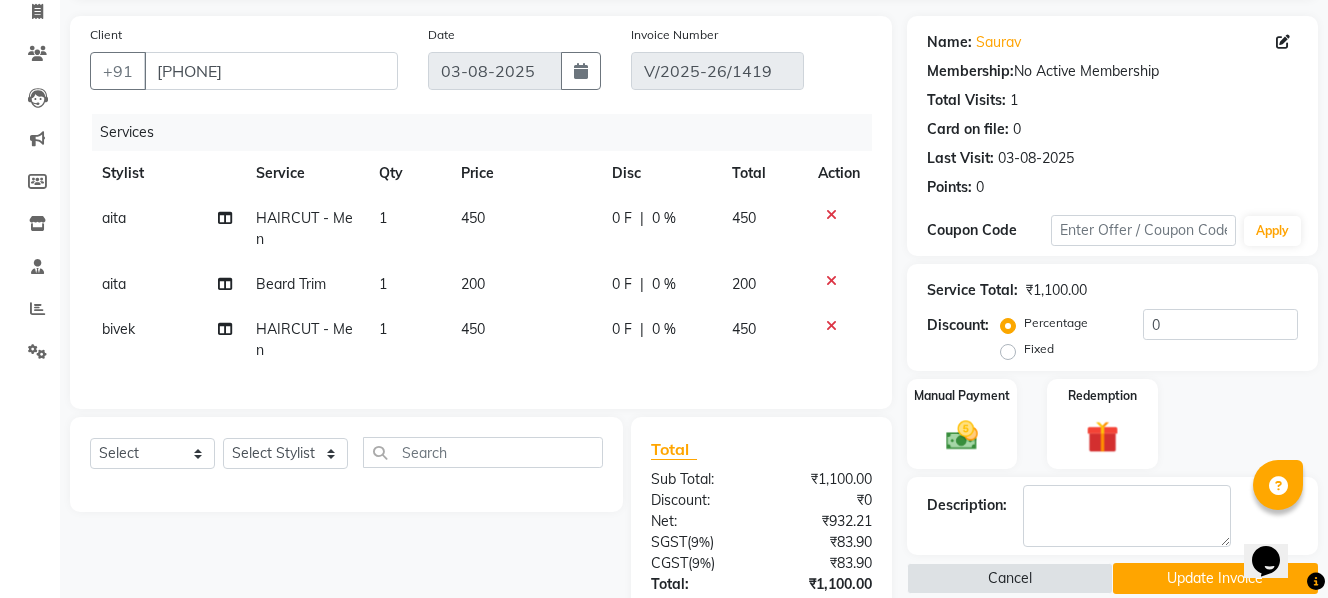 click on "aita" 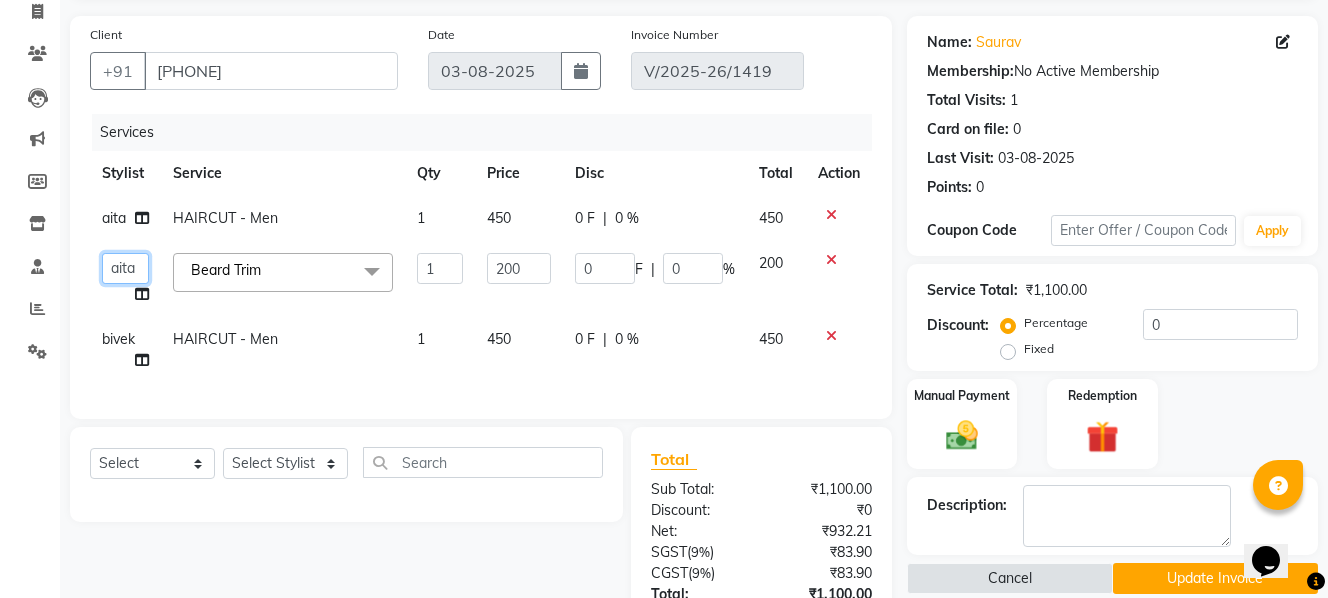 click on "[FIRST] [FIRST] [FIRST] [FIRST] [FIRST] [FIRST] [FIRST] [FIRST]" 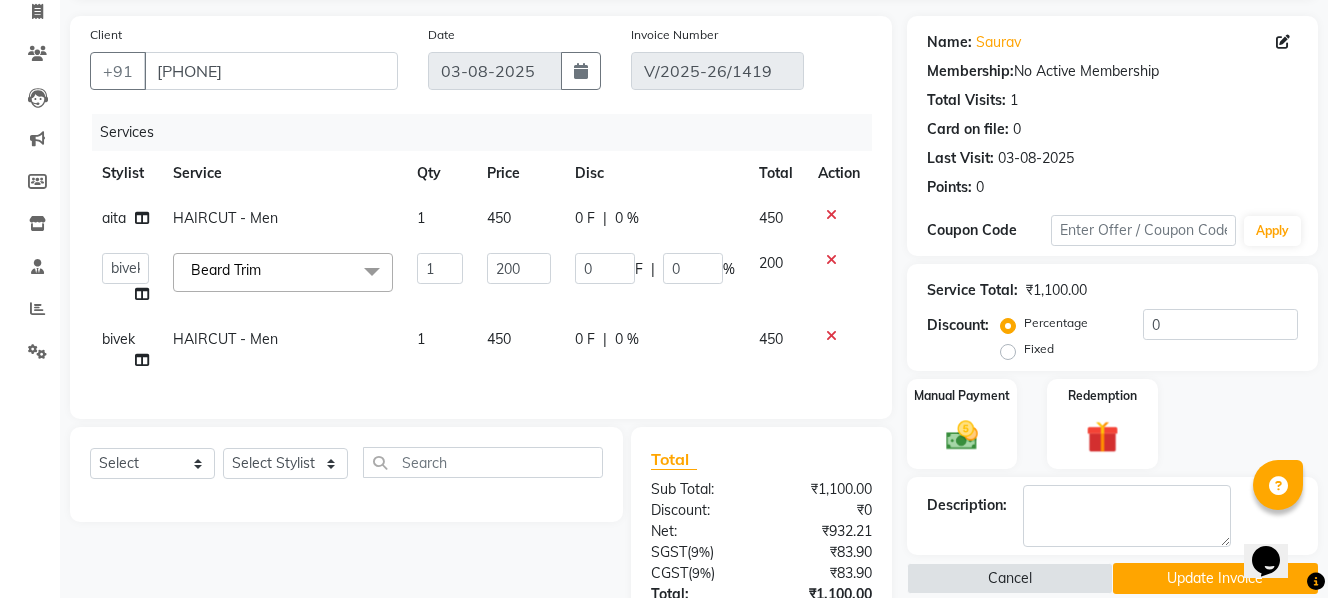 select on "68037" 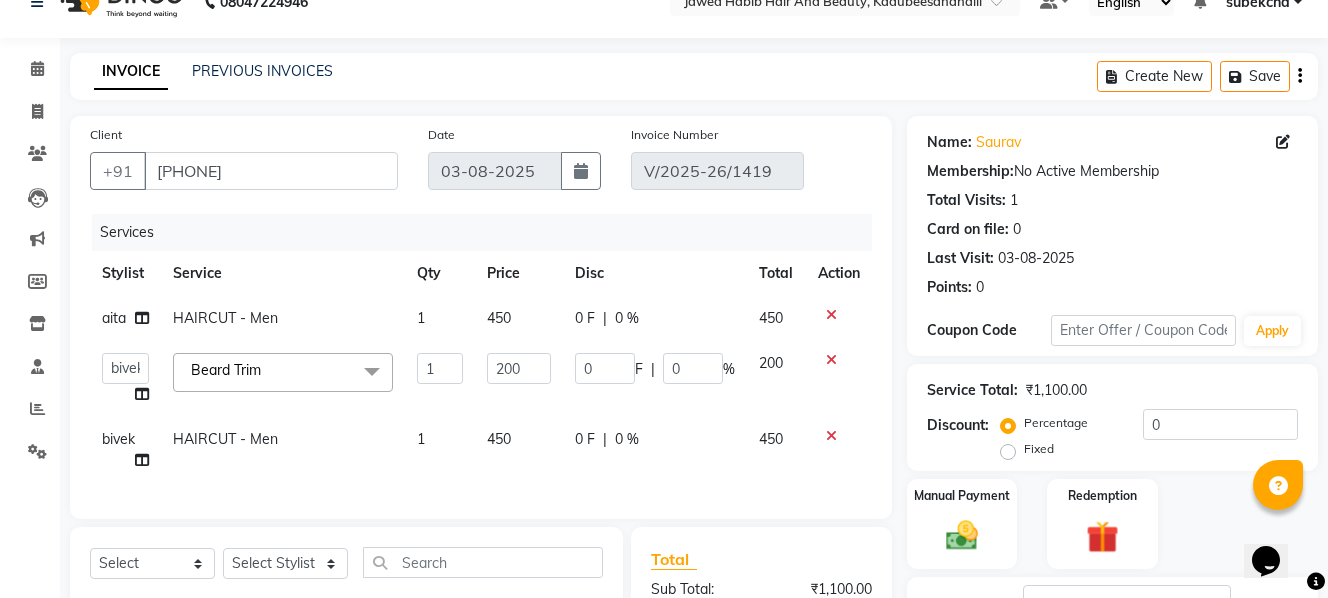 scroll, scrollTop: 334, scrollLeft: 0, axis: vertical 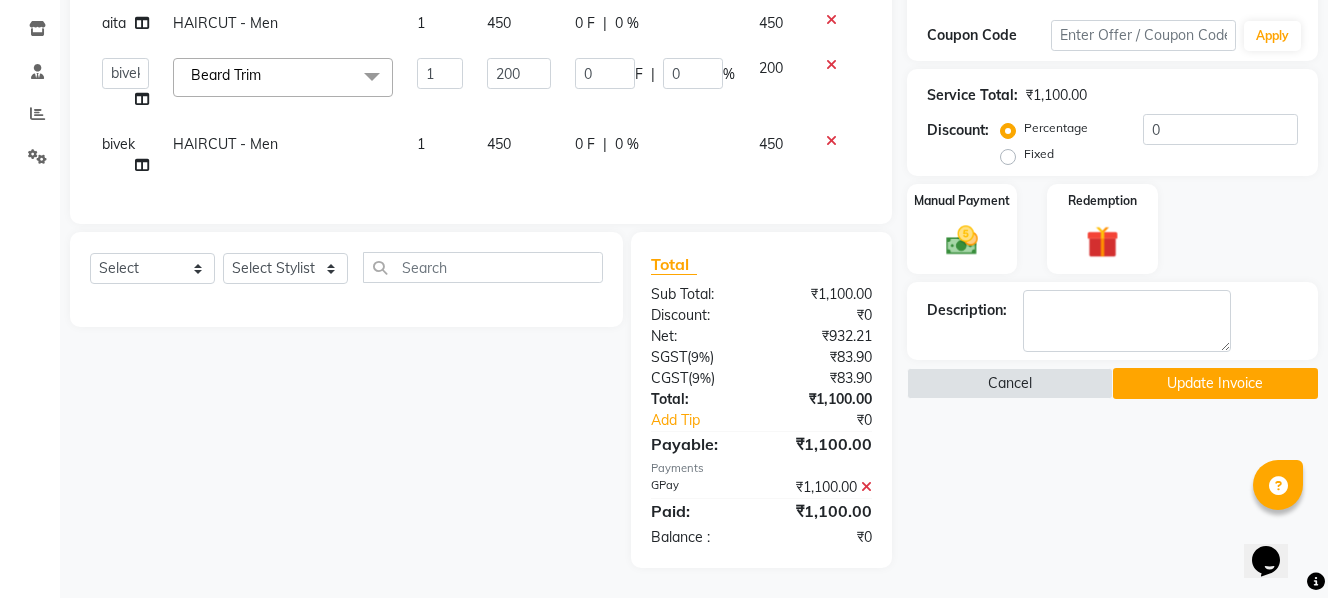 click on "Update Invoice" 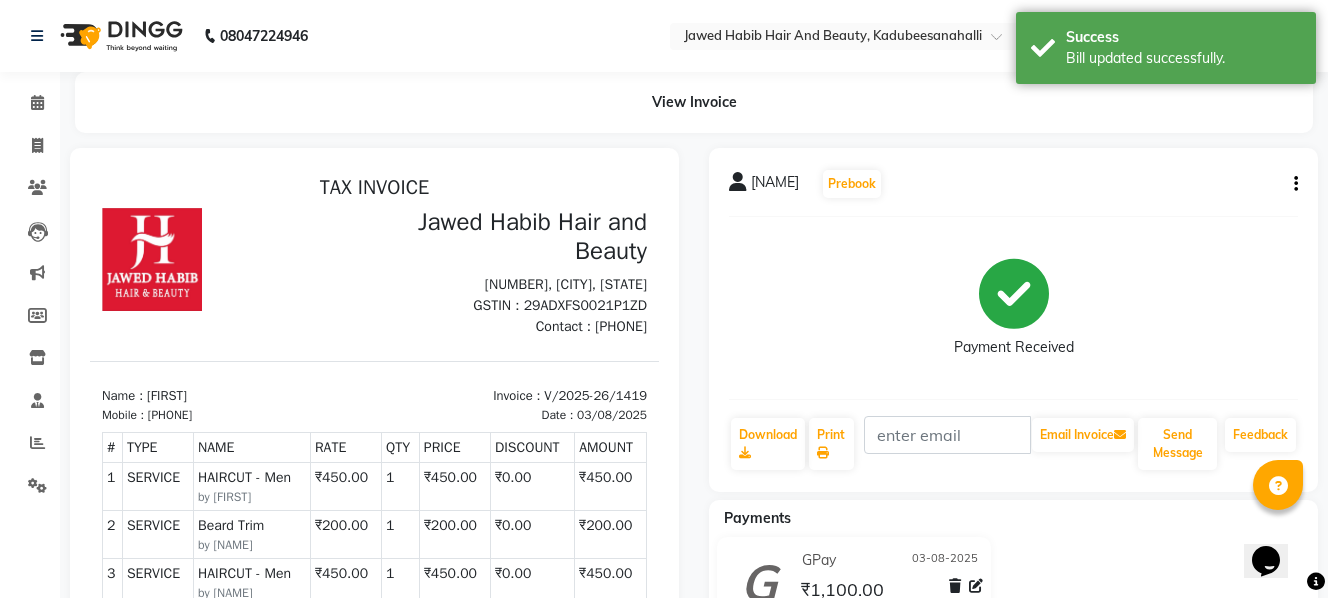 scroll, scrollTop: 100, scrollLeft: 0, axis: vertical 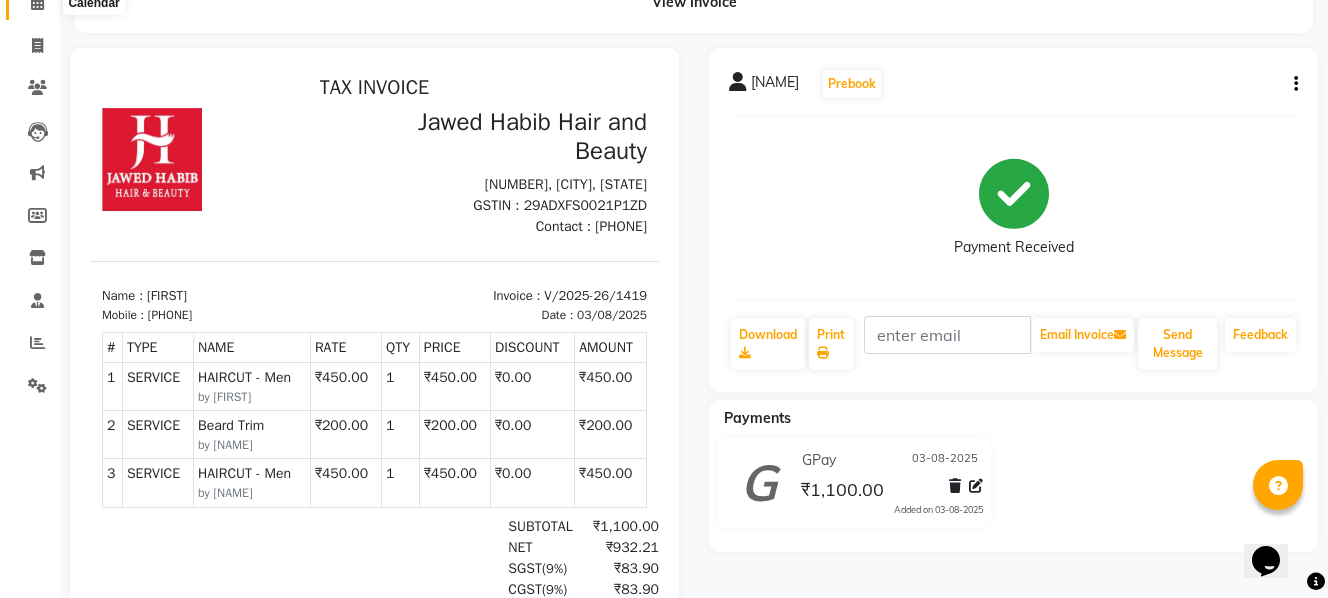 click 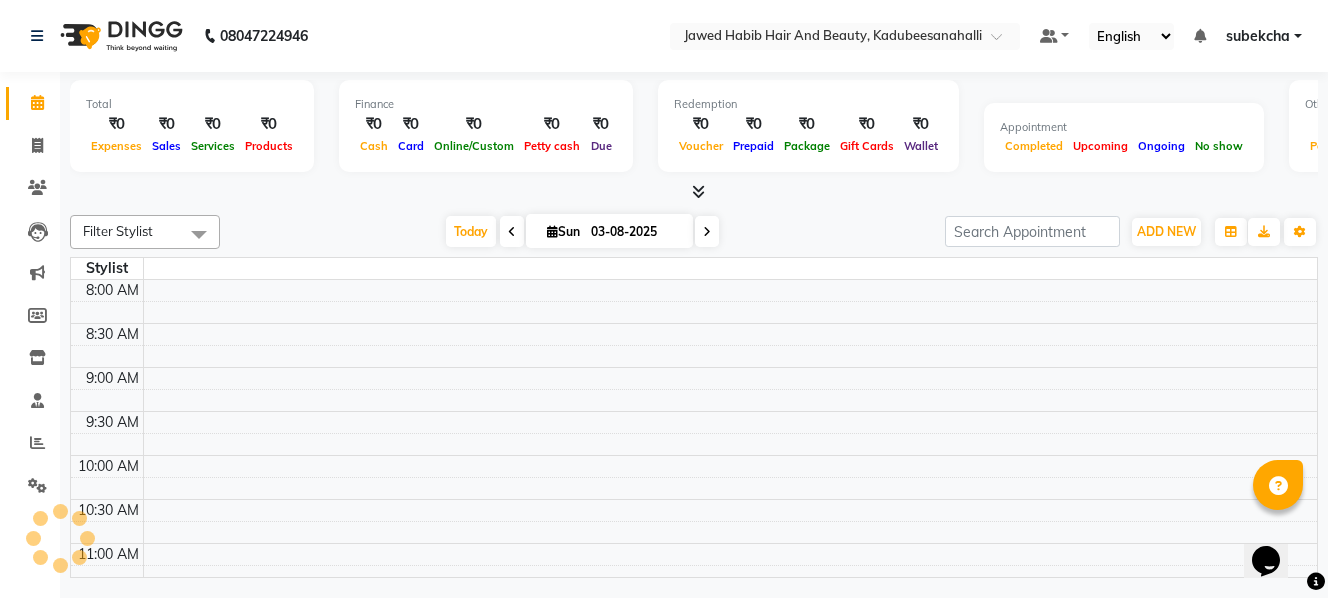 scroll, scrollTop: 0, scrollLeft: 0, axis: both 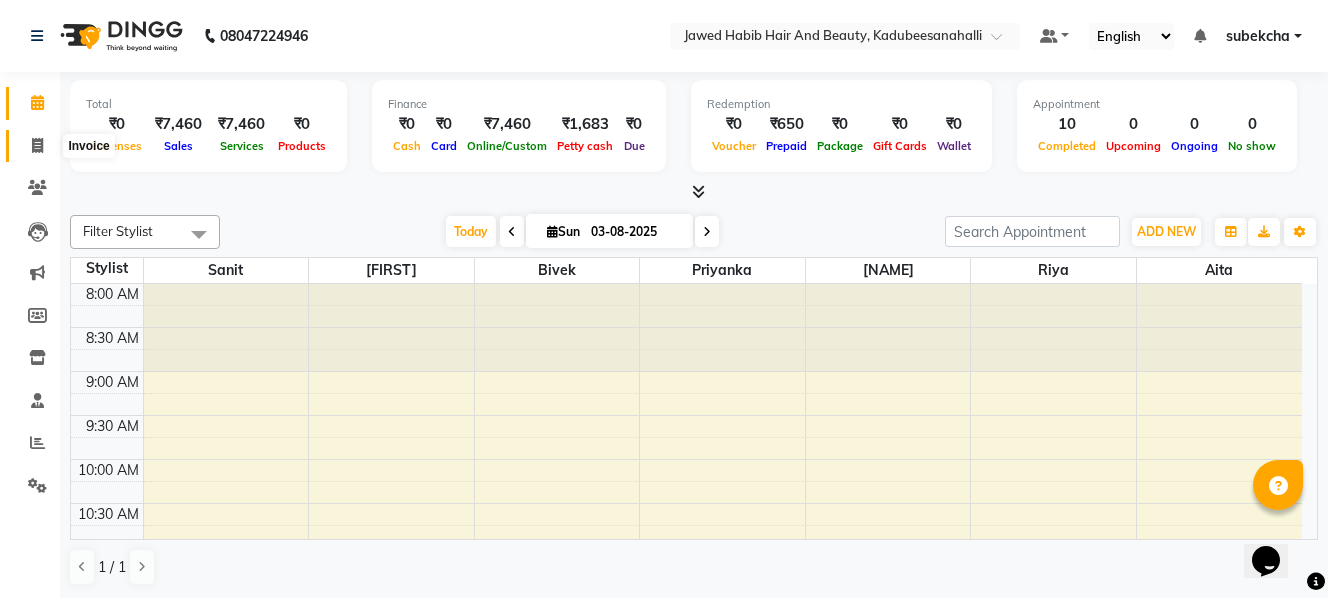 click 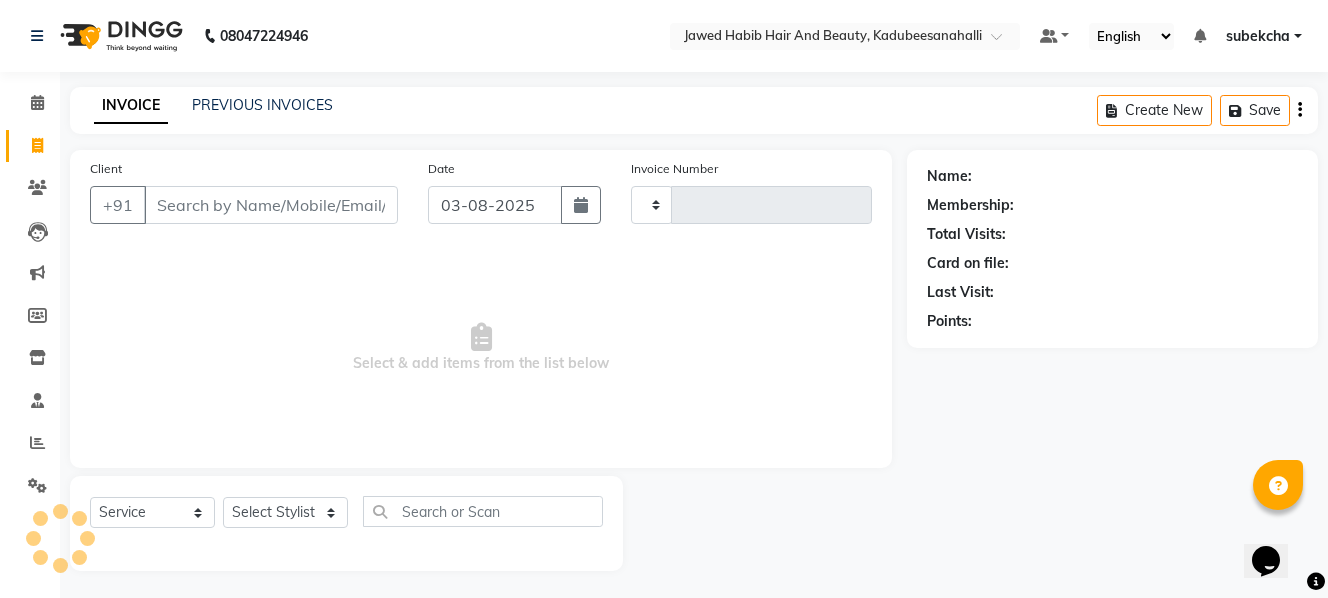 type on "1420" 